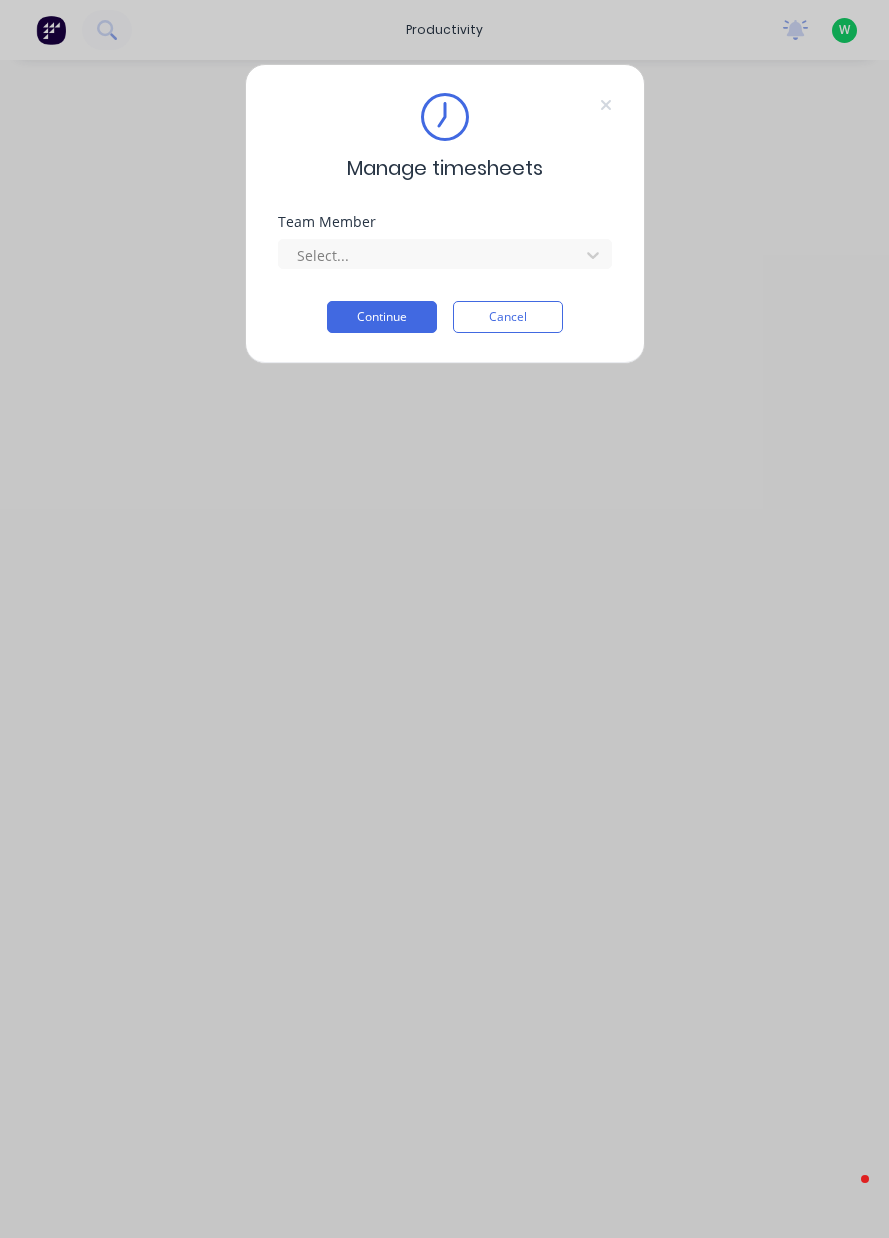 scroll, scrollTop: 0, scrollLeft: 0, axis: both 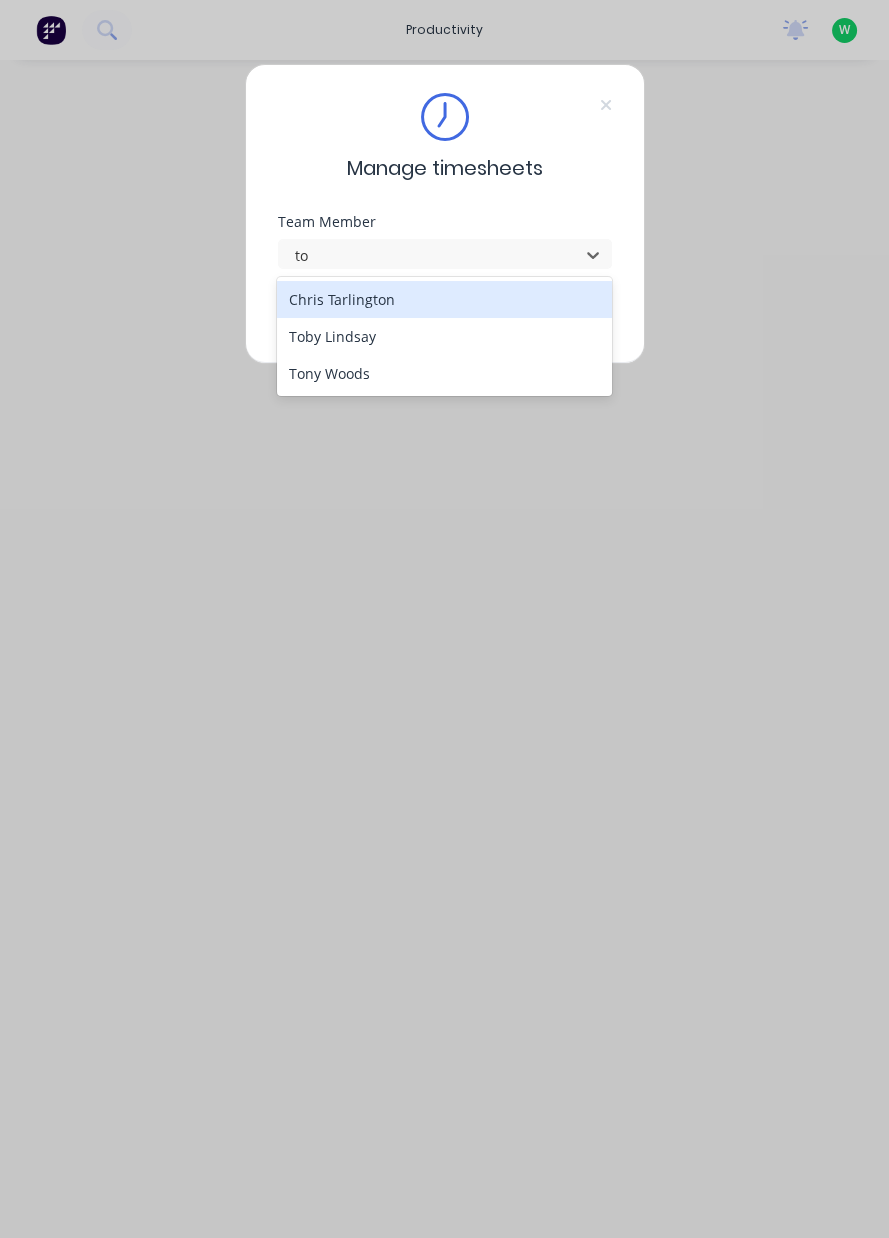 click on "Tony Woods" at bounding box center (444, 373) 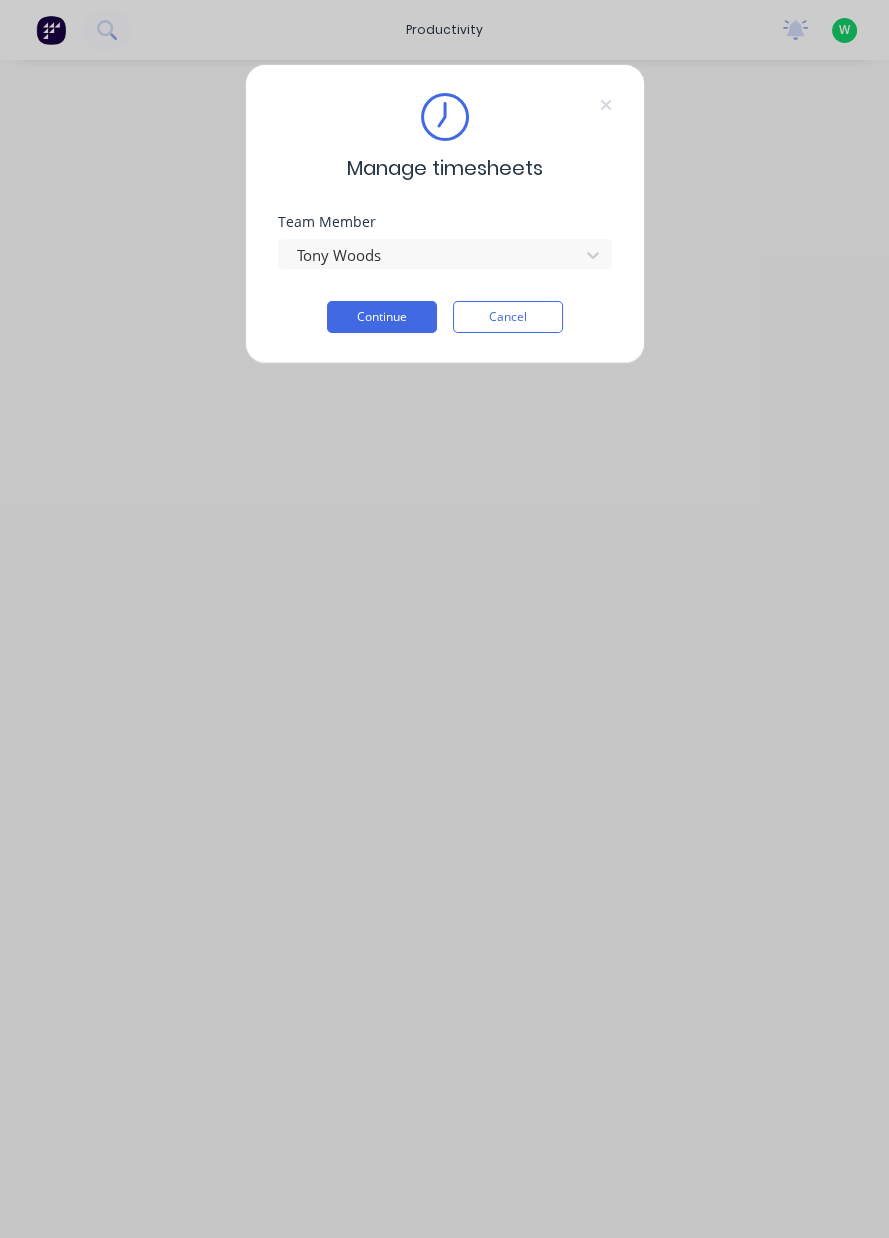 click on "Continue" at bounding box center [382, 317] 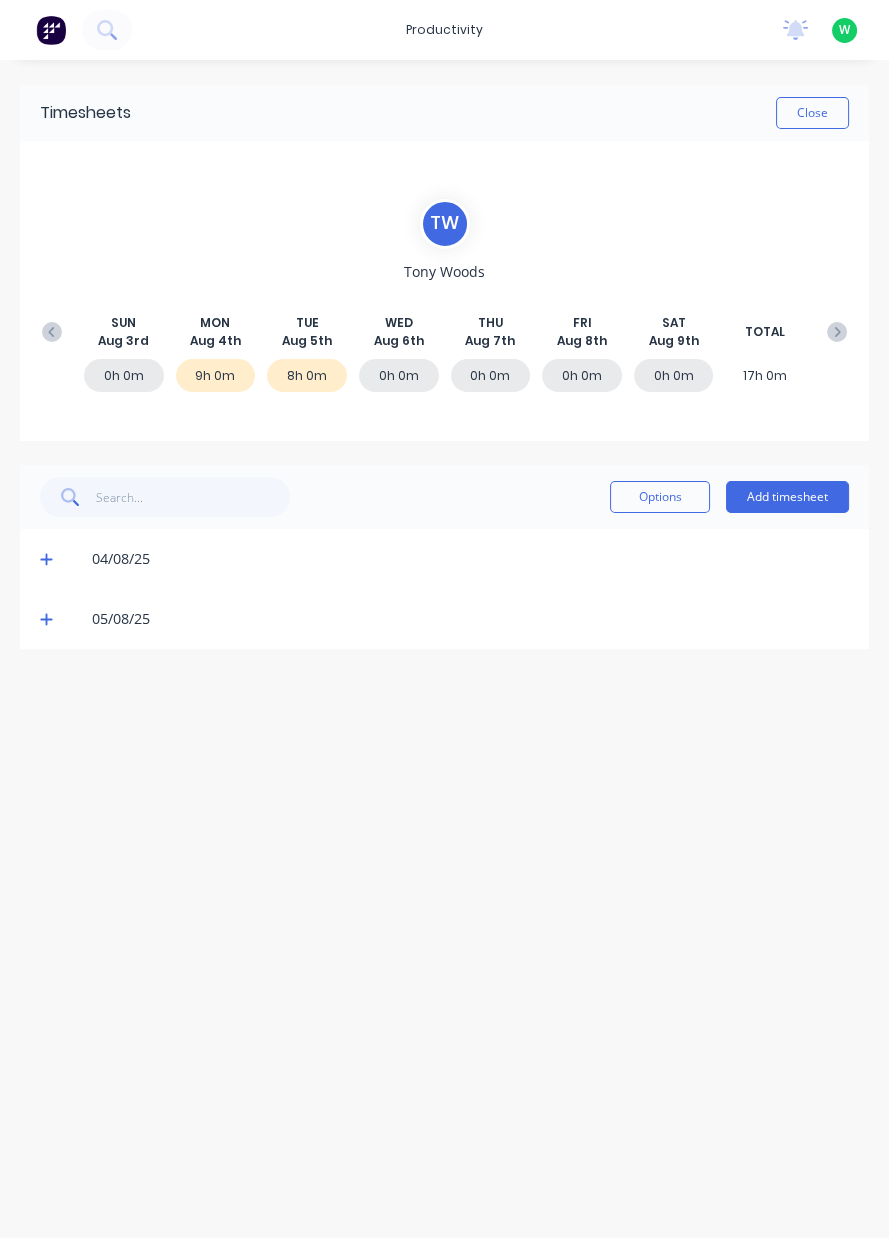click 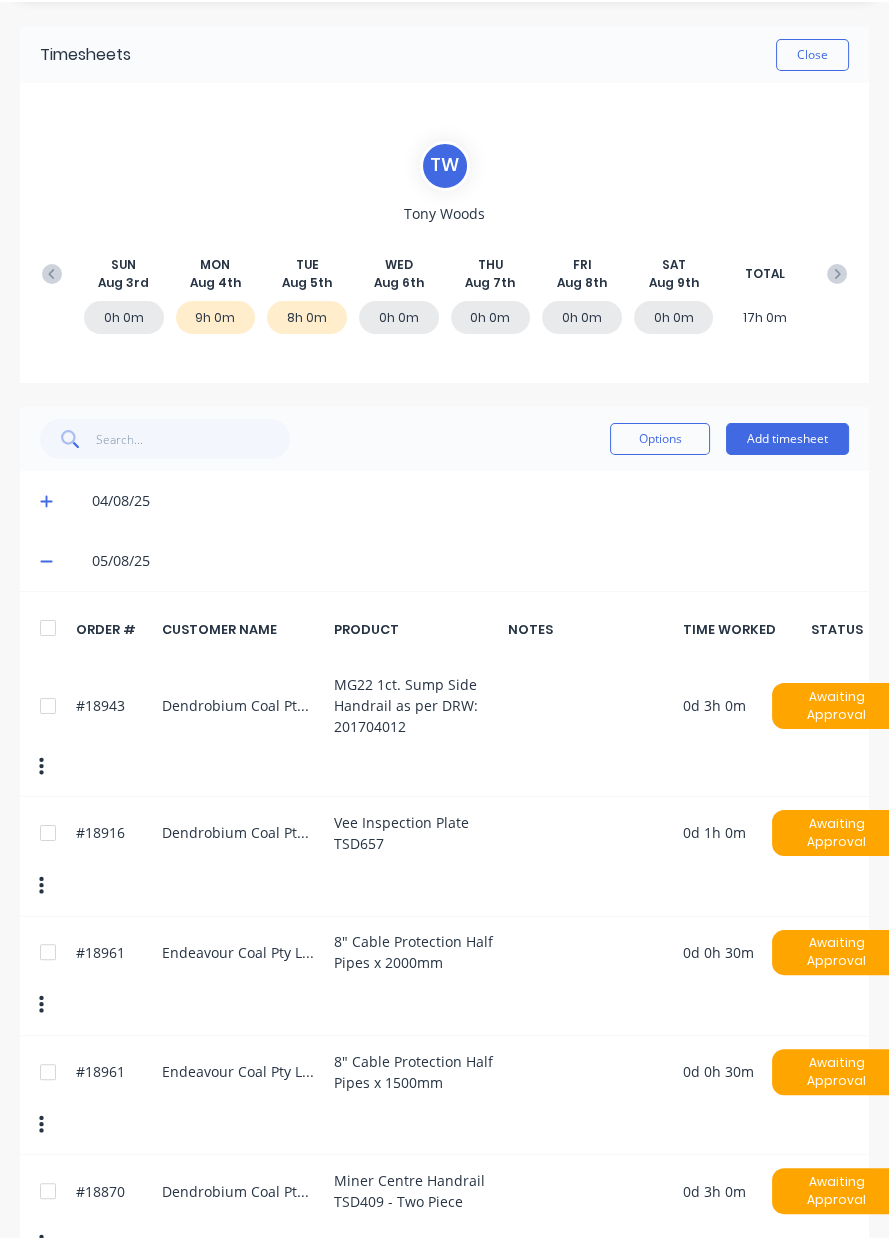 scroll, scrollTop: 61, scrollLeft: 0, axis: vertical 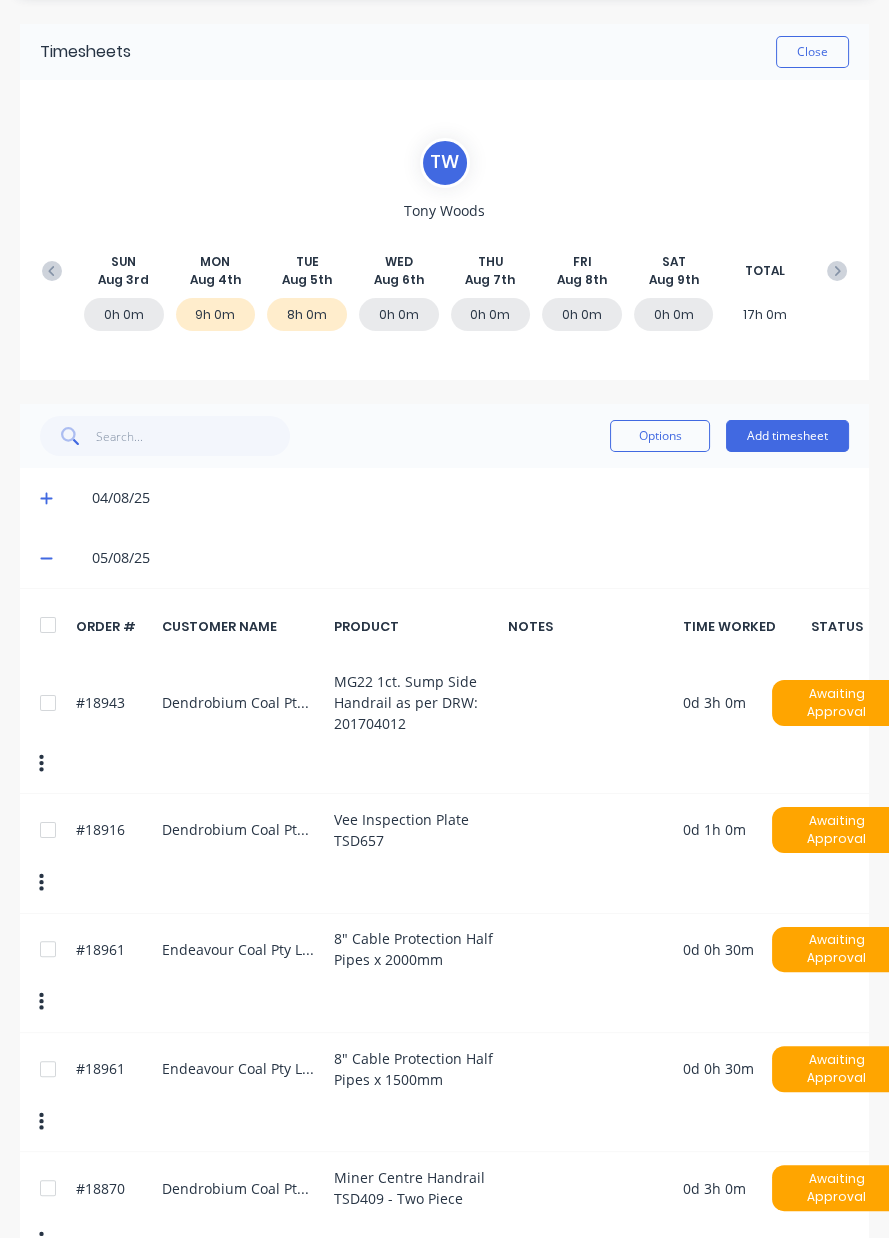 click on "Close" at bounding box center [812, 52] 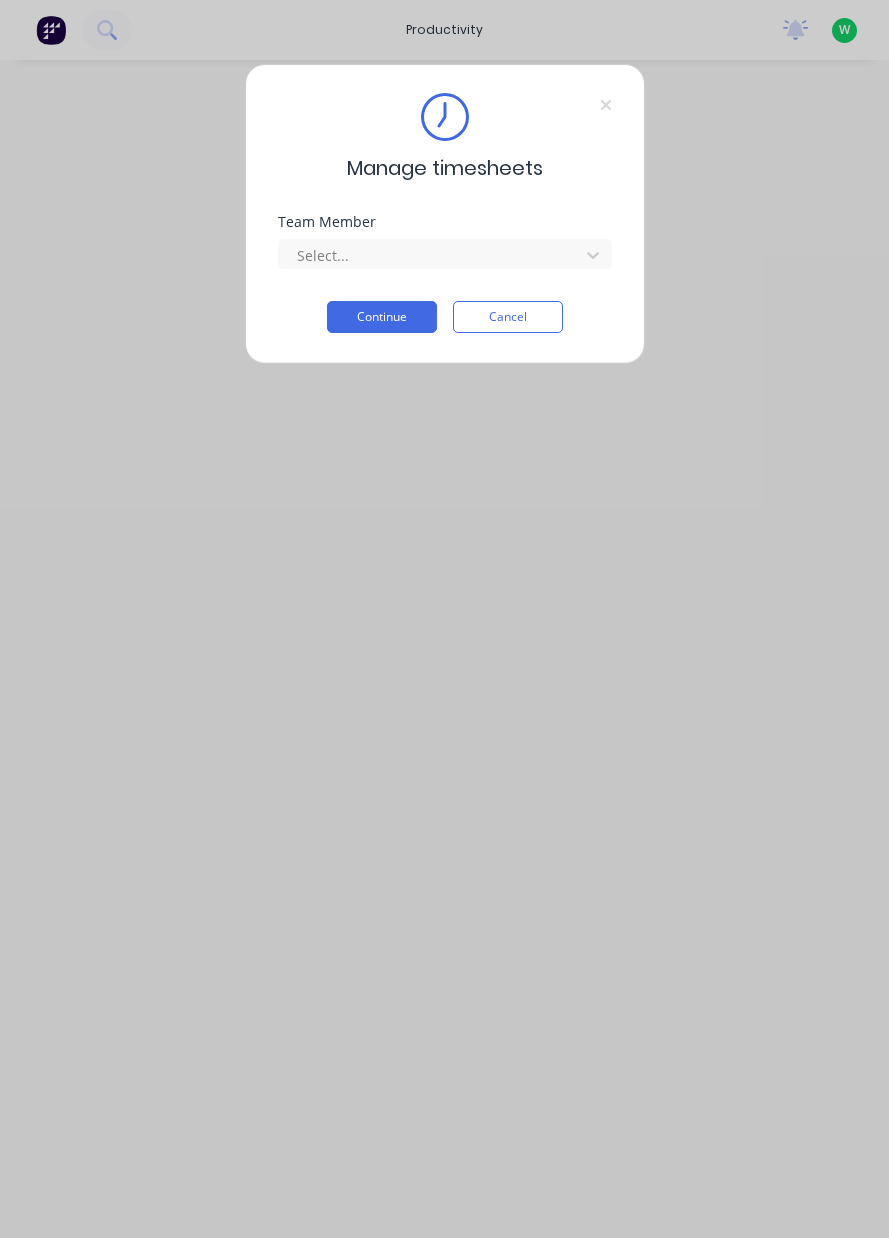 scroll, scrollTop: 0, scrollLeft: 0, axis: both 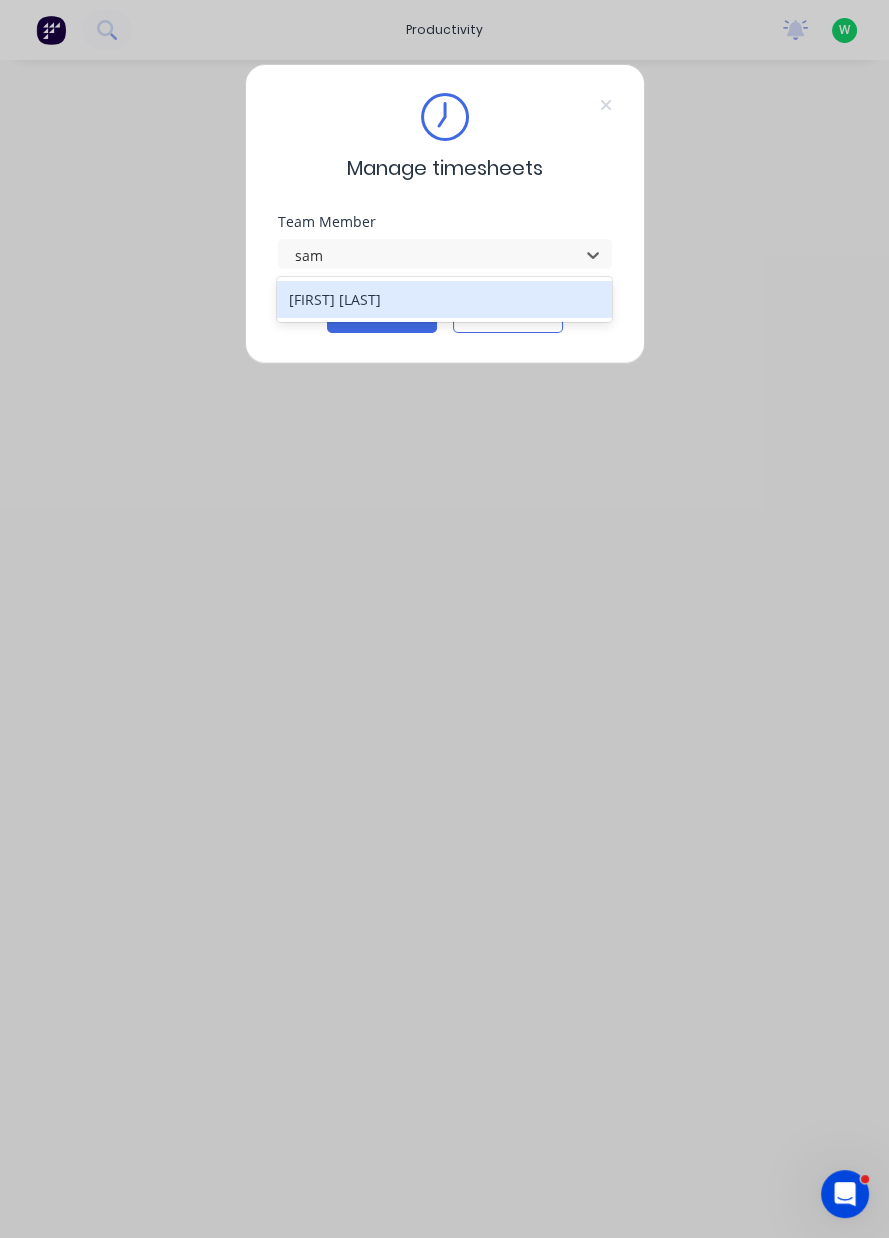 click on "[FIRST] [LAST]" at bounding box center (444, 299) 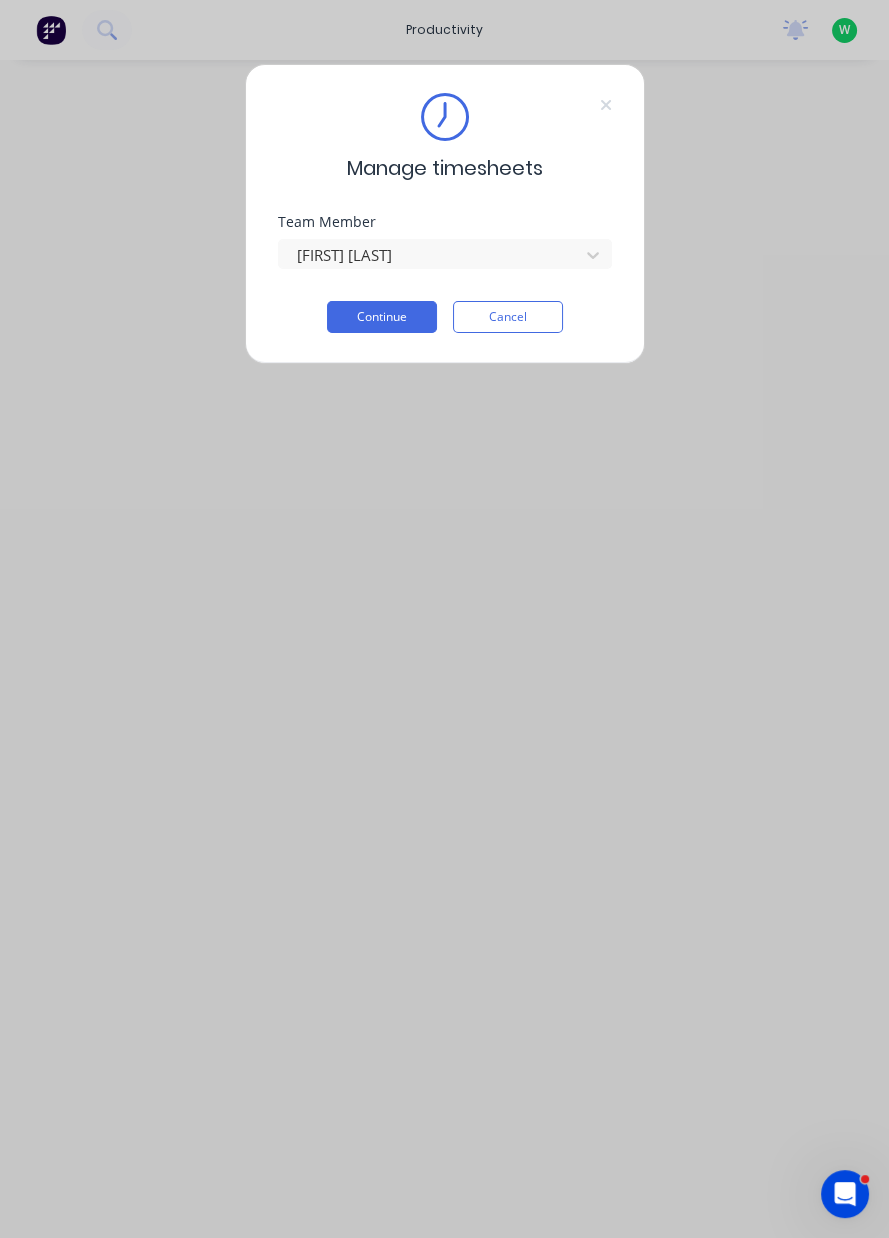 click on "Continue" at bounding box center (382, 317) 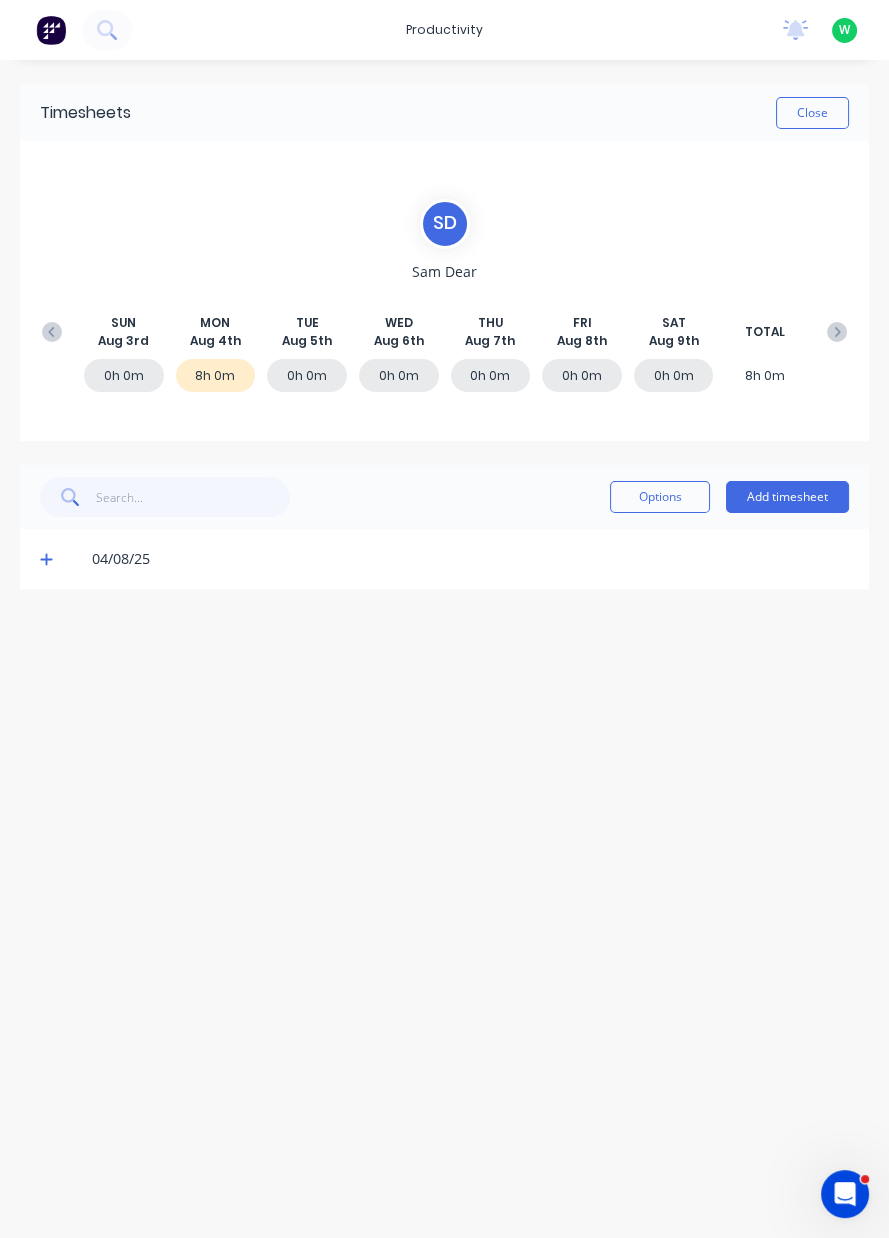click at bounding box center [50, 559] 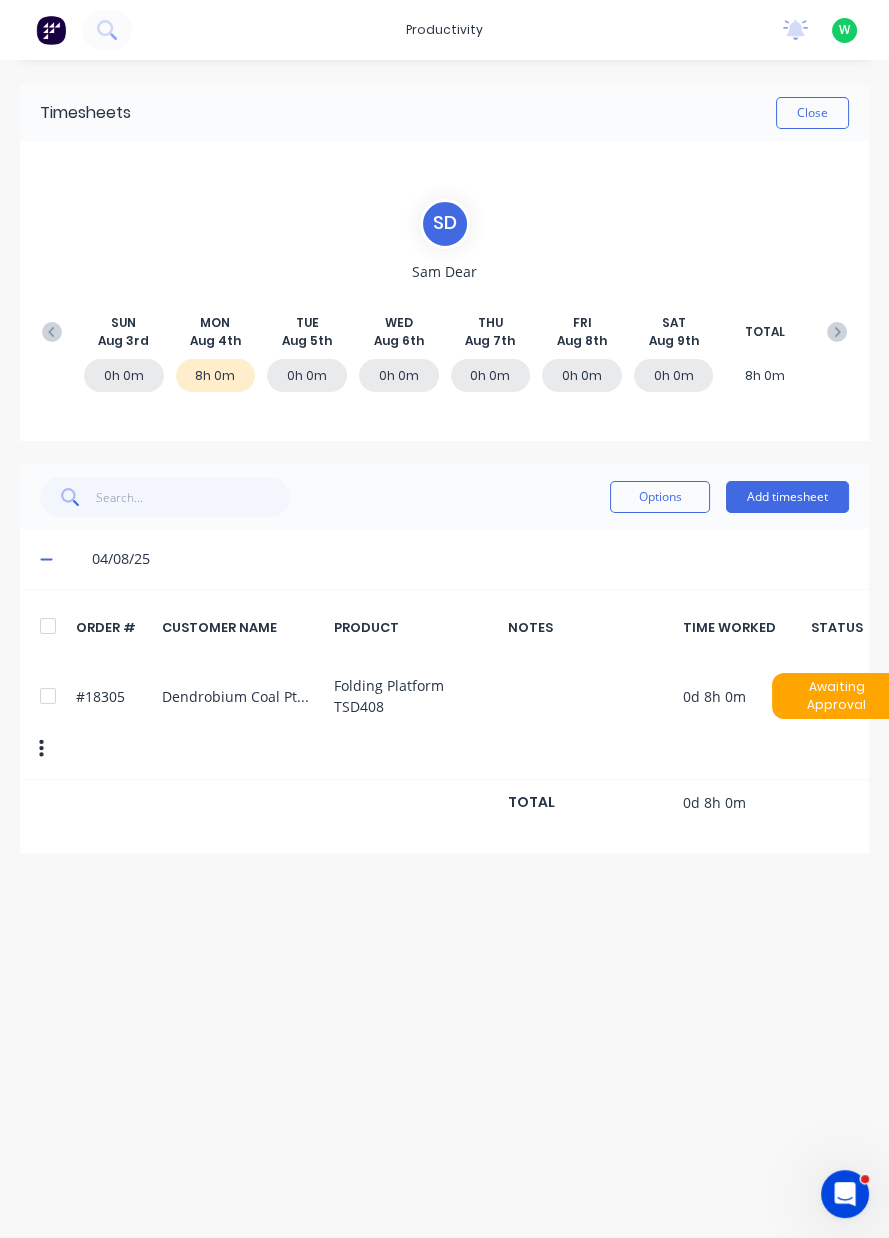 click on "Add timesheet" at bounding box center (787, 497) 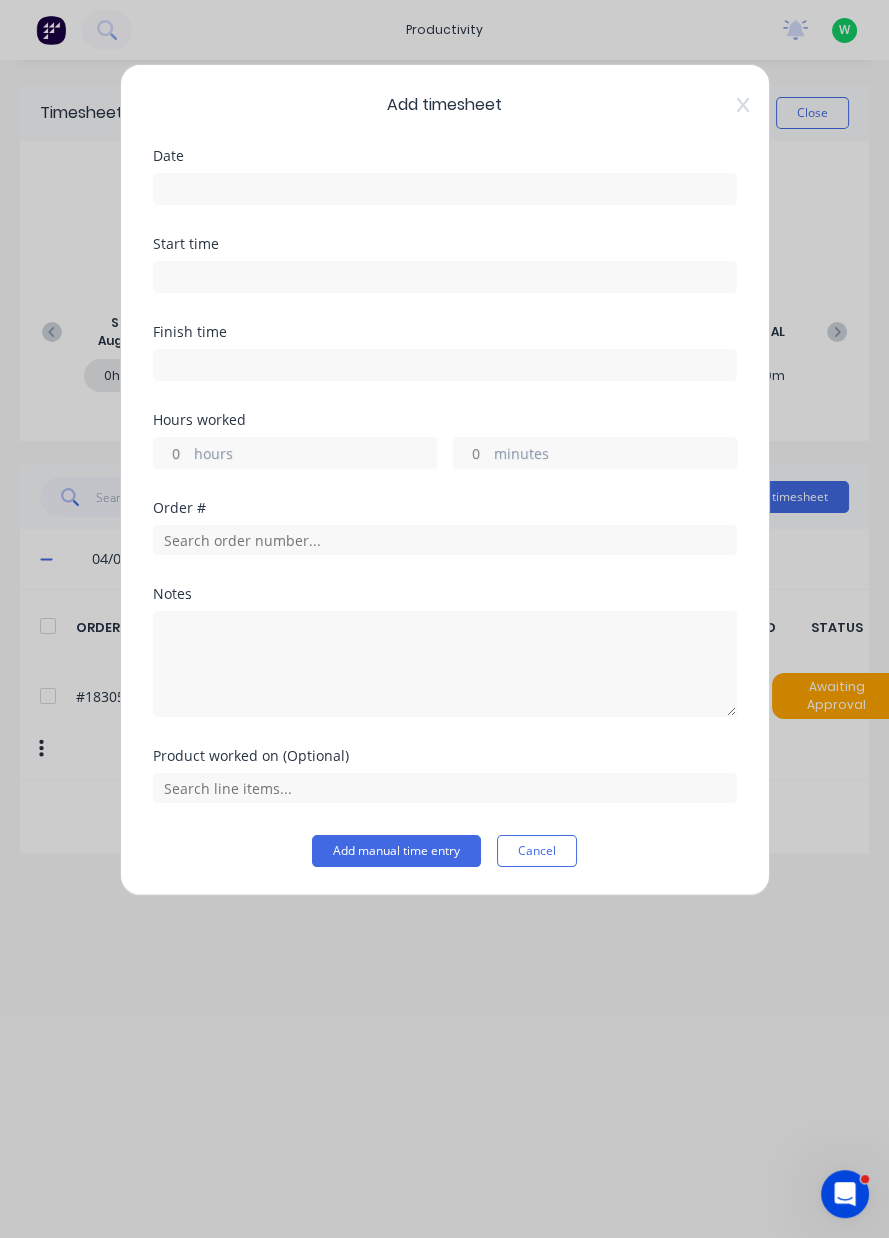click at bounding box center (445, 189) 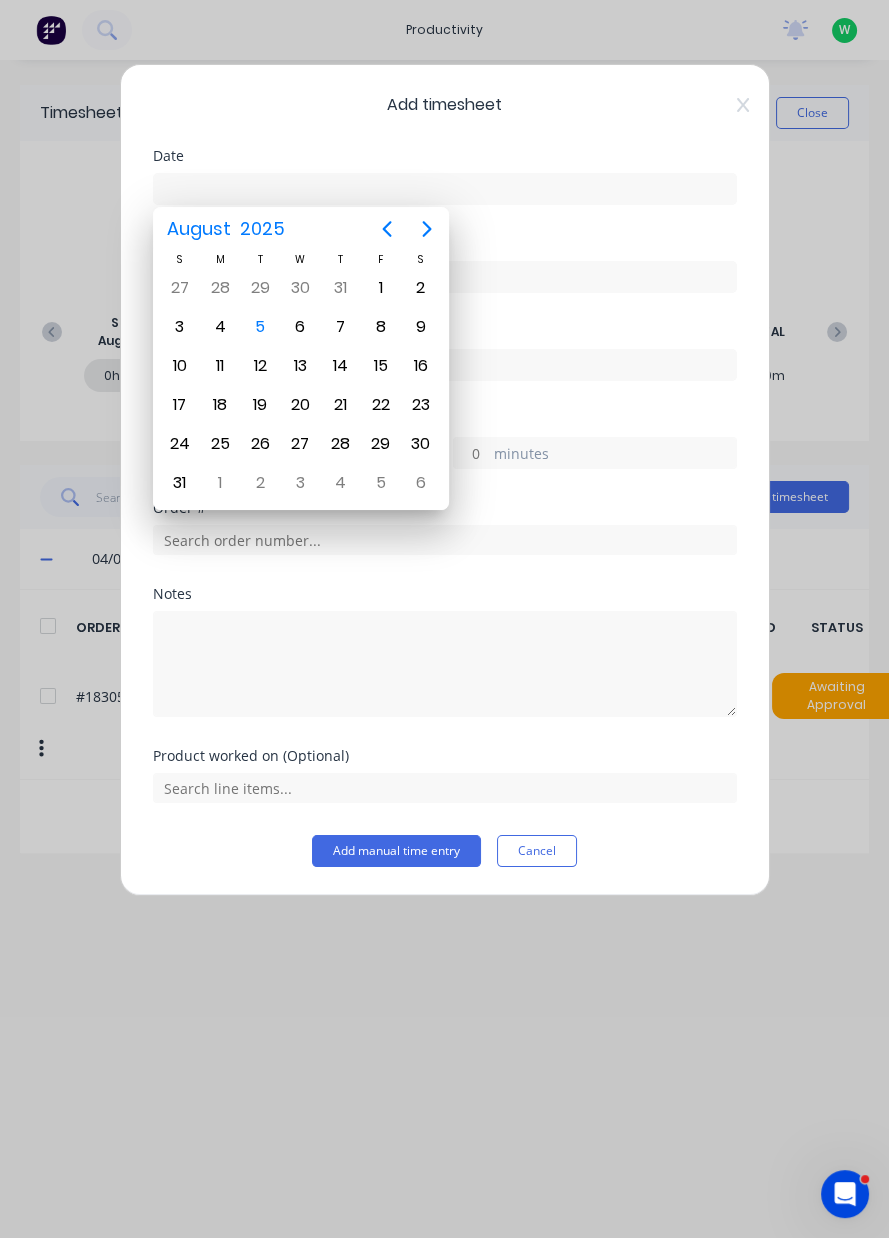 click on "5" at bounding box center (260, 327) 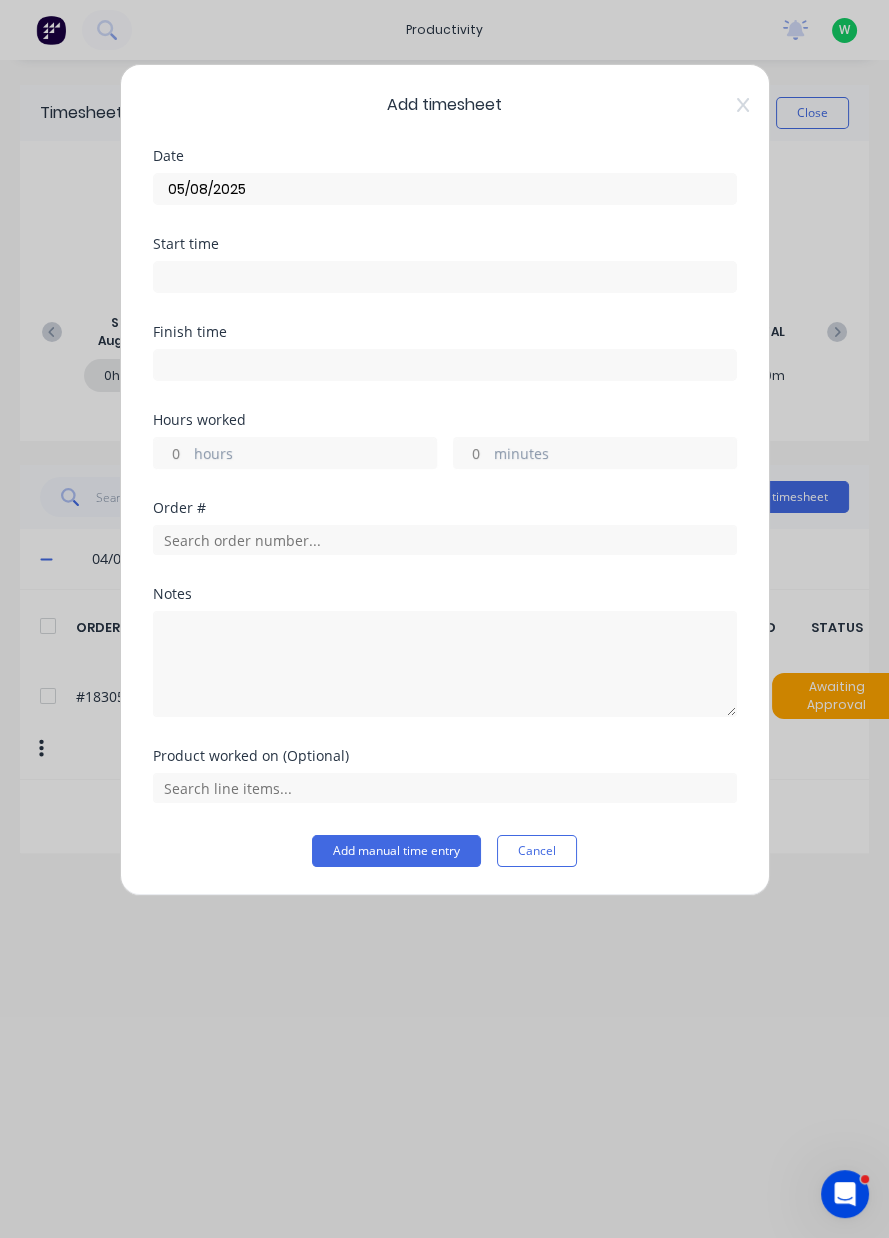 click on "hours" at bounding box center [171, 453] 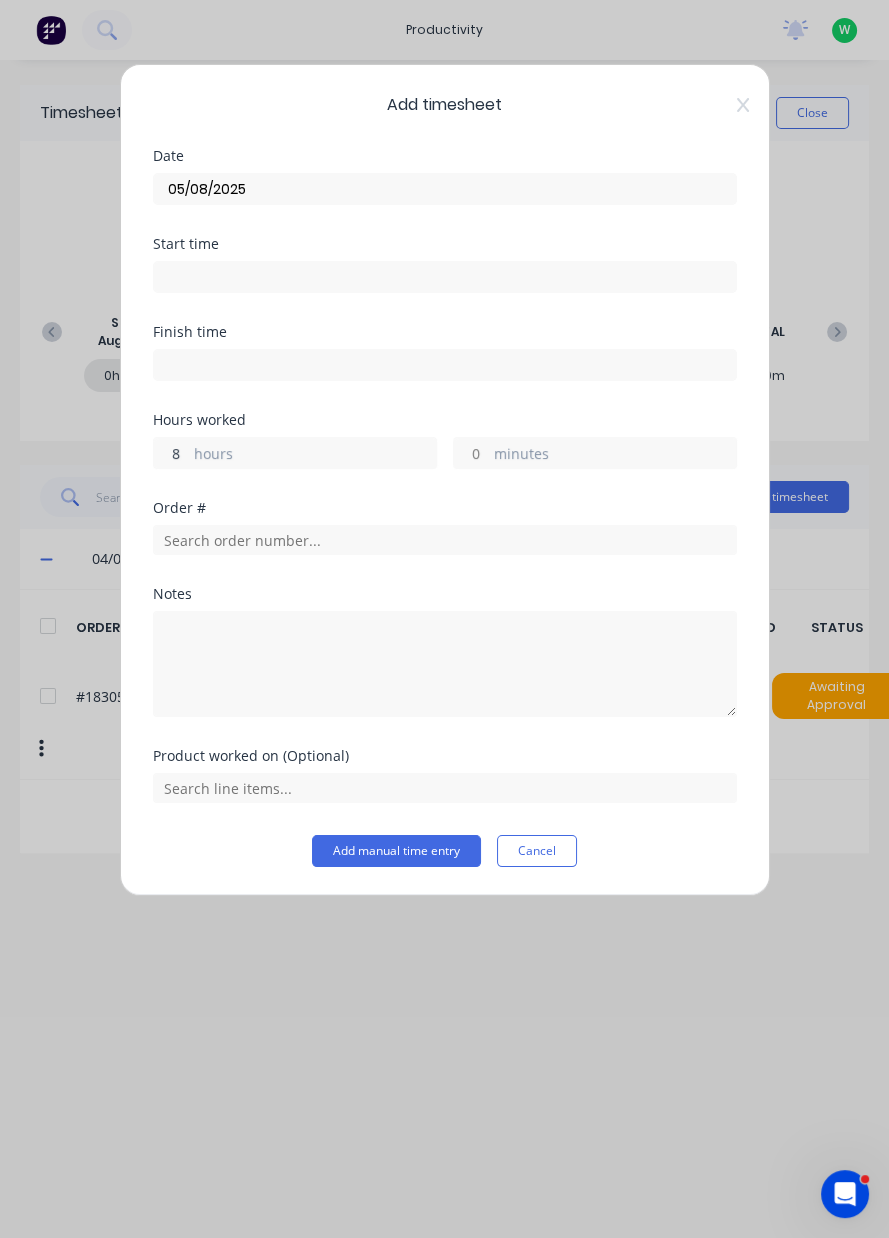 type on "8" 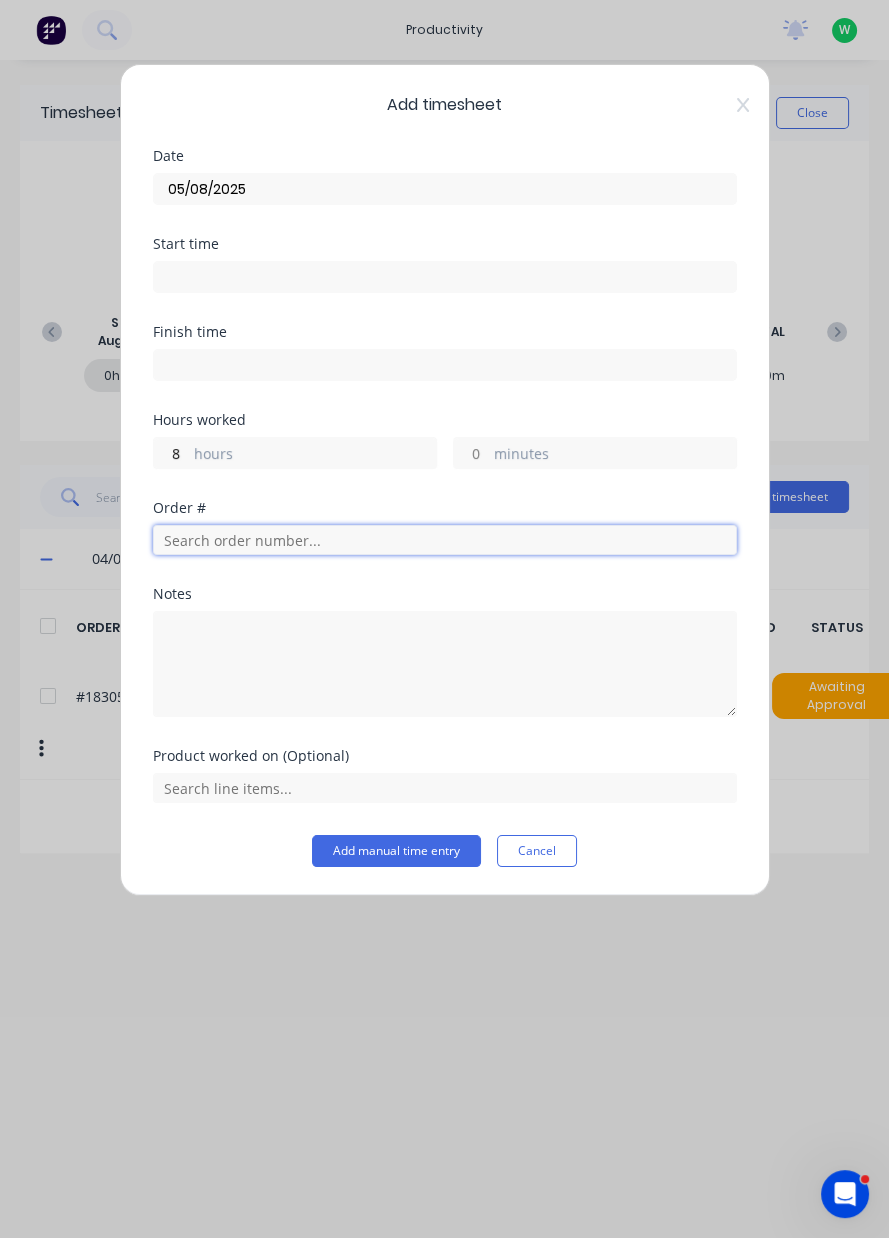 click at bounding box center [445, 540] 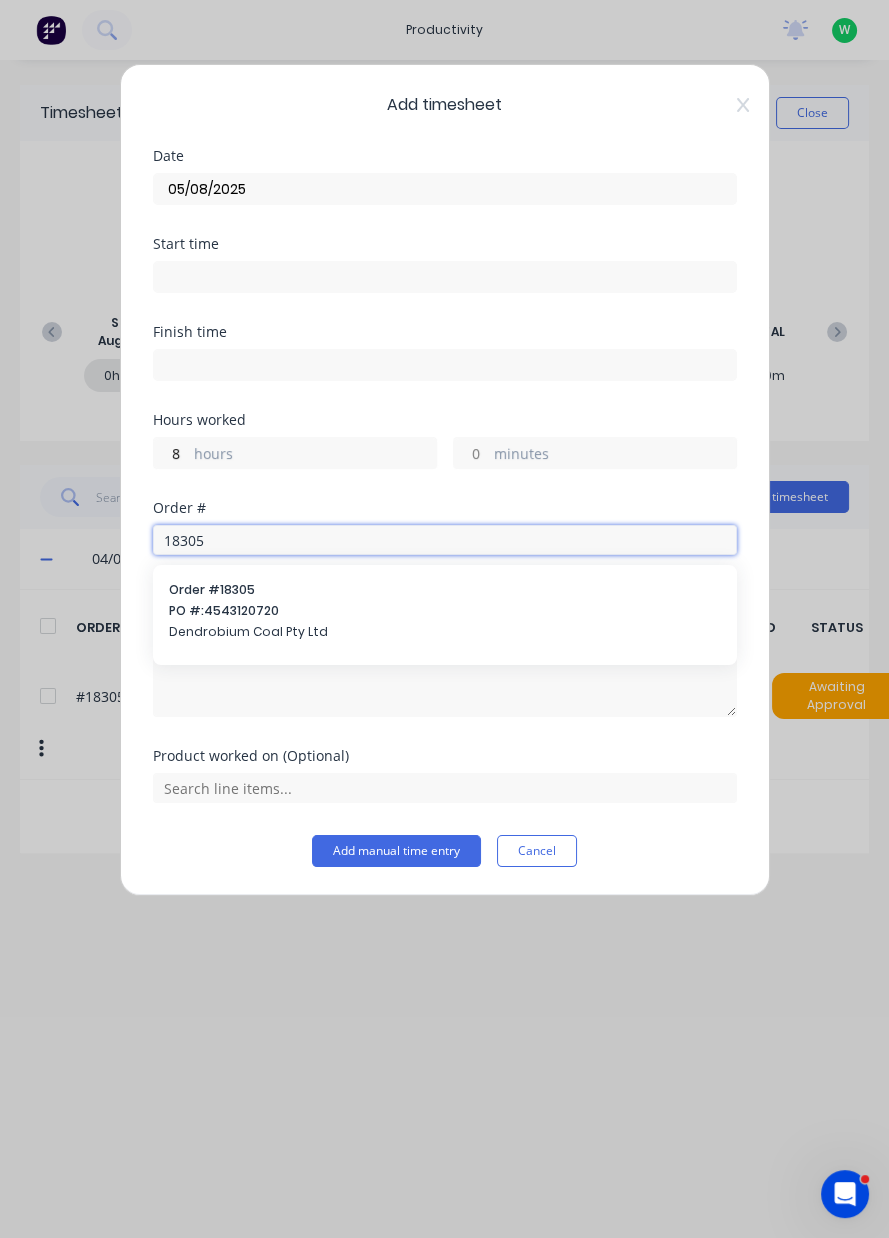 type on "18305" 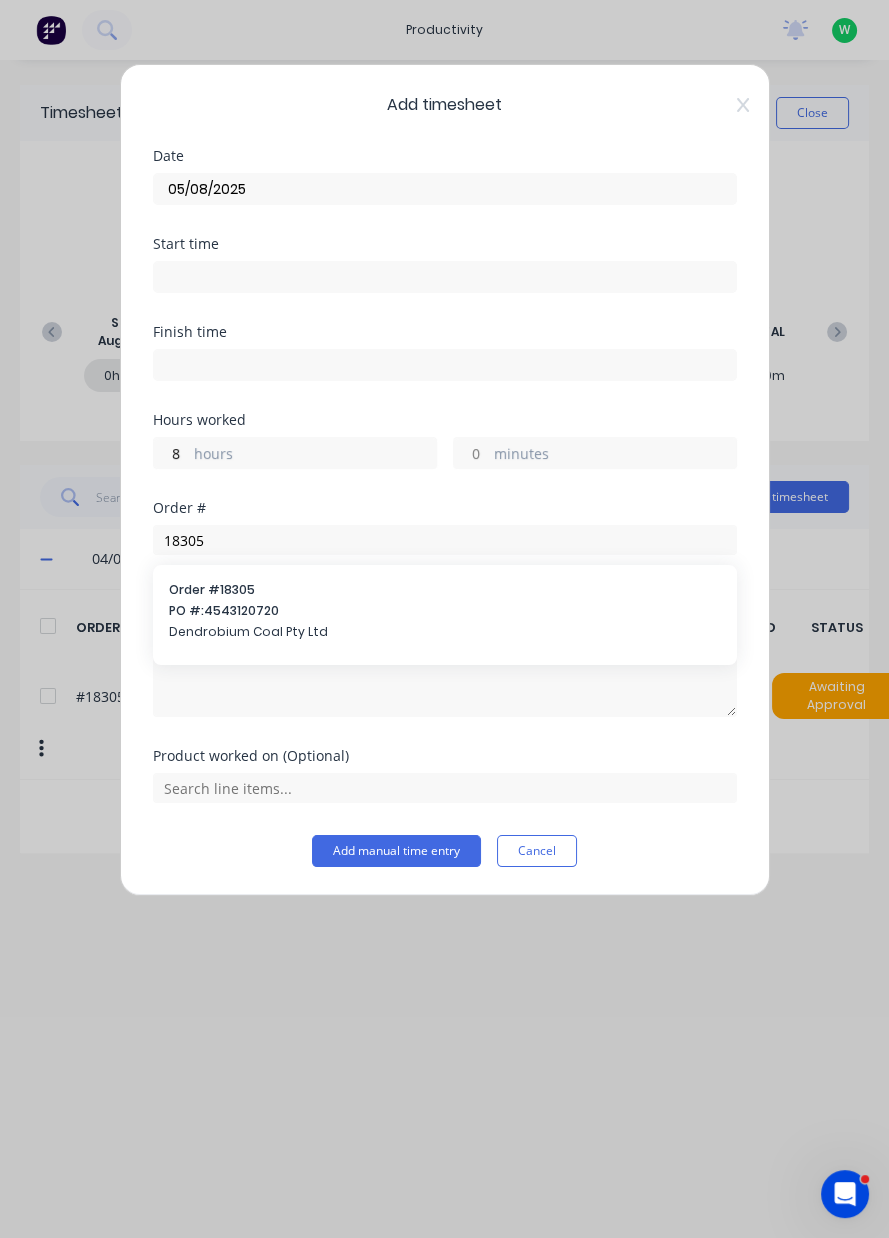 click on "Dendrobium Coal Pty Ltd" at bounding box center [445, 632] 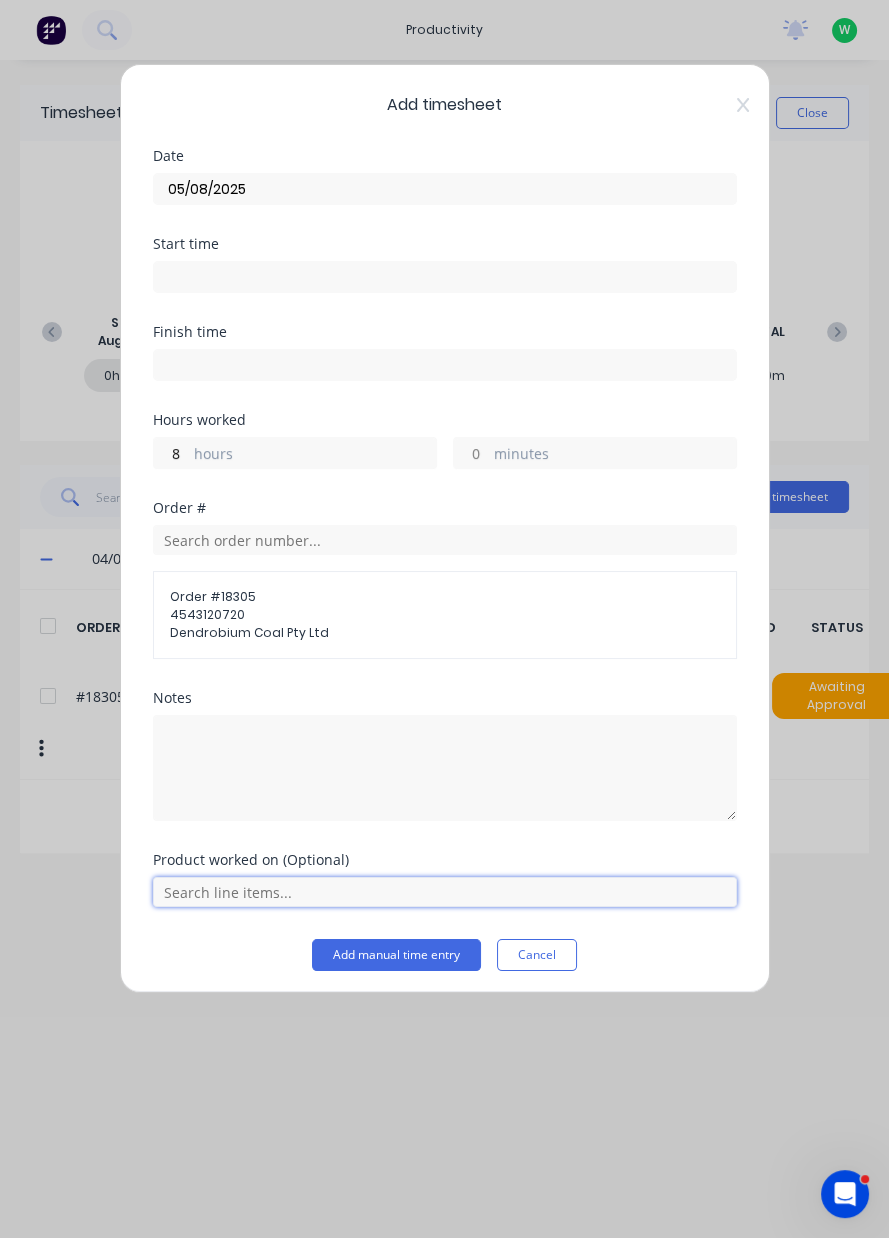 click at bounding box center [445, 892] 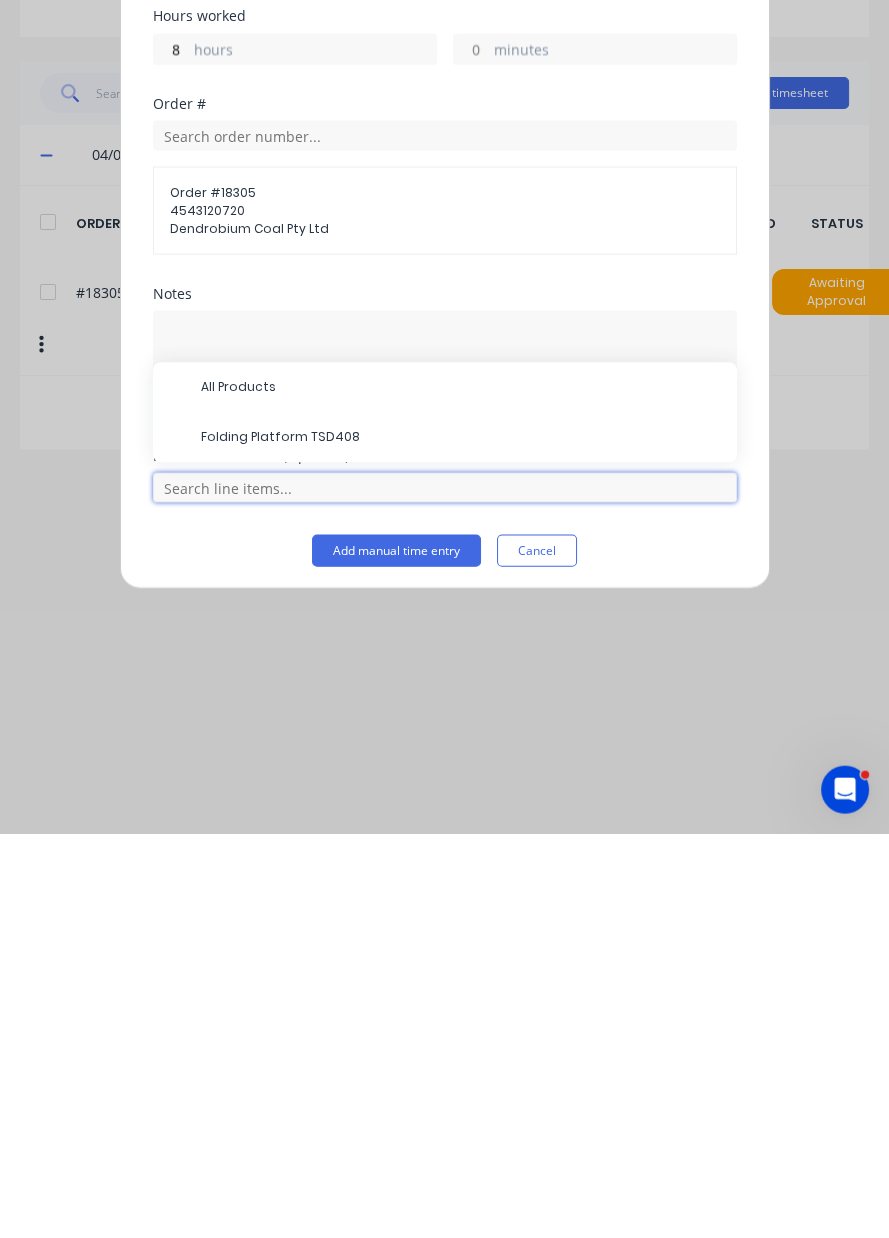 scroll, scrollTop: 68, scrollLeft: 0, axis: vertical 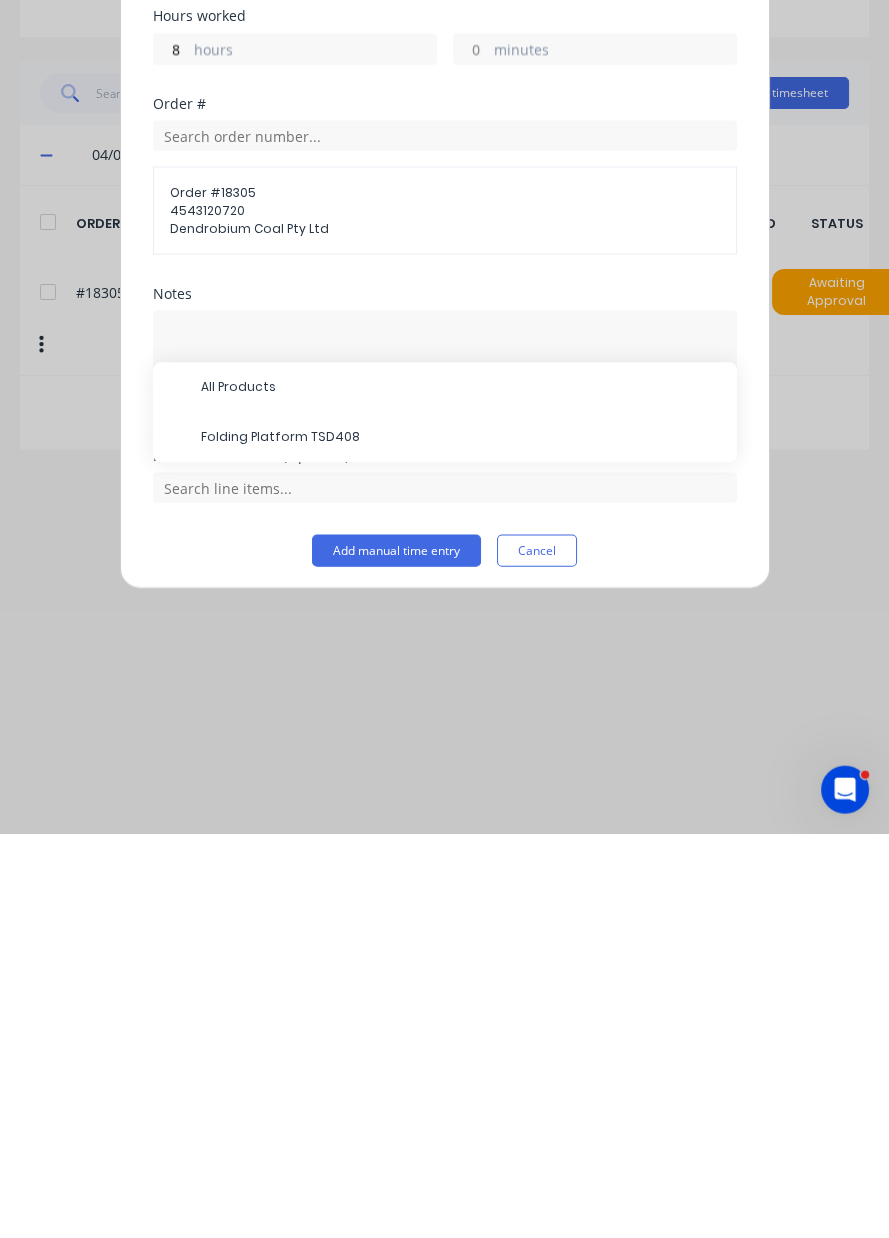 click on "Folding Platform TSD408" at bounding box center [461, 842] 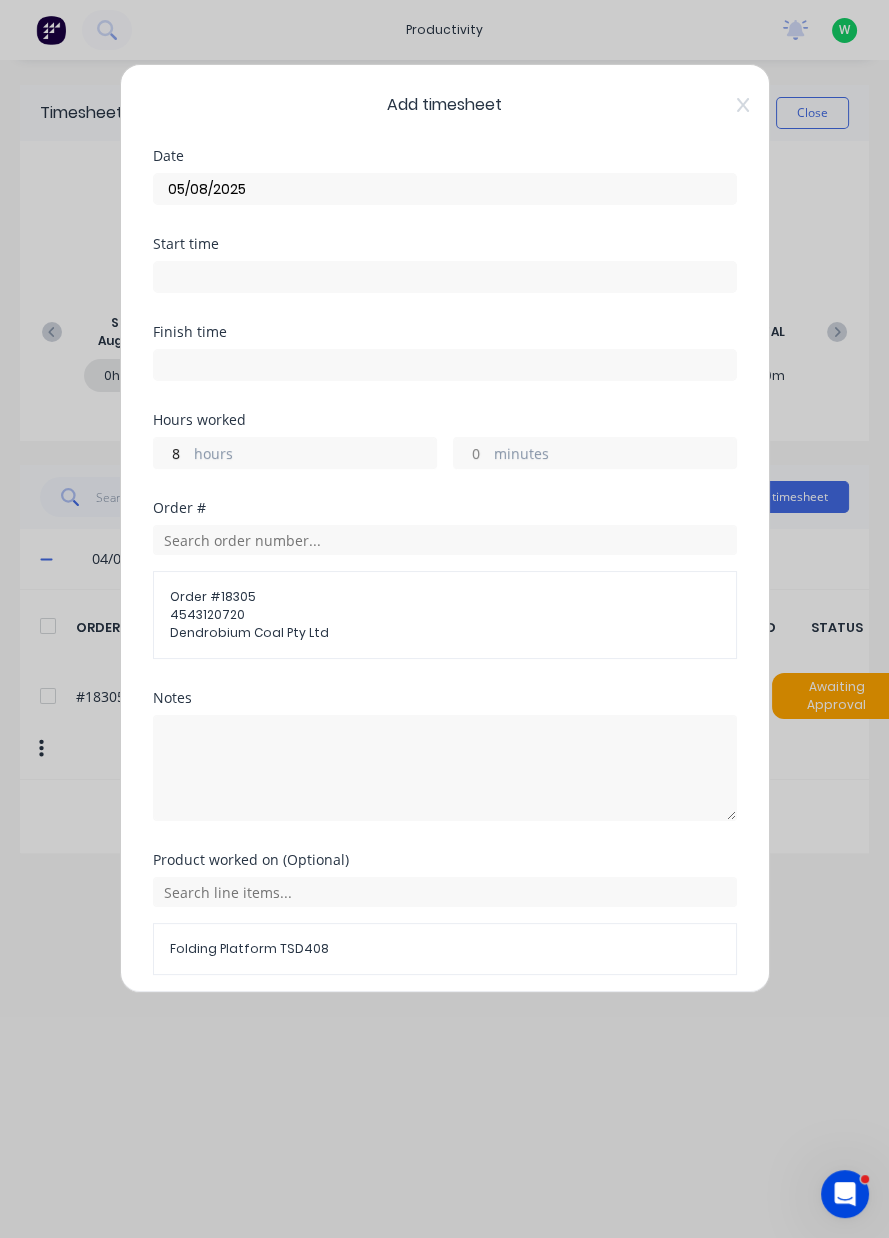 scroll, scrollTop: 71, scrollLeft: 0, axis: vertical 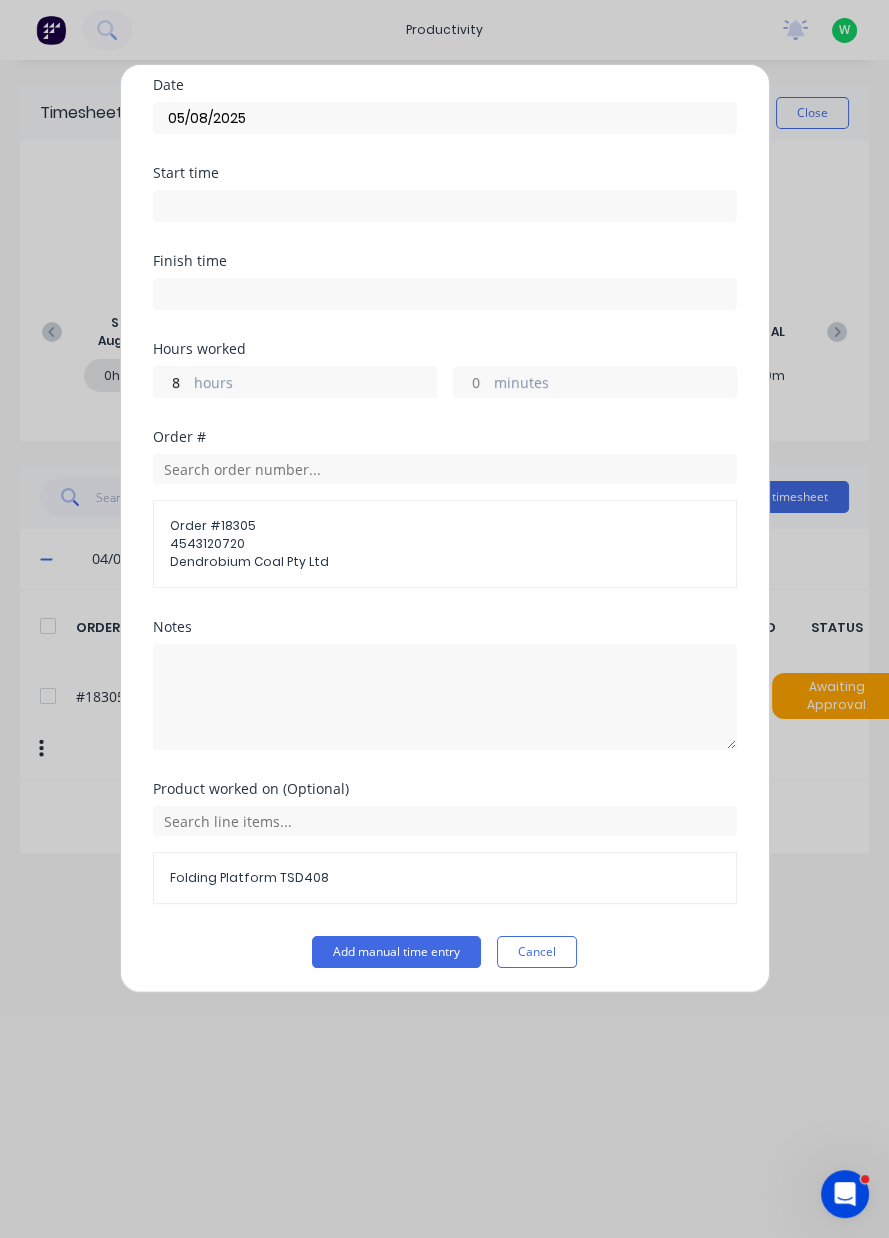 click on "Add manual time entry" at bounding box center [396, 952] 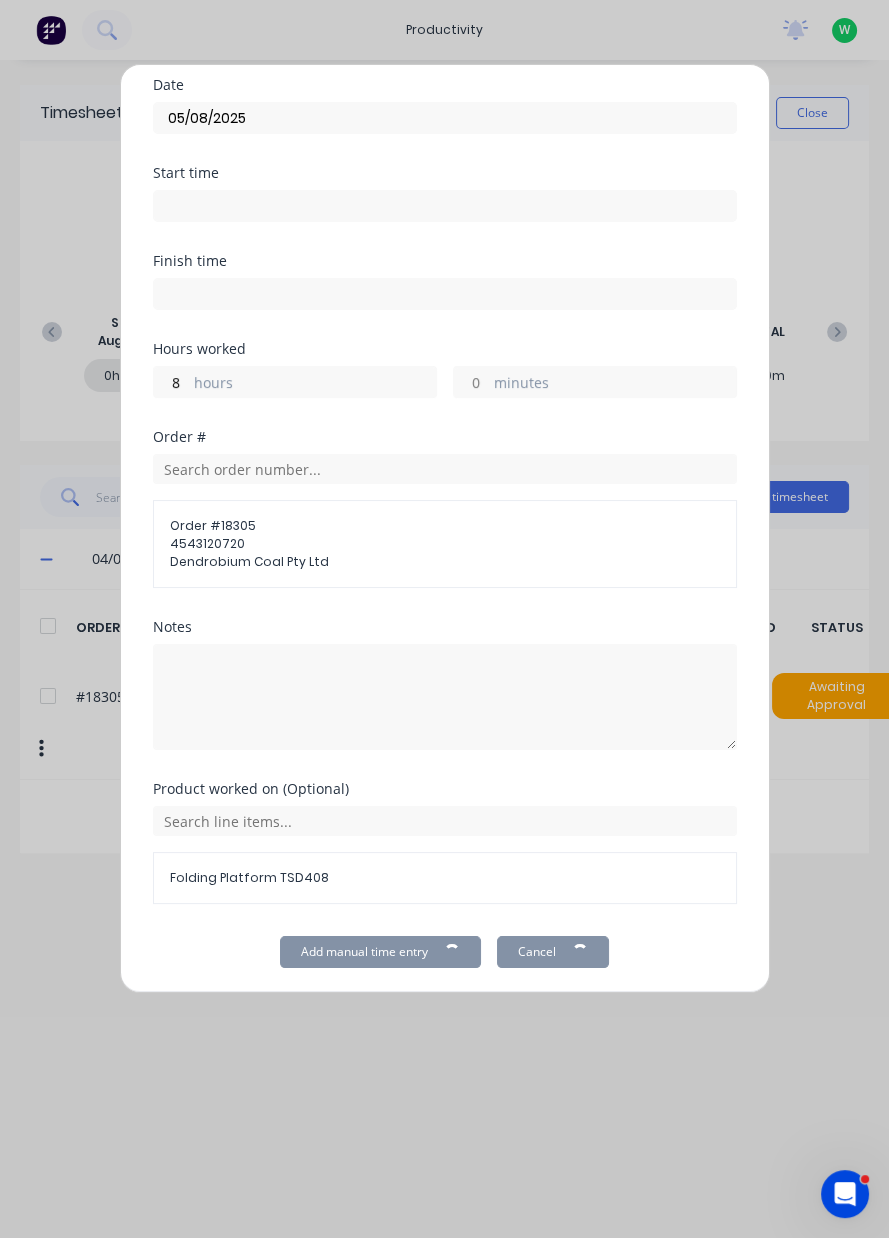 scroll, scrollTop: 0, scrollLeft: 0, axis: both 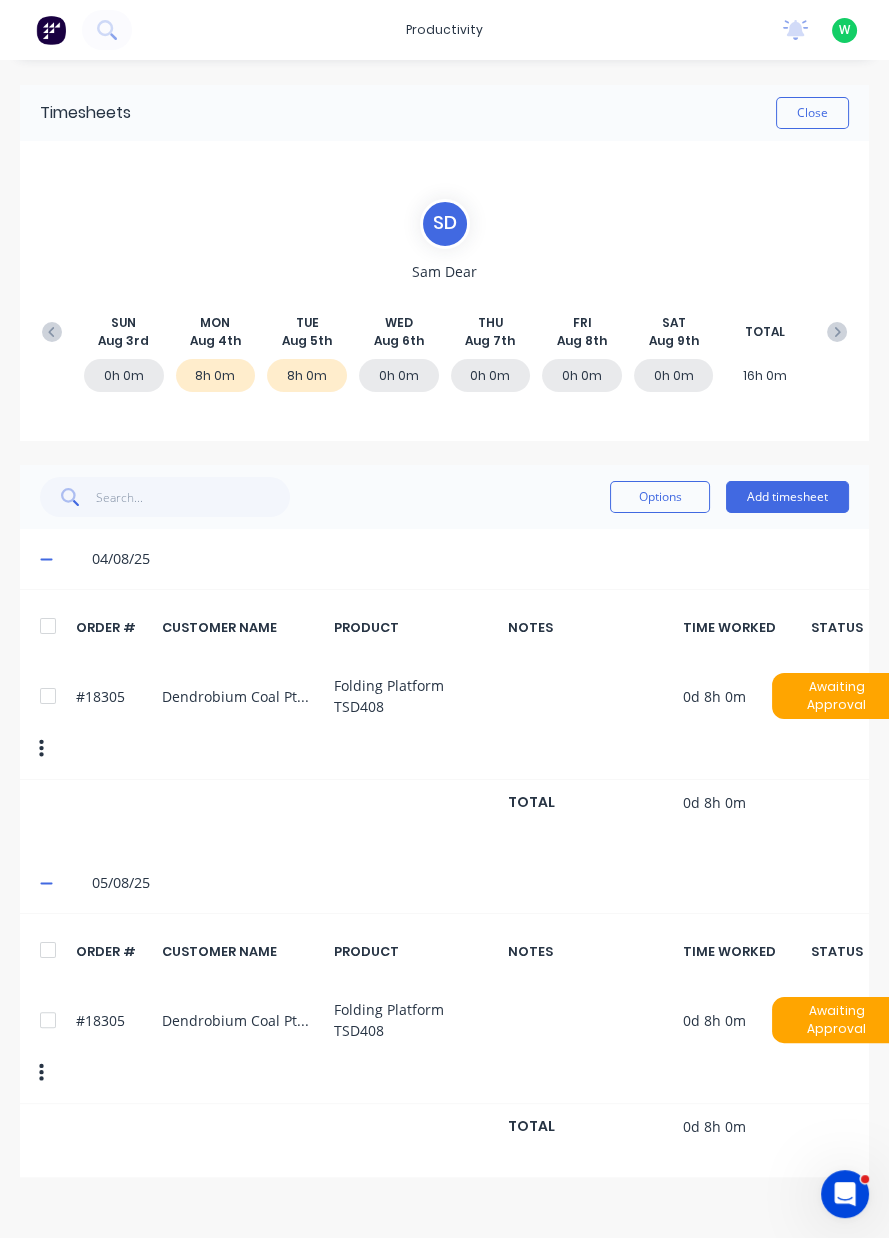 click on "Close" at bounding box center [812, 113] 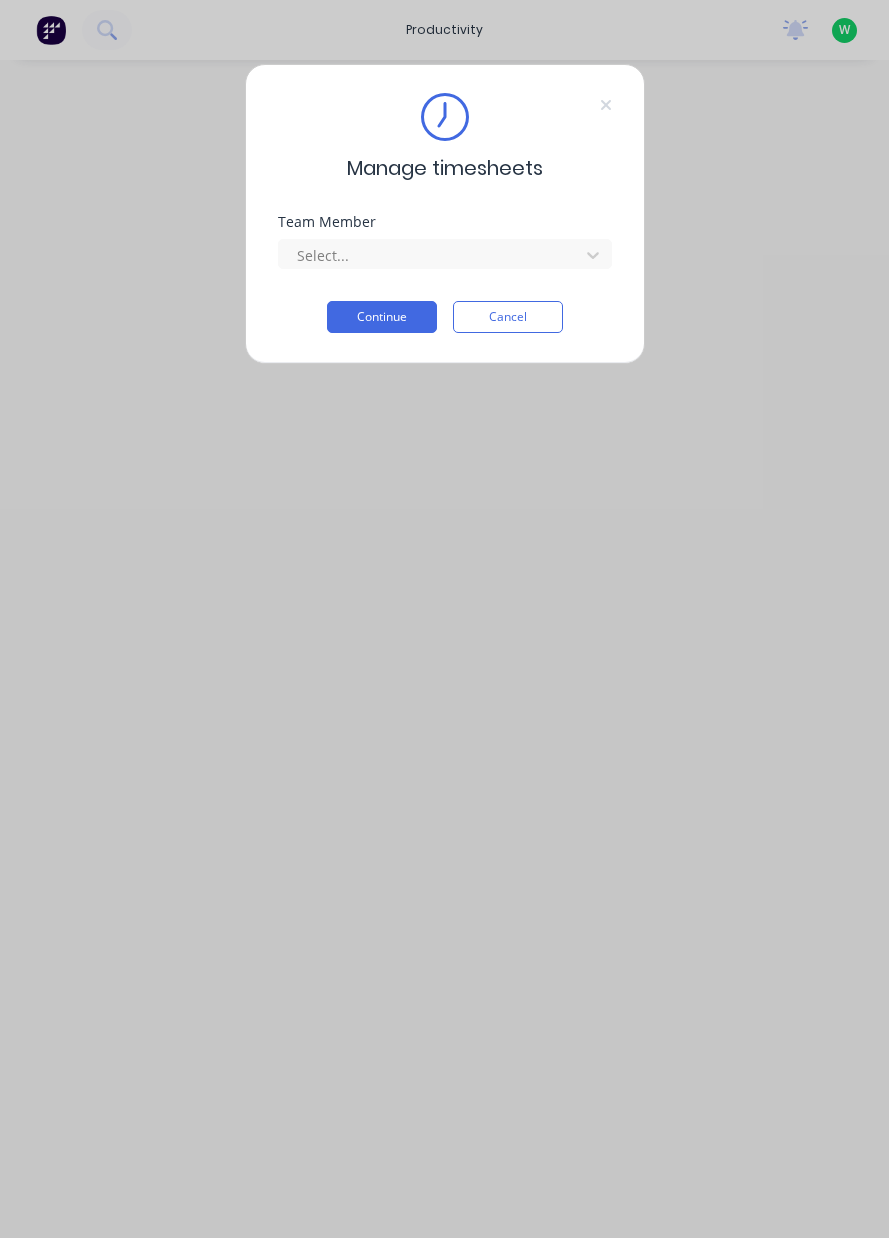 scroll, scrollTop: 0, scrollLeft: 0, axis: both 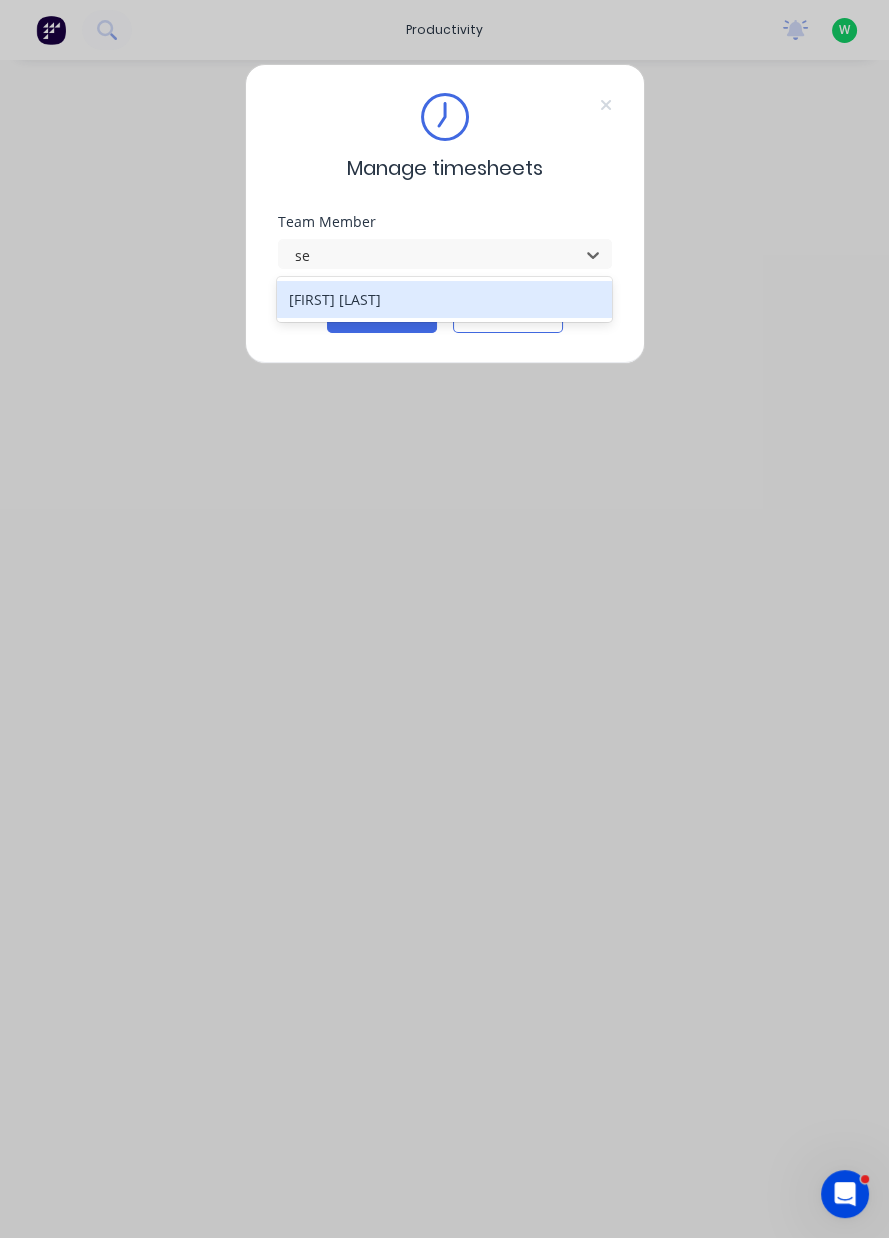 click on "[FIRST] [LAST]" at bounding box center (444, 299) 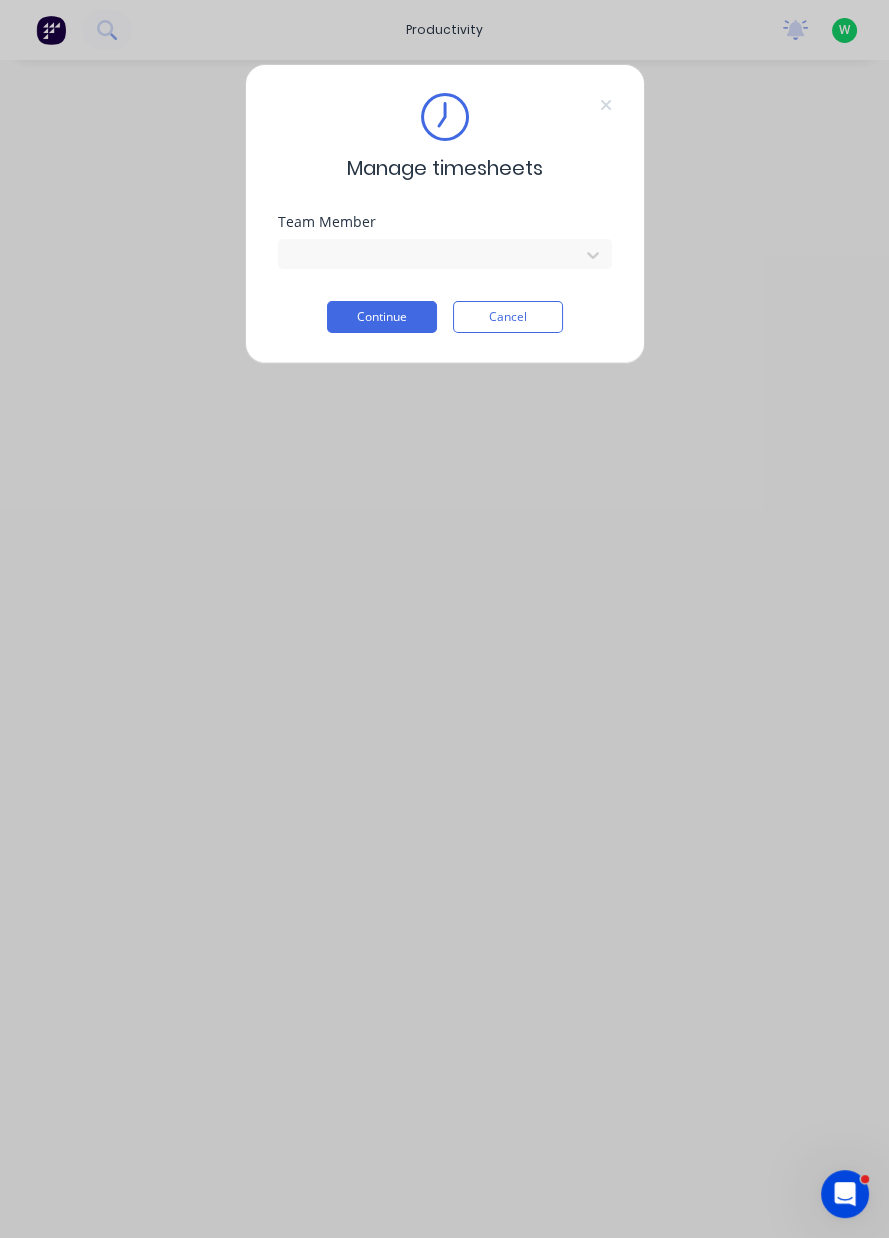 click on "Continue" at bounding box center [382, 317] 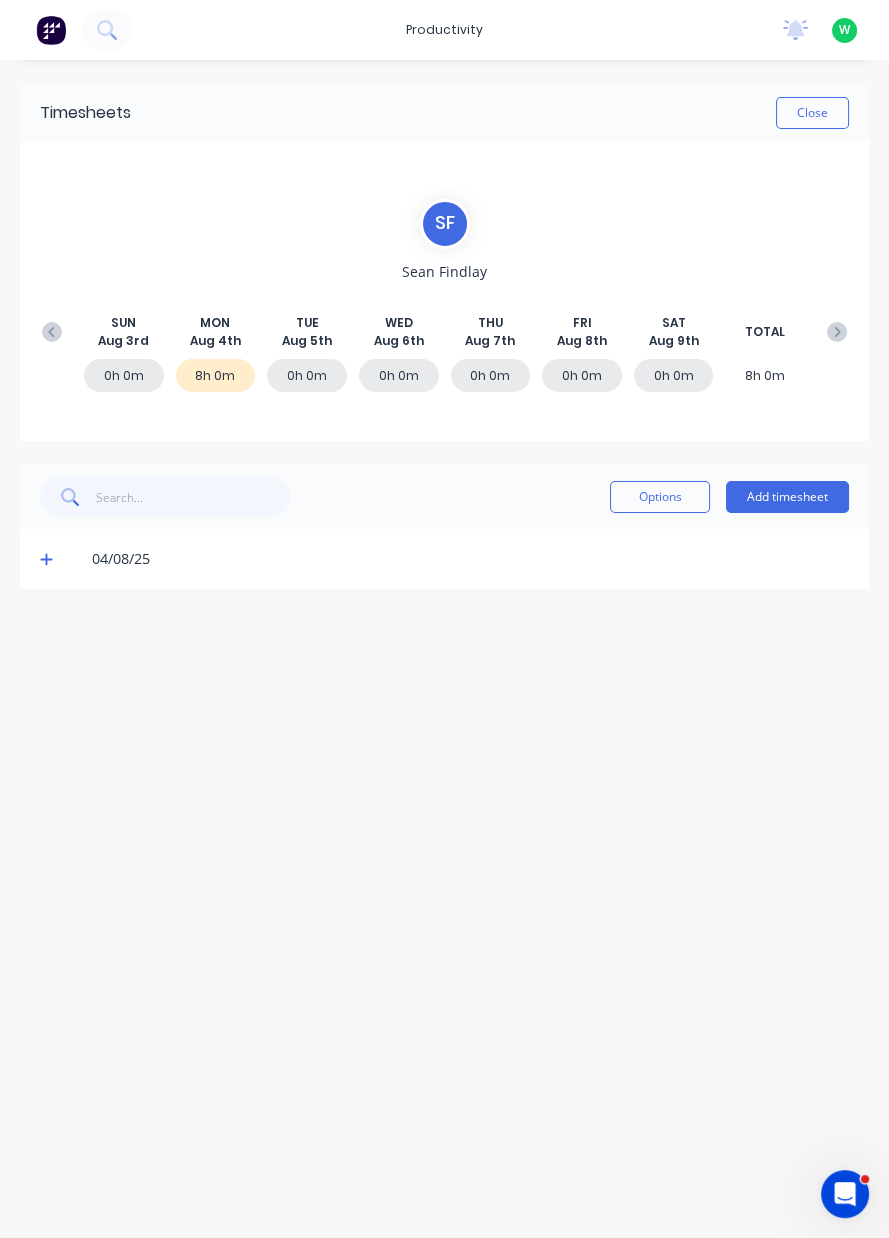 click on "Add timesheet" at bounding box center (787, 497) 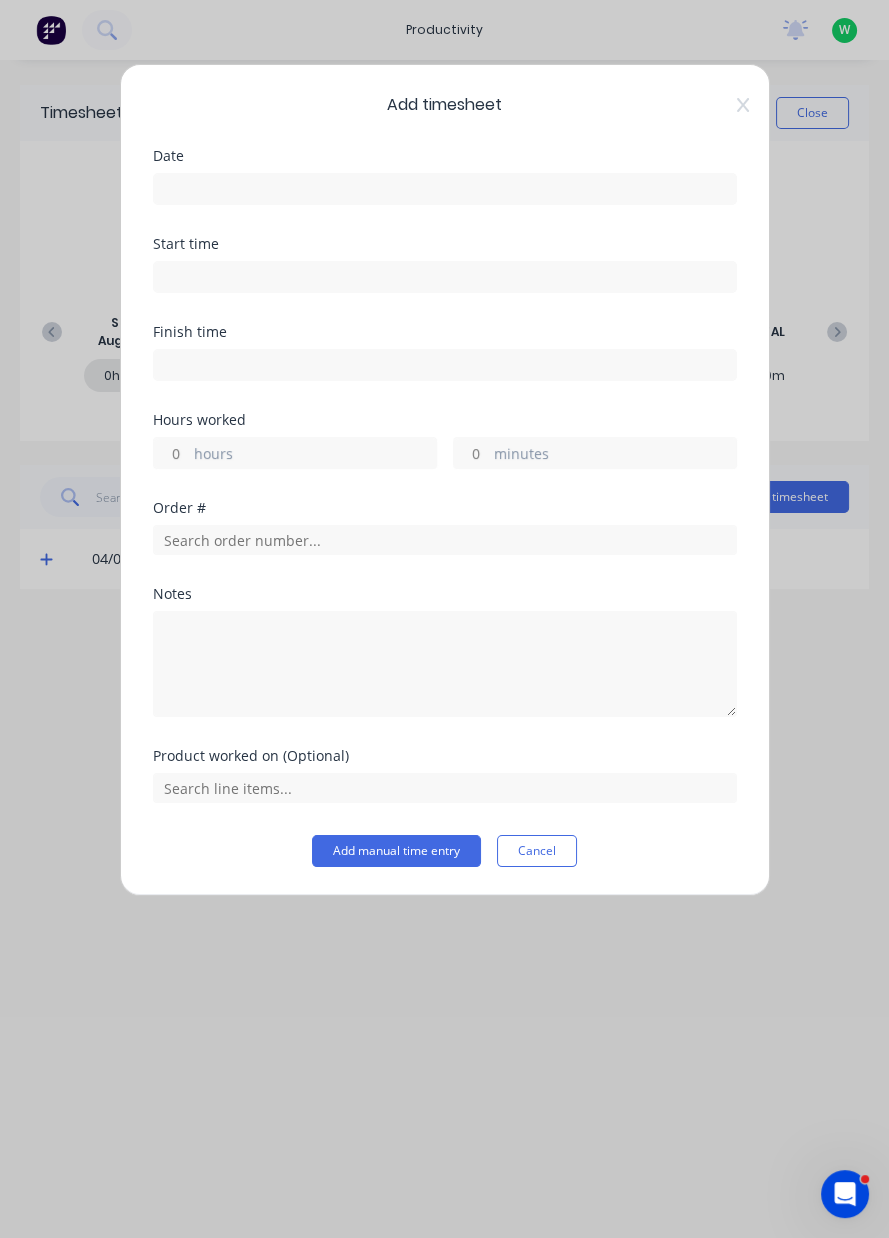 click at bounding box center [445, 189] 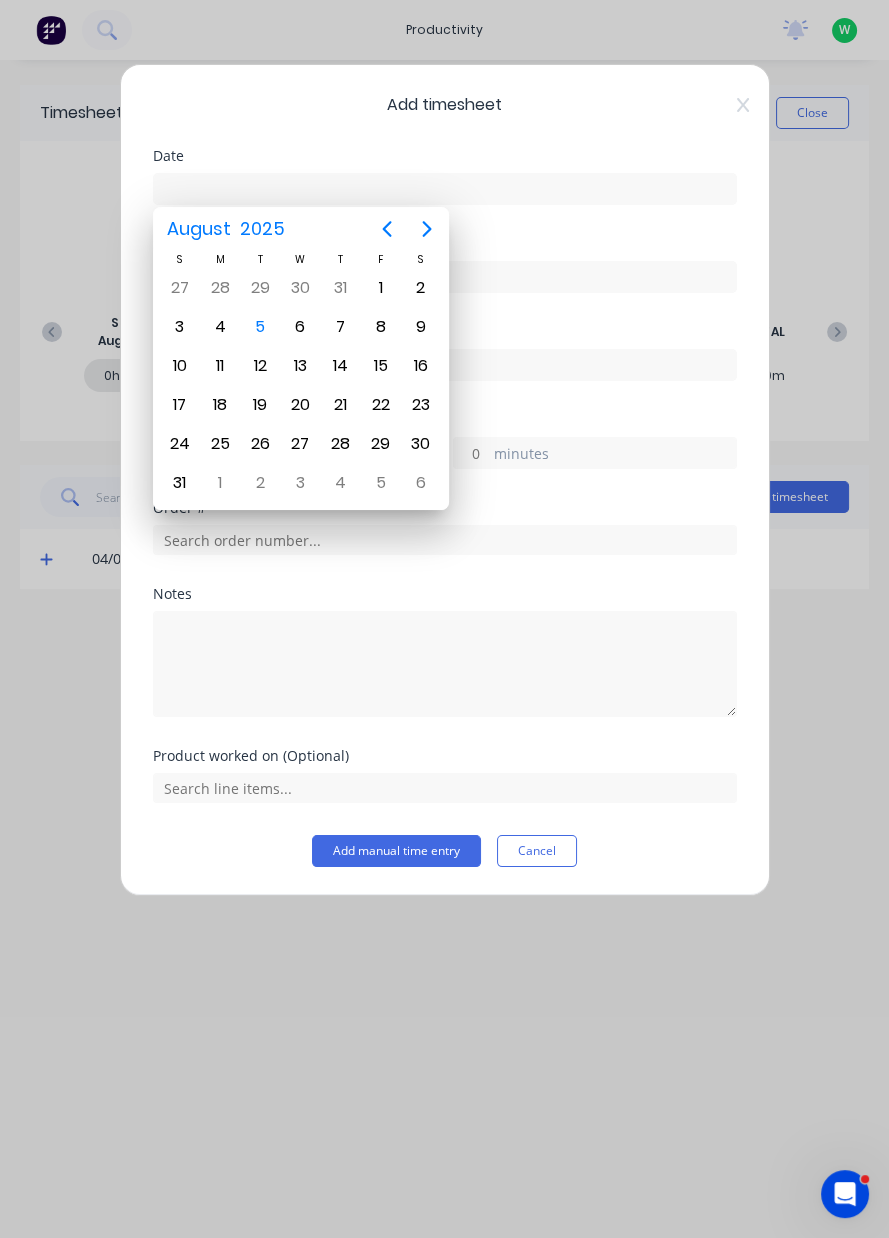 click on "5" at bounding box center [260, 327] 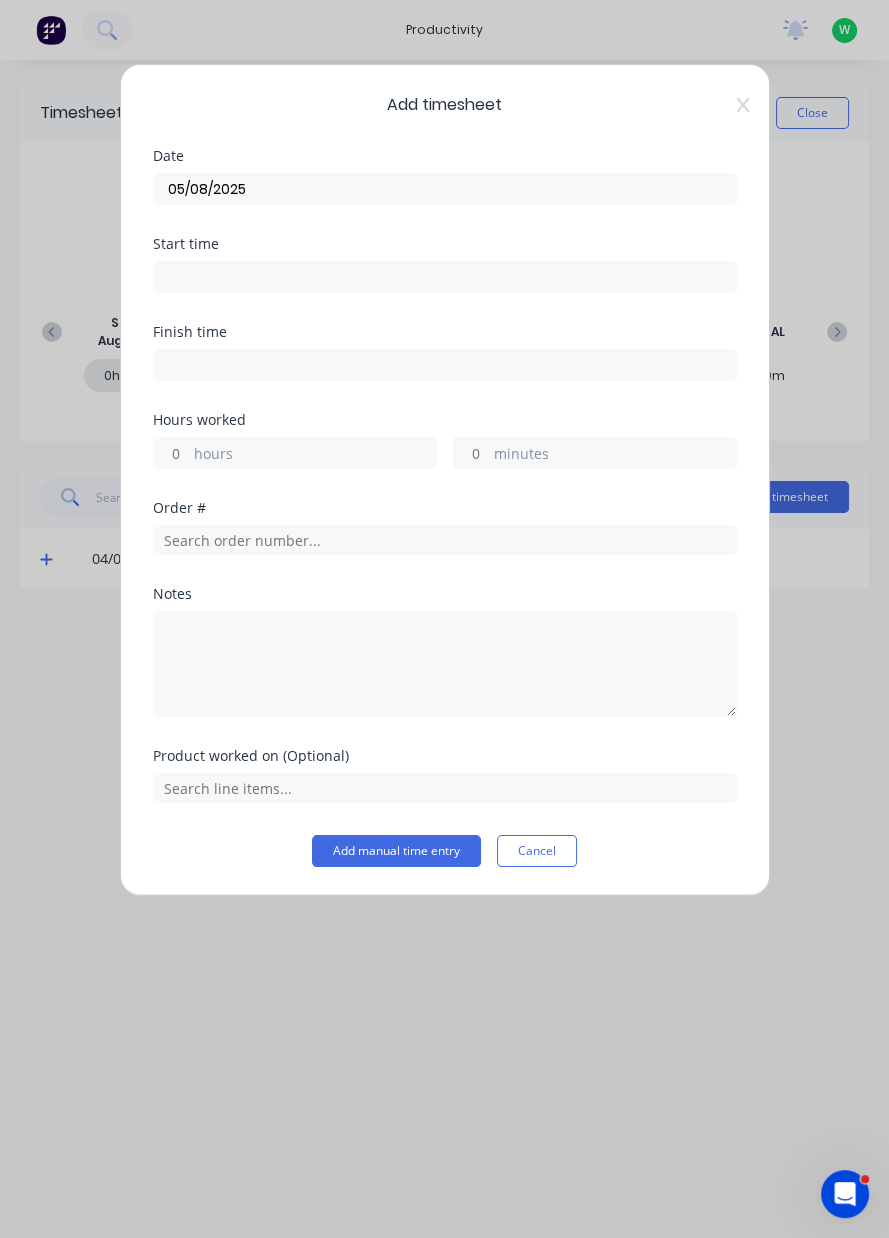 type on "05/08/2025" 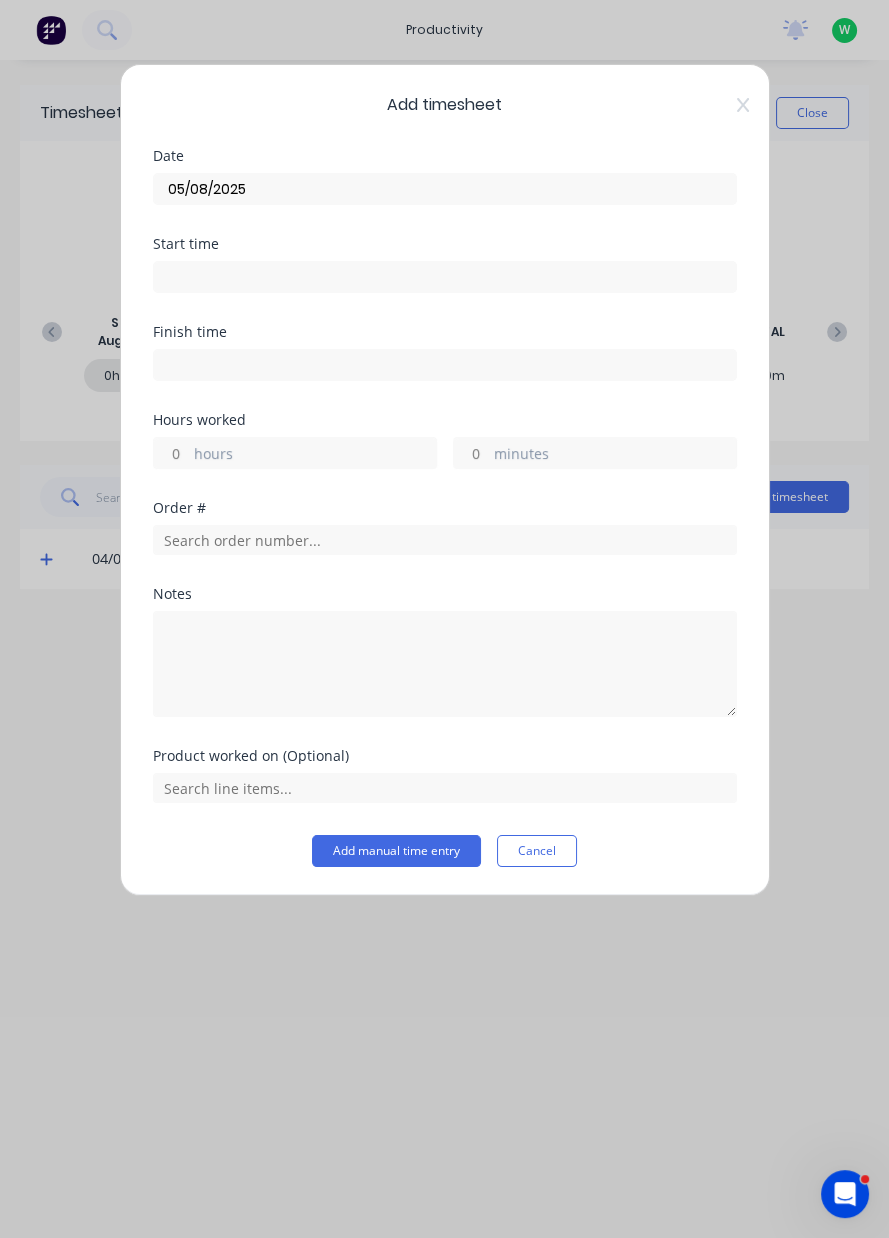 click on "hours" at bounding box center (171, 453) 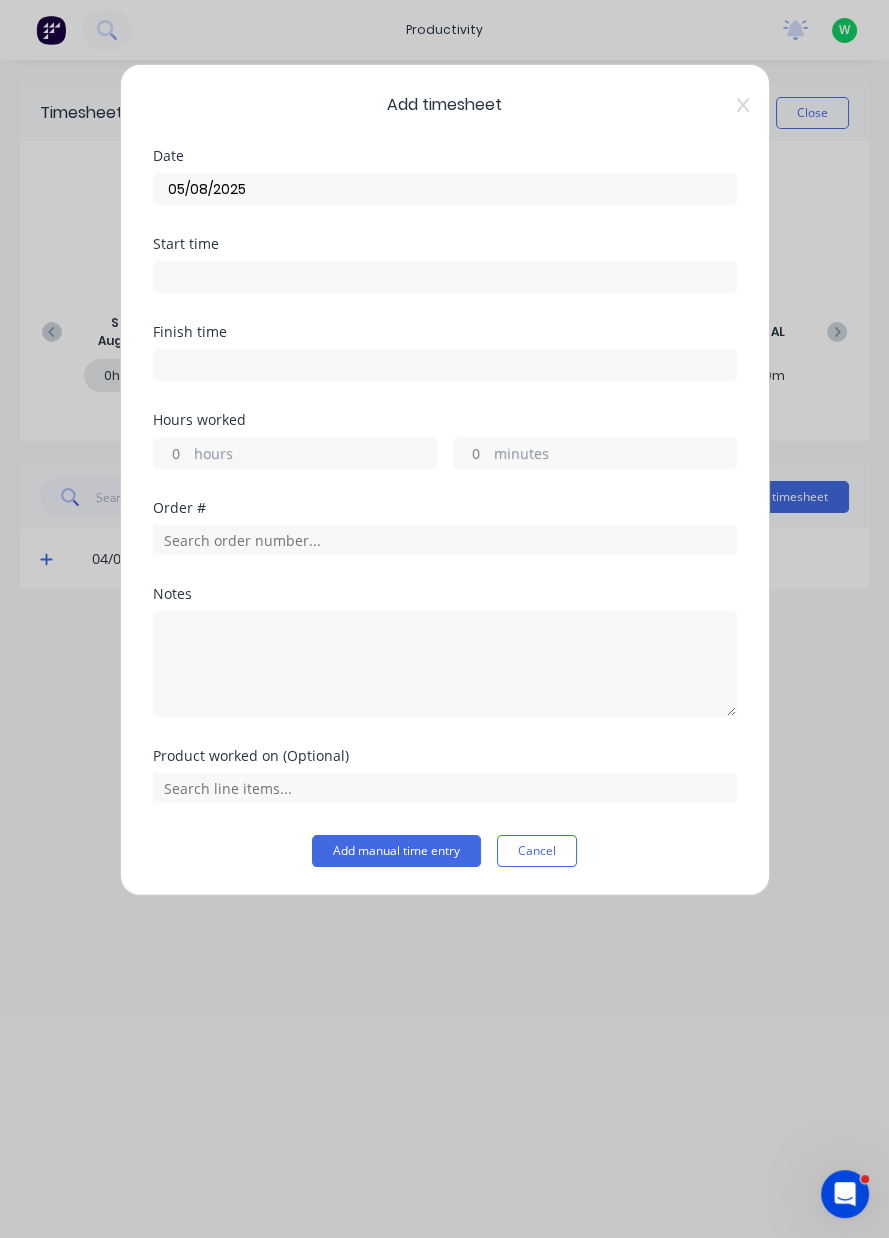 type on "4" 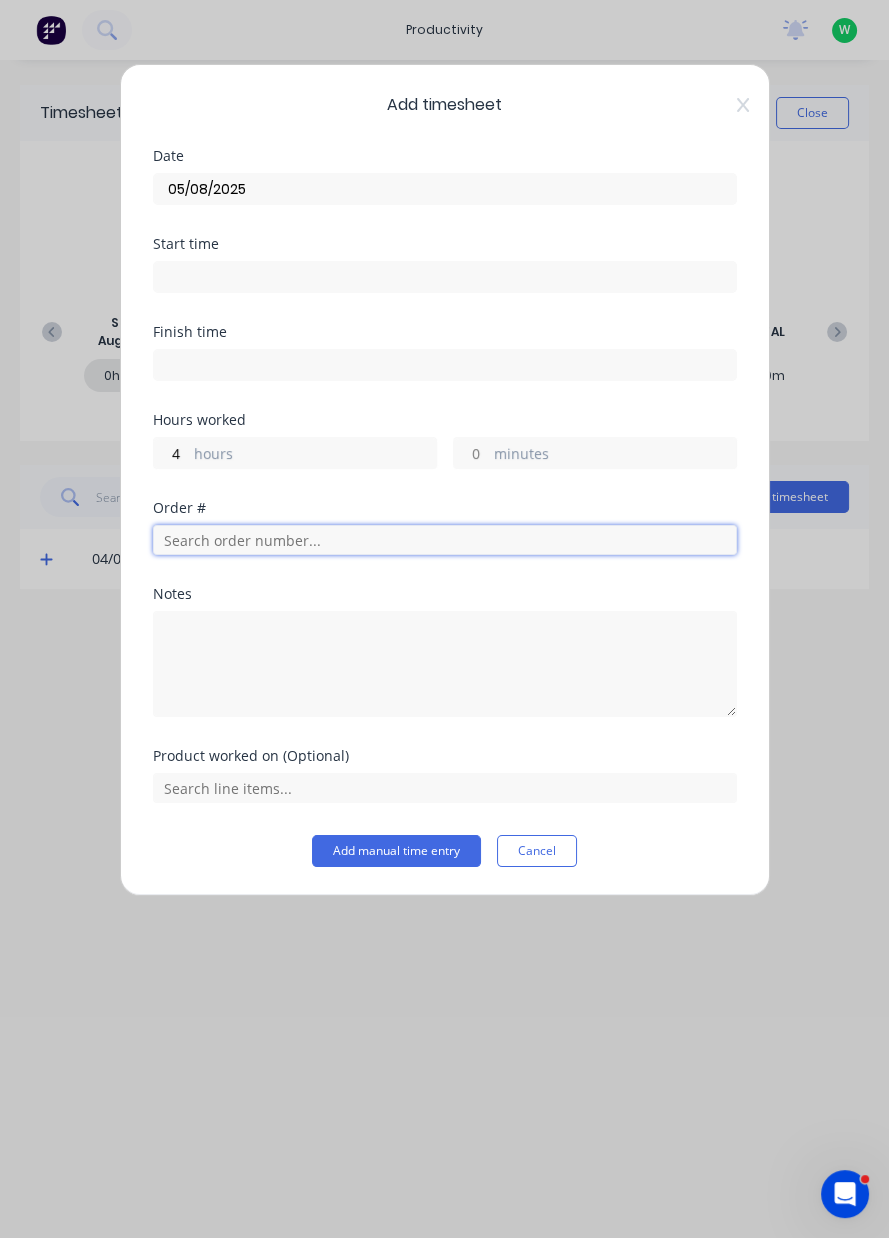click at bounding box center [445, 540] 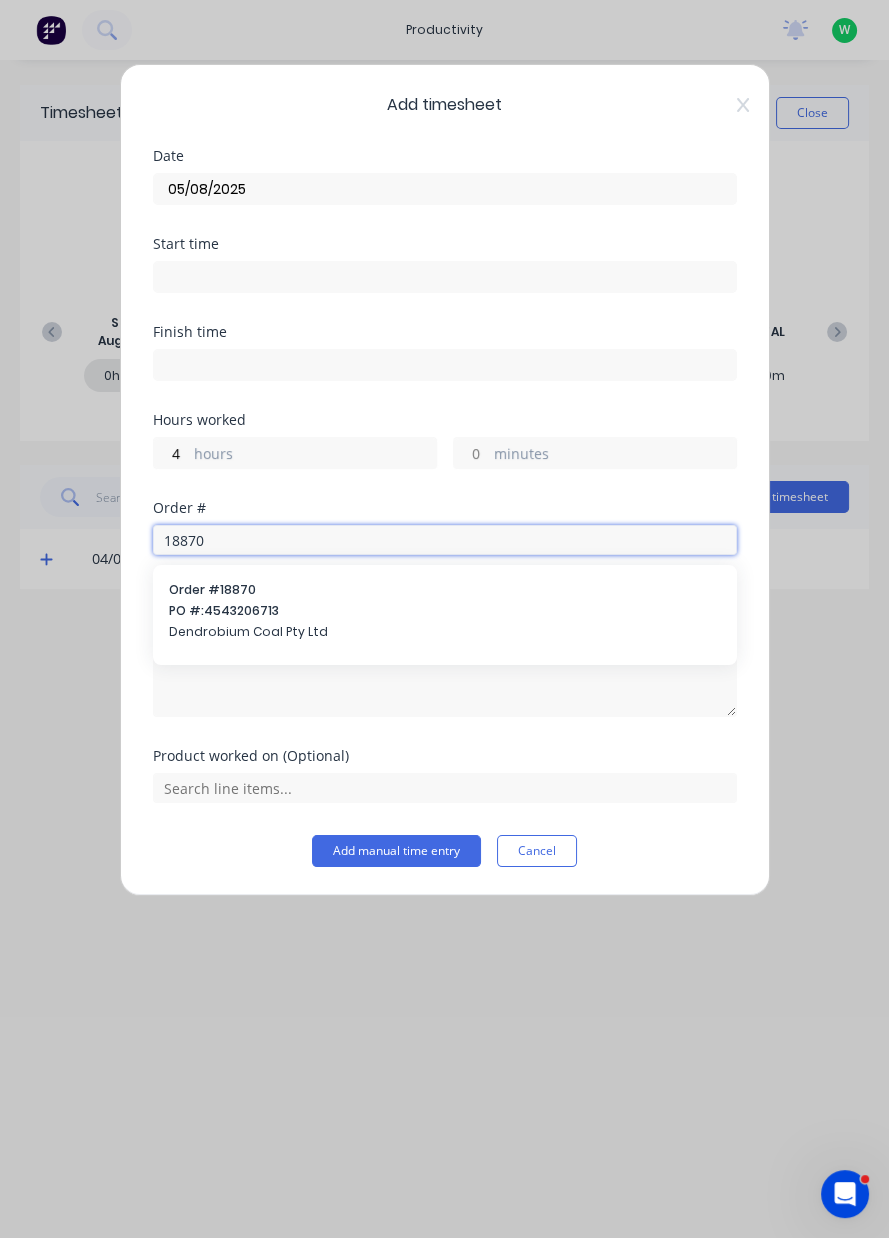 type on "18870" 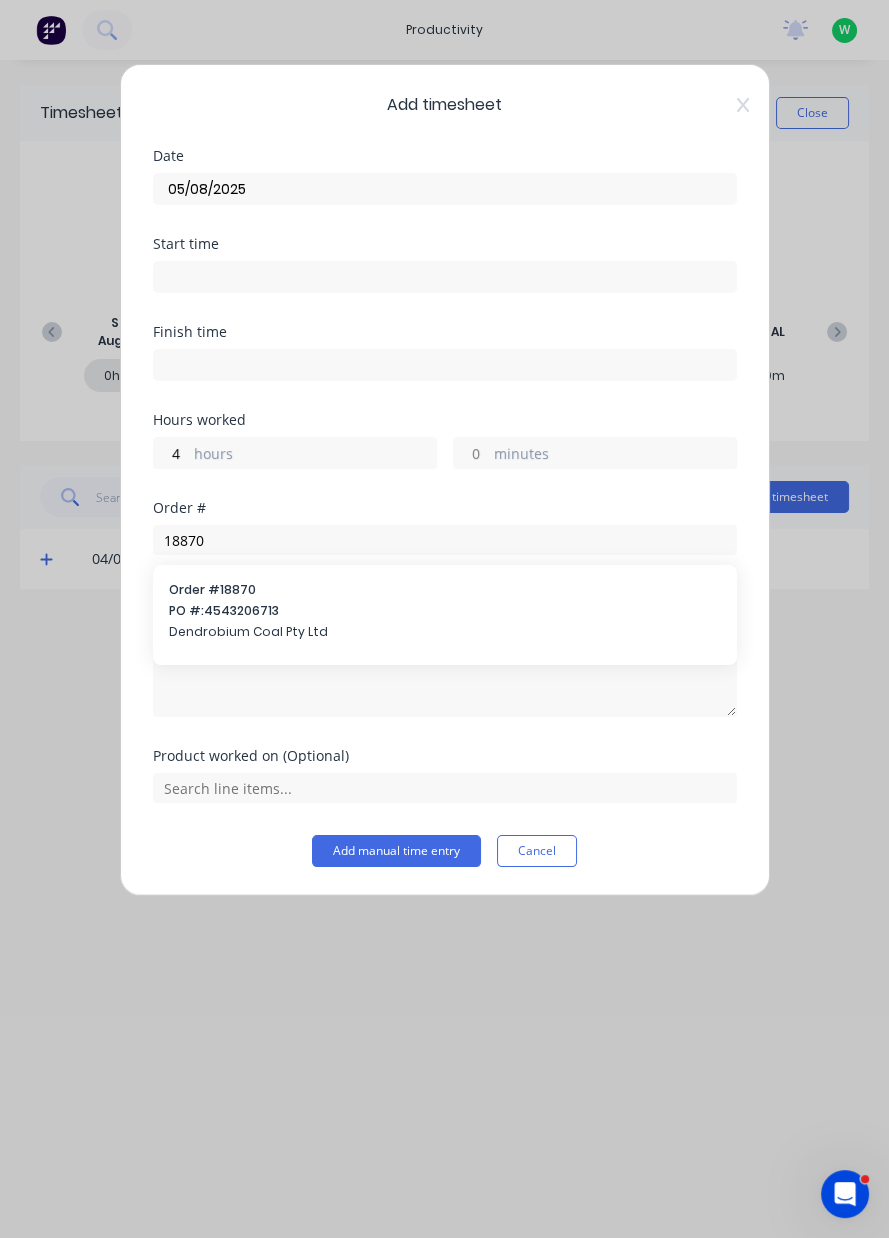 click on "PO #:  4543206713" at bounding box center (445, 611) 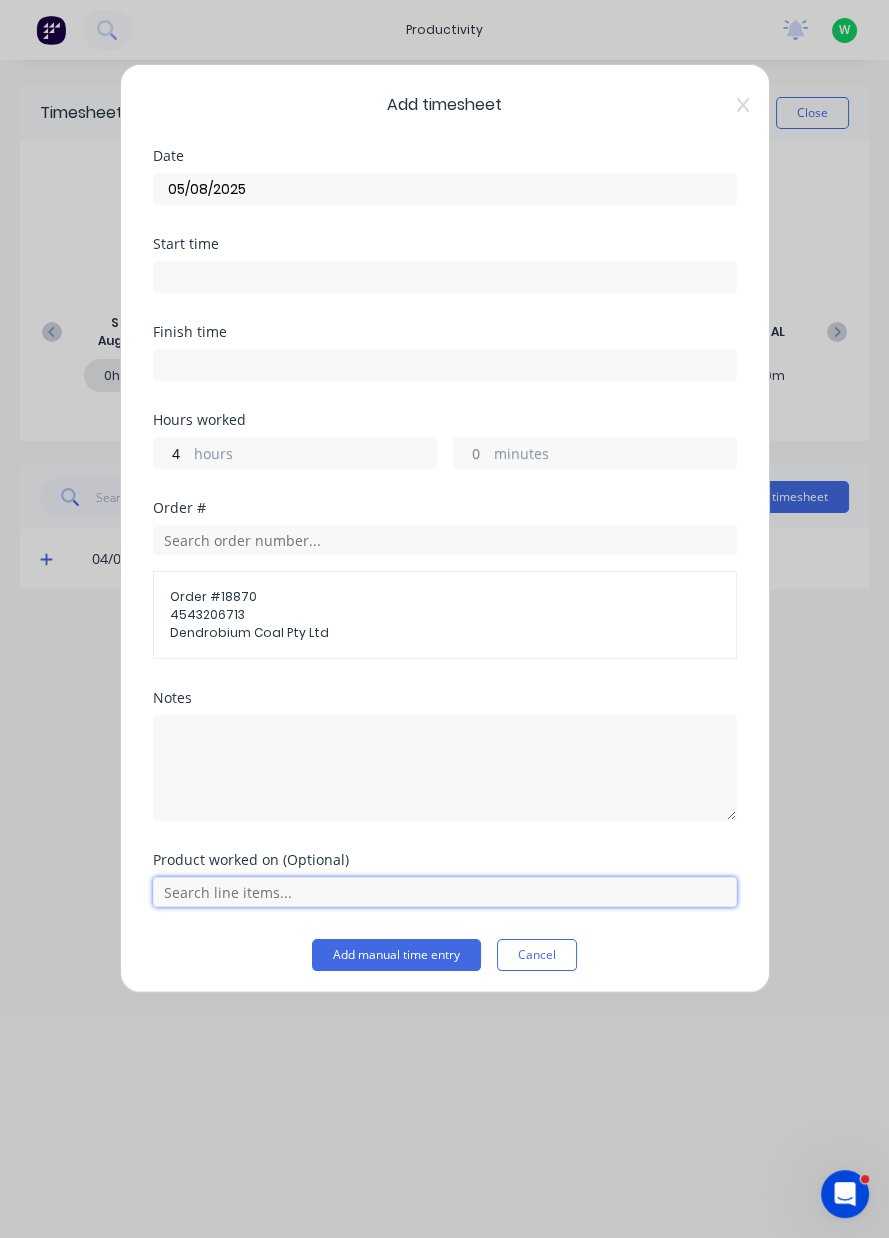 click at bounding box center (445, 892) 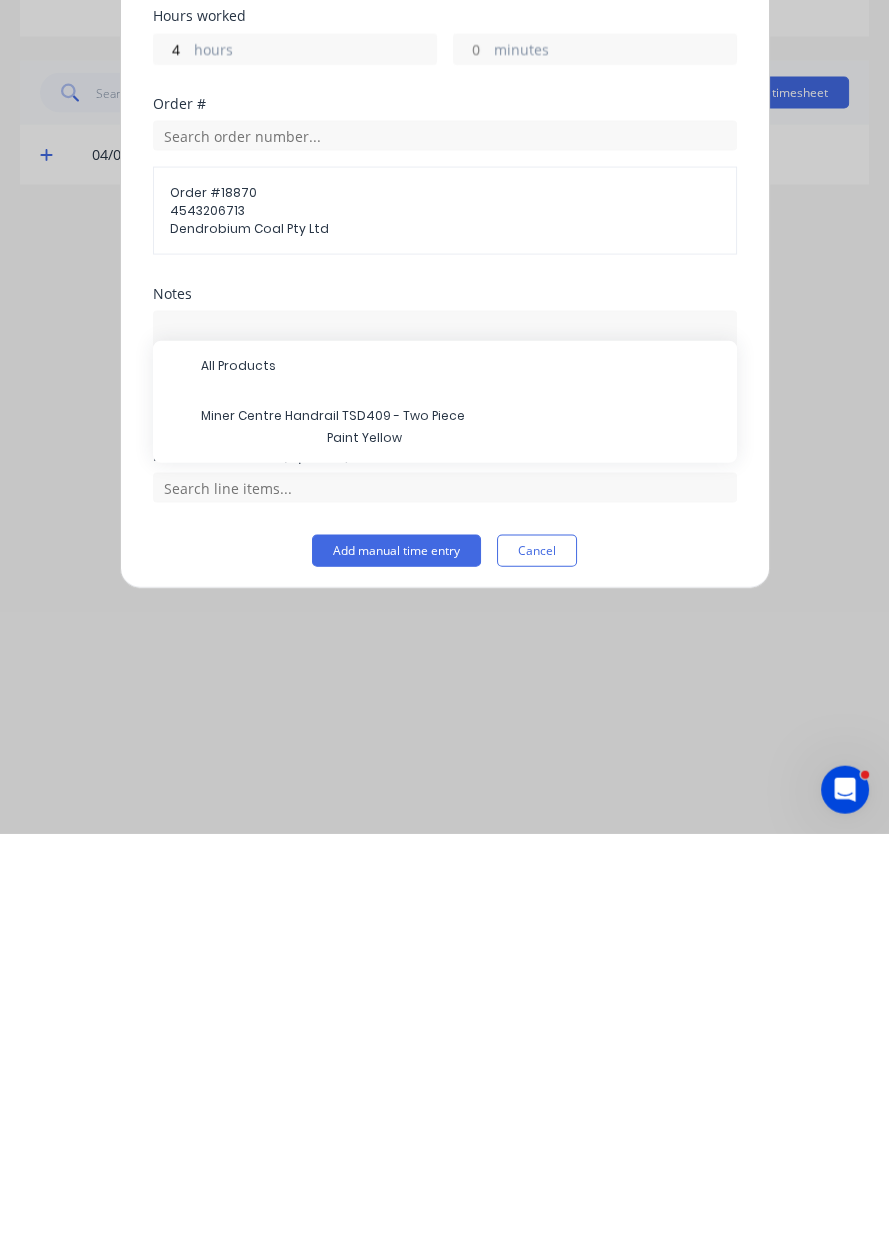 click on "All Products" at bounding box center [461, 770] 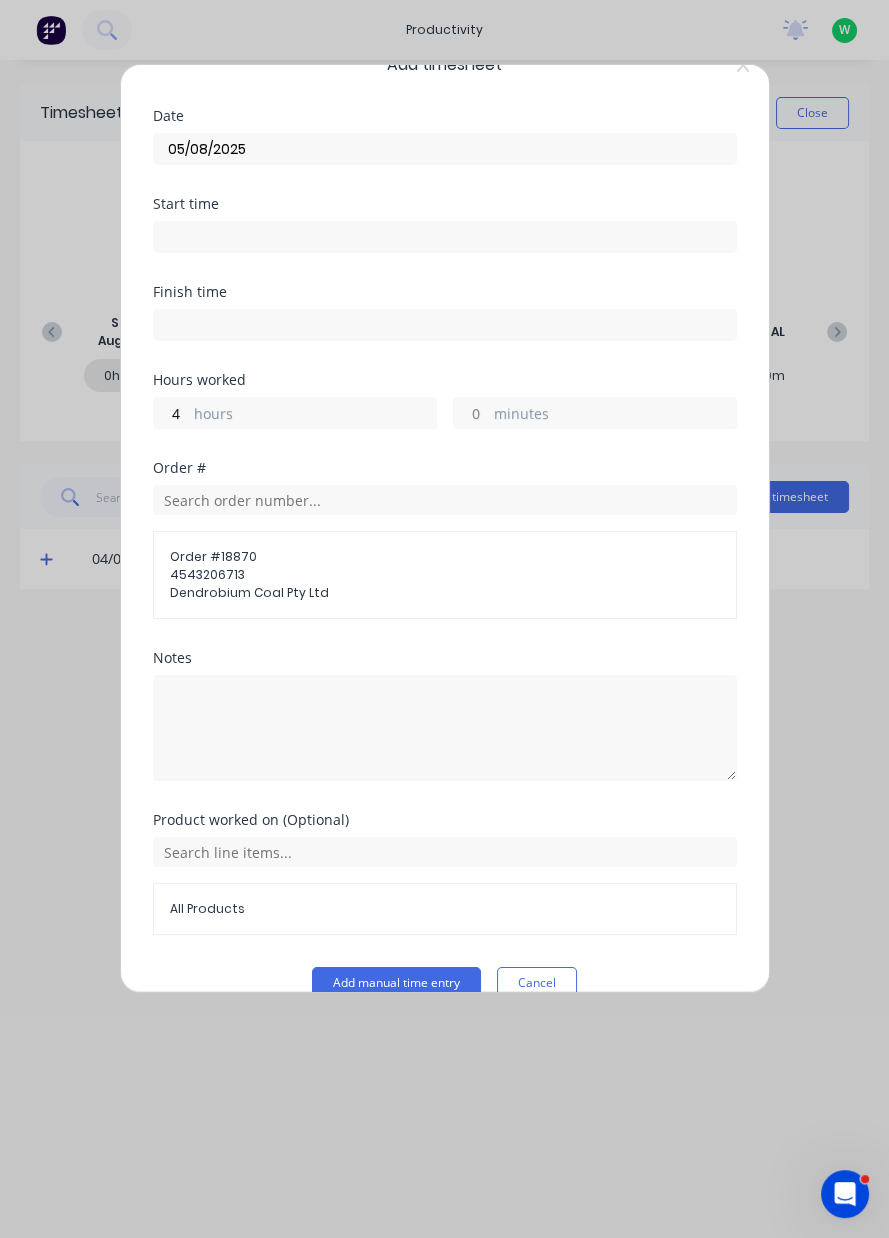 scroll, scrollTop: 71, scrollLeft: 0, axis: vertical 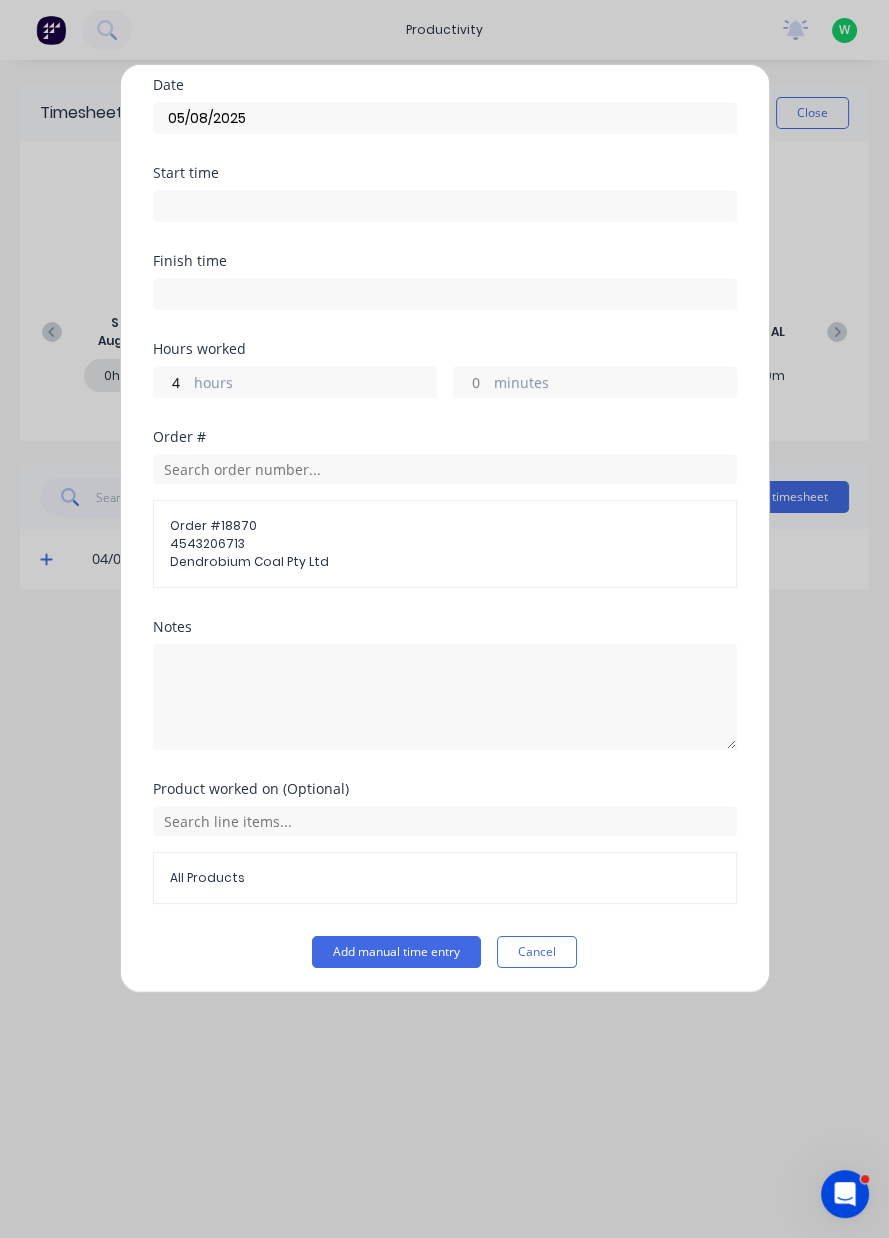 click on "Add manual time entry" at bounding box center (396, 952) 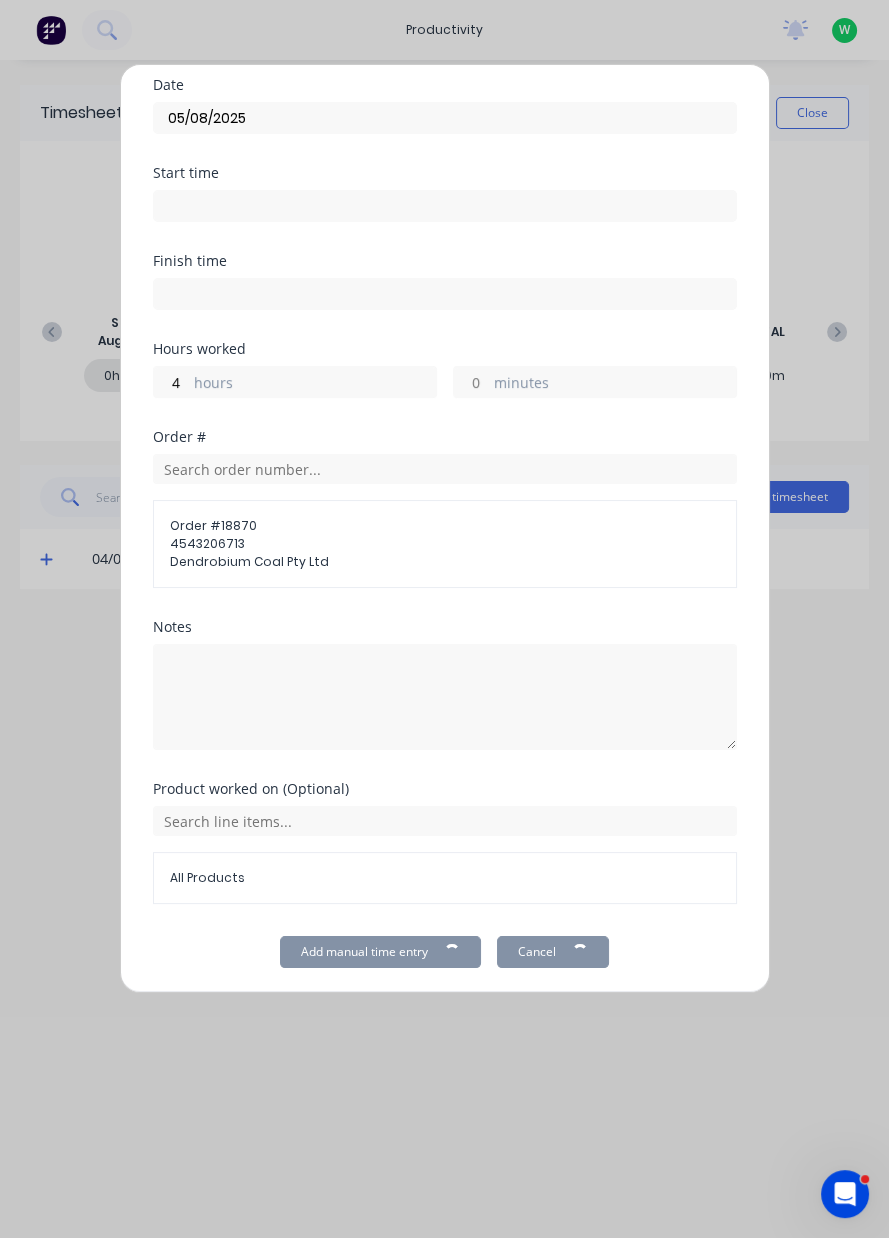 scroll, scrollTop: 0, scrollLeft: 0, axis: both 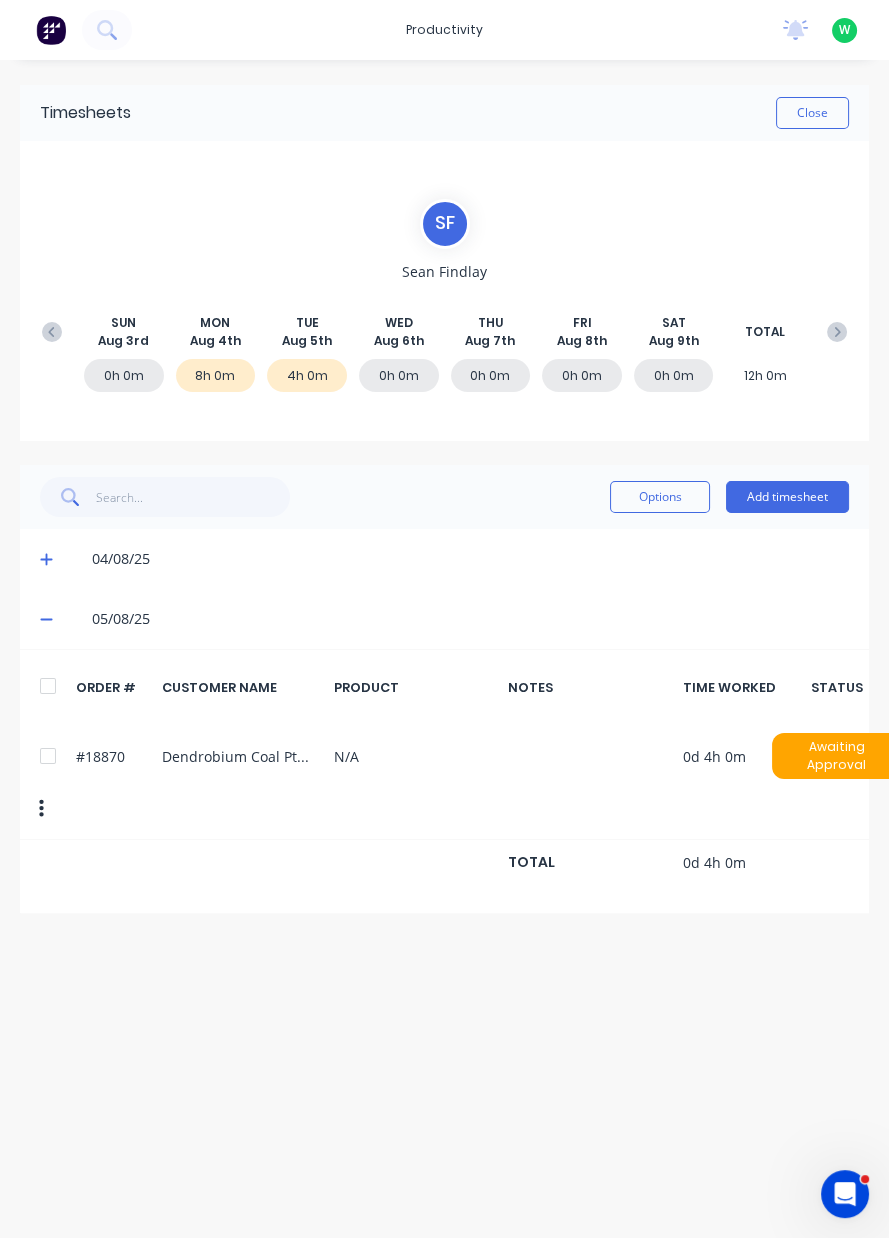 click on "Add timesheet" at bounding box center (787, 497) 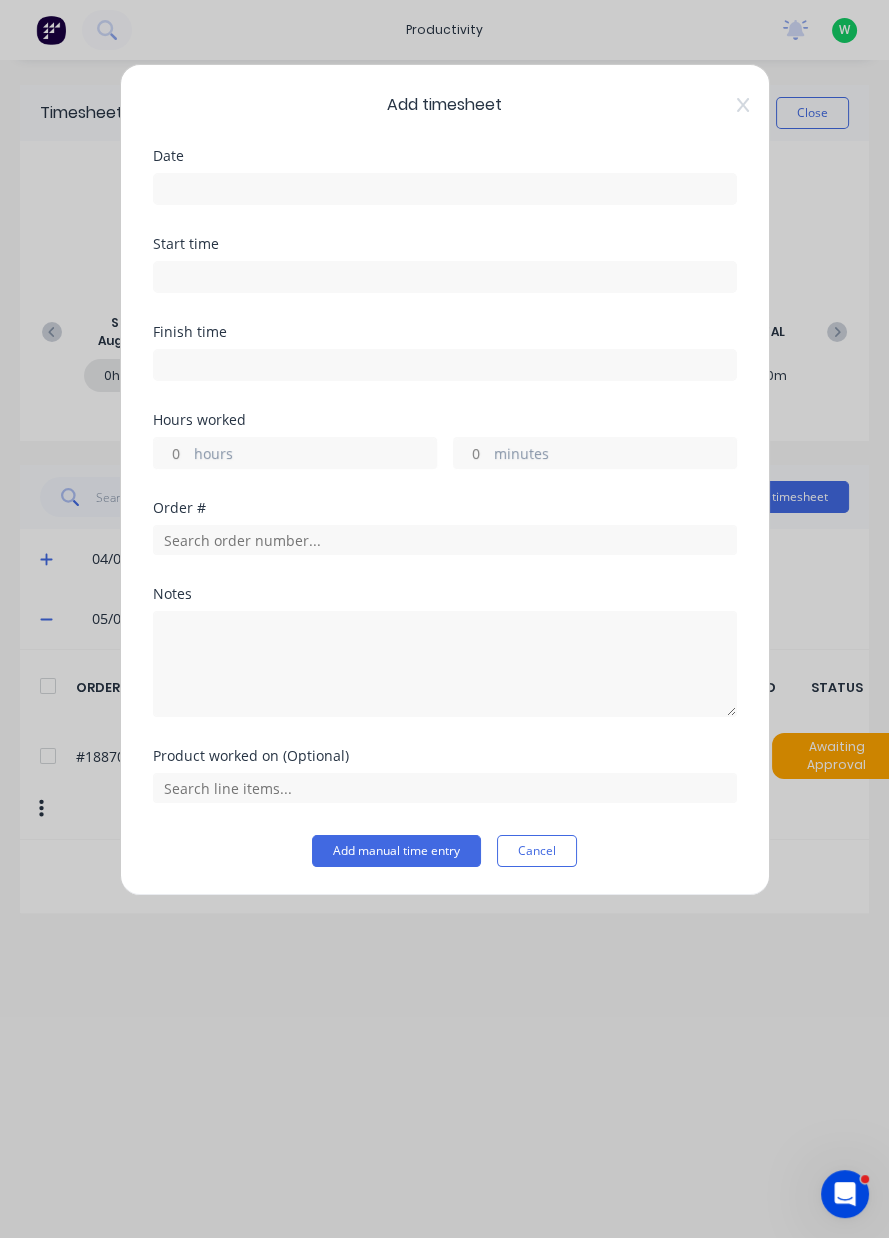 click at bounding box center [445, 189] 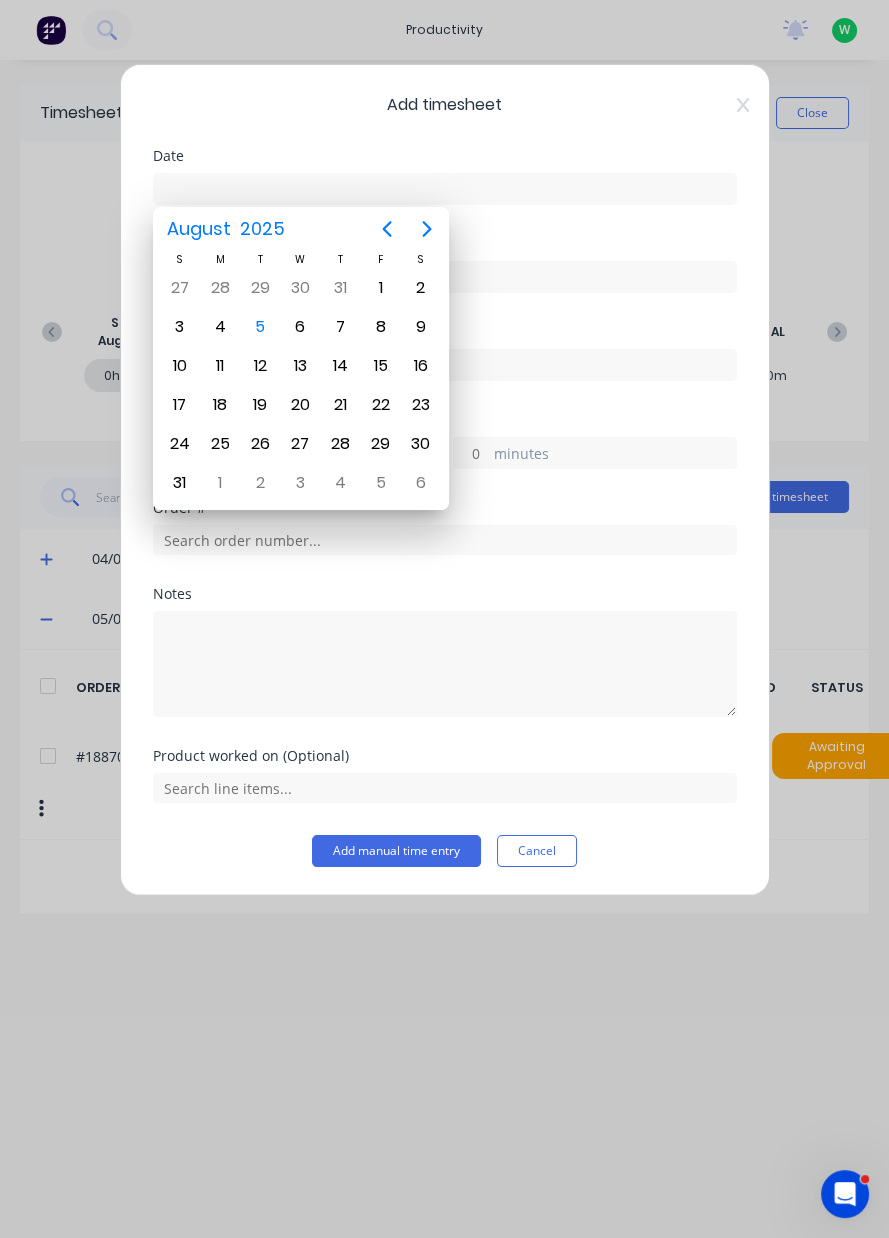 click on "5" at bounding box center [260, 327] 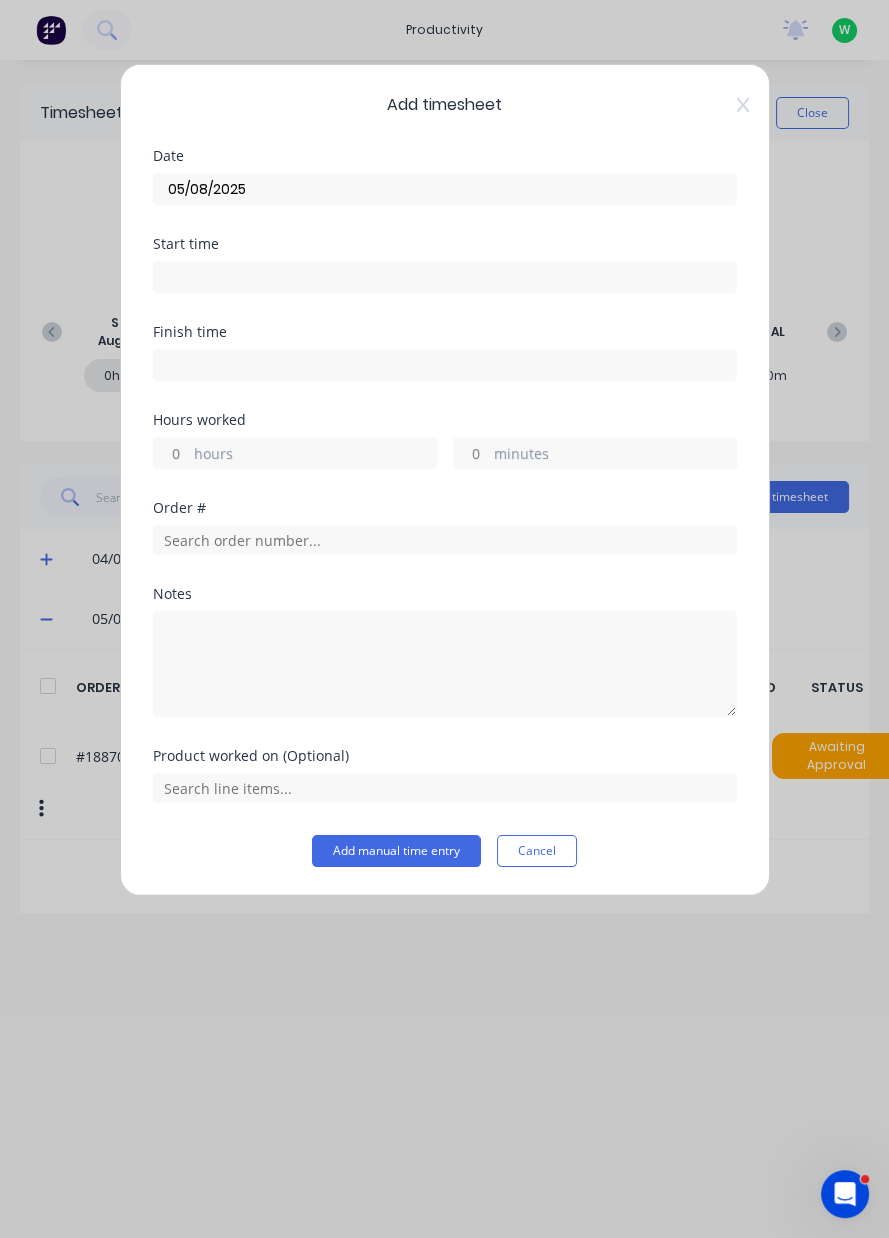 click on "hours" at bounding box center (171, 453) 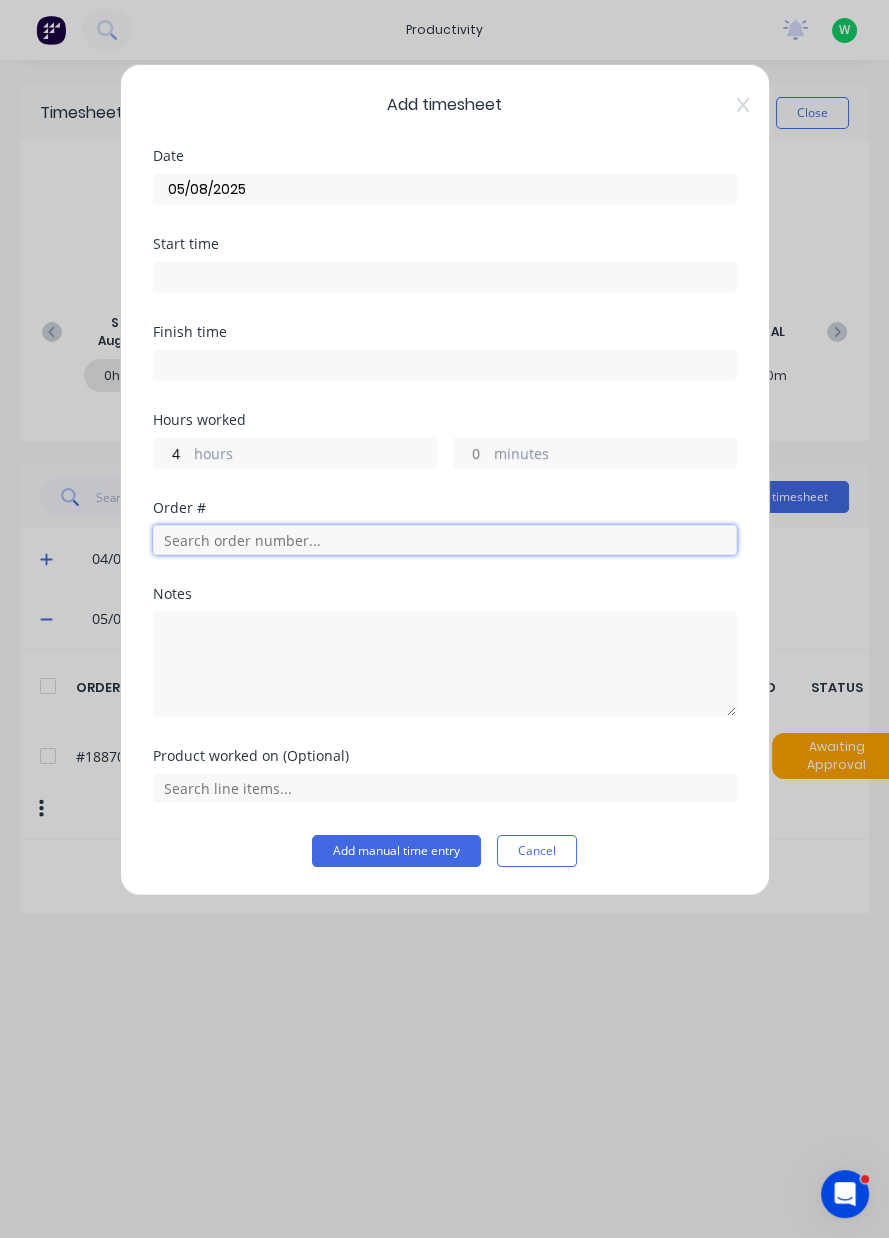 click at bounding box center (445, 540) 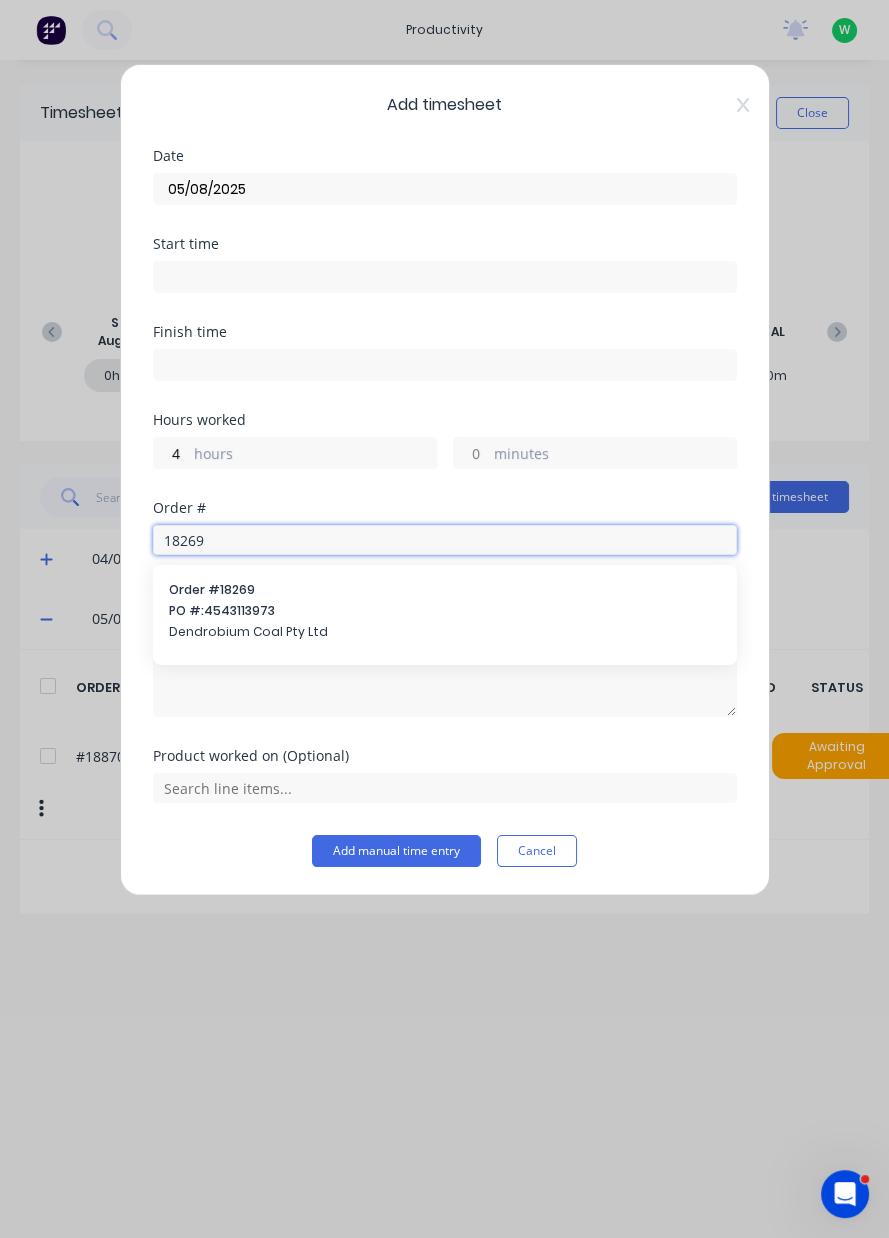 type on "18269" 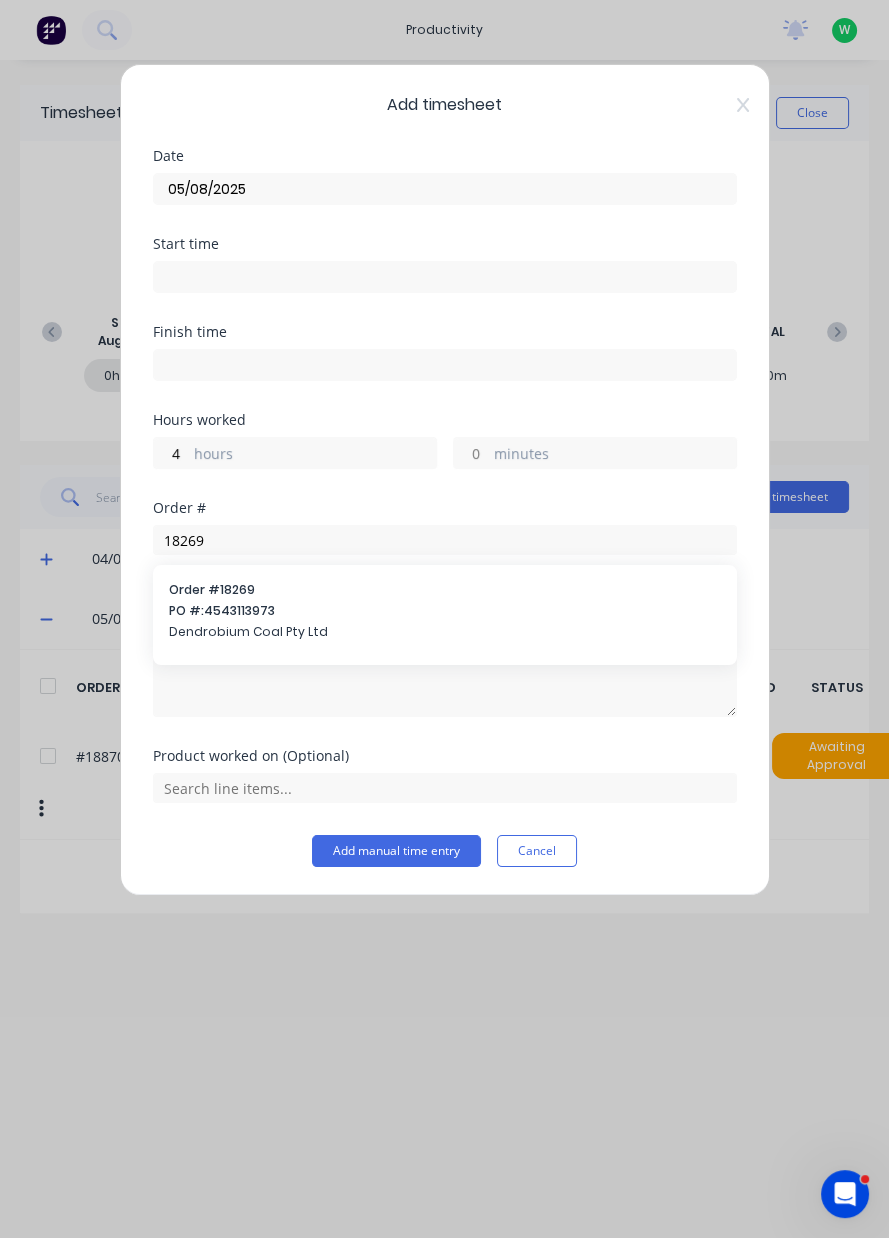 click on "Order # 18269" at bounding box center (445, 590) 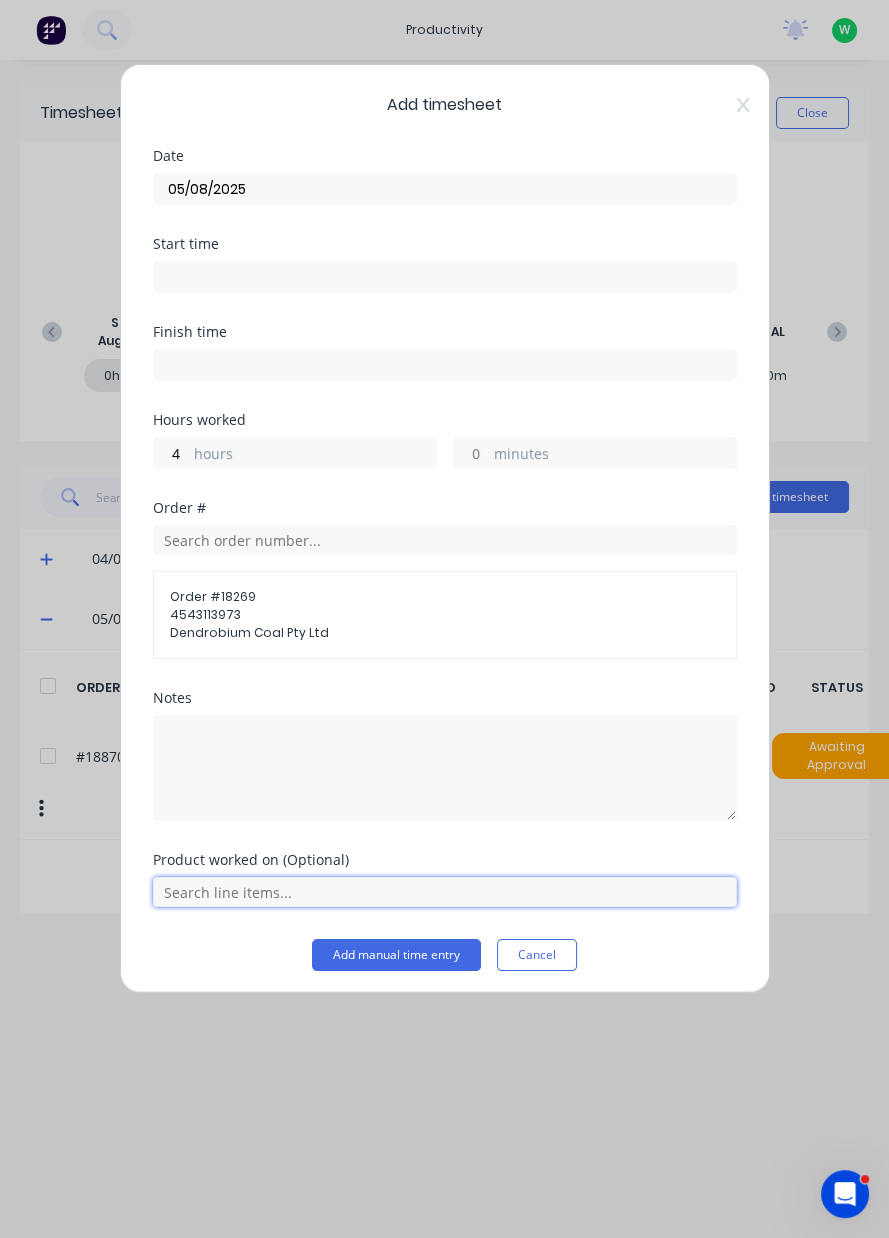 click at bounding box center [445, 892] 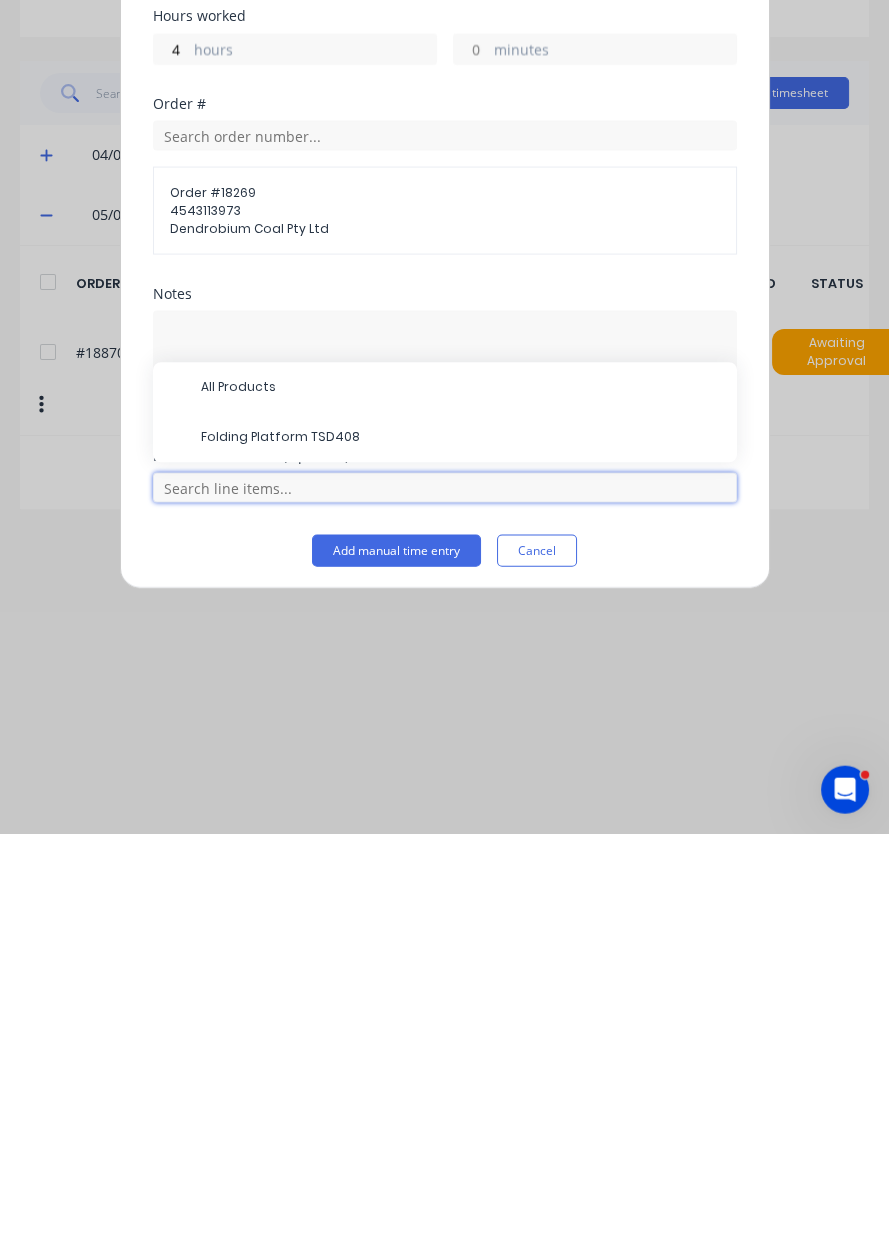 scroll, scrollTop: 68, scrollLeft: 0, axis: vertical 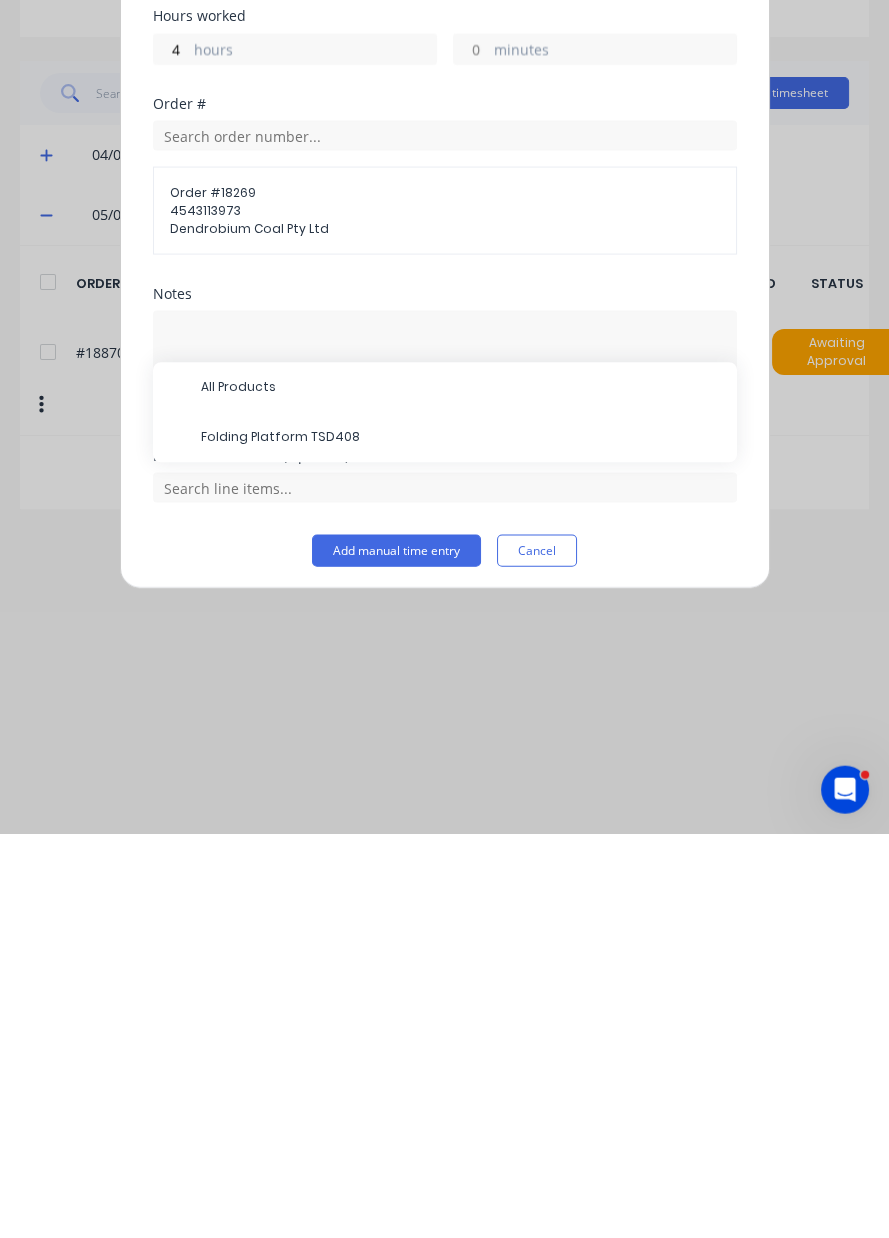 click on "All Products" at bounding box center (461, 792) 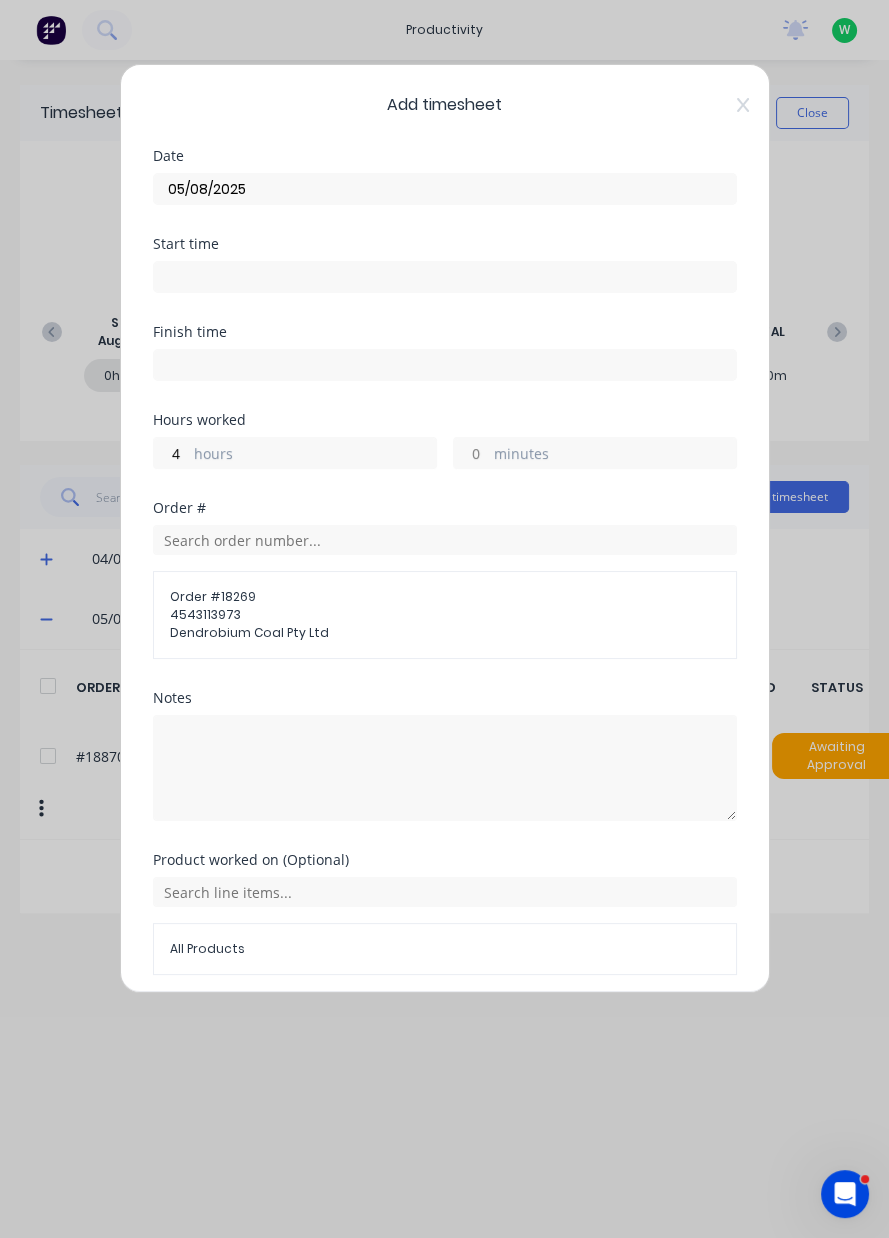 scroll, scrollTop: 71, scrollLeft: 0, axis: vertical 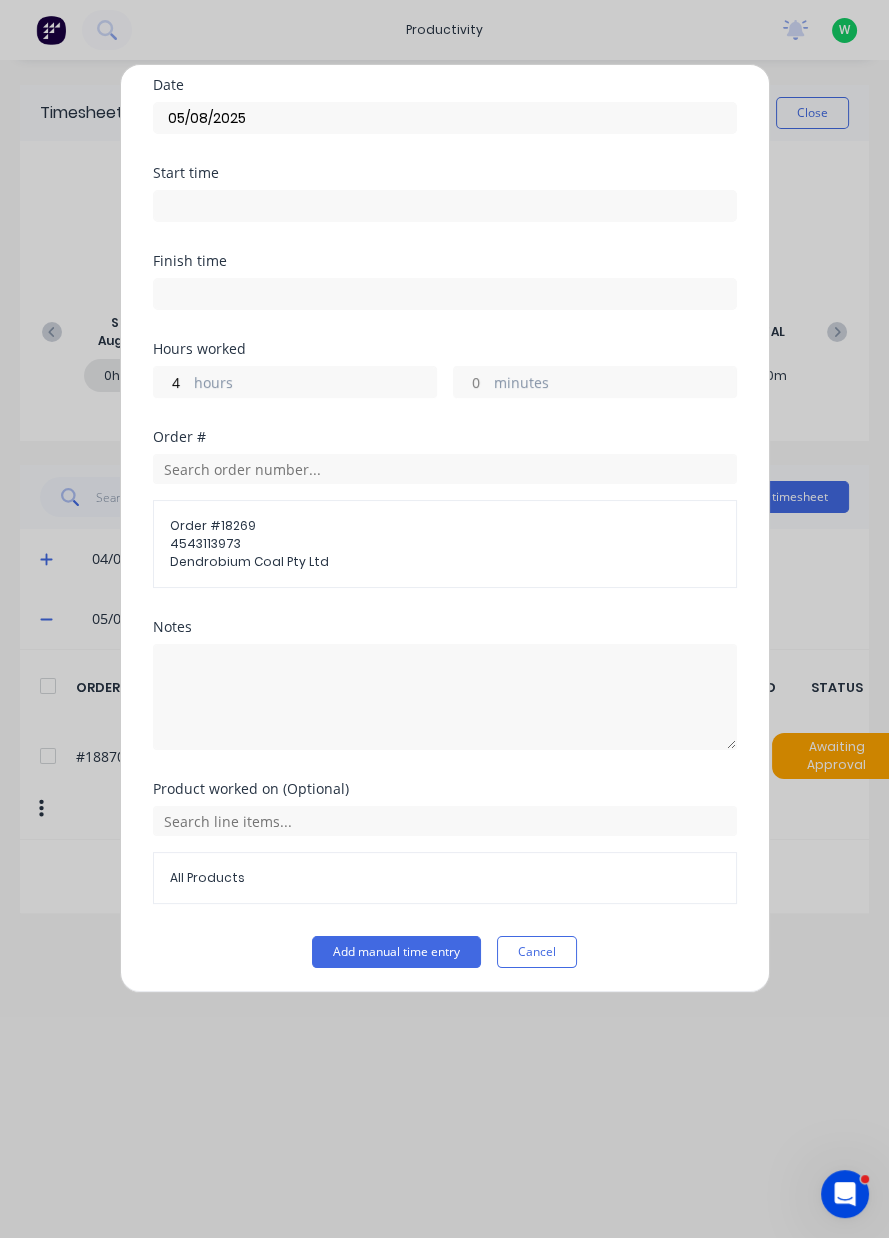 click on "All Products" at bounding box center (445, 878) 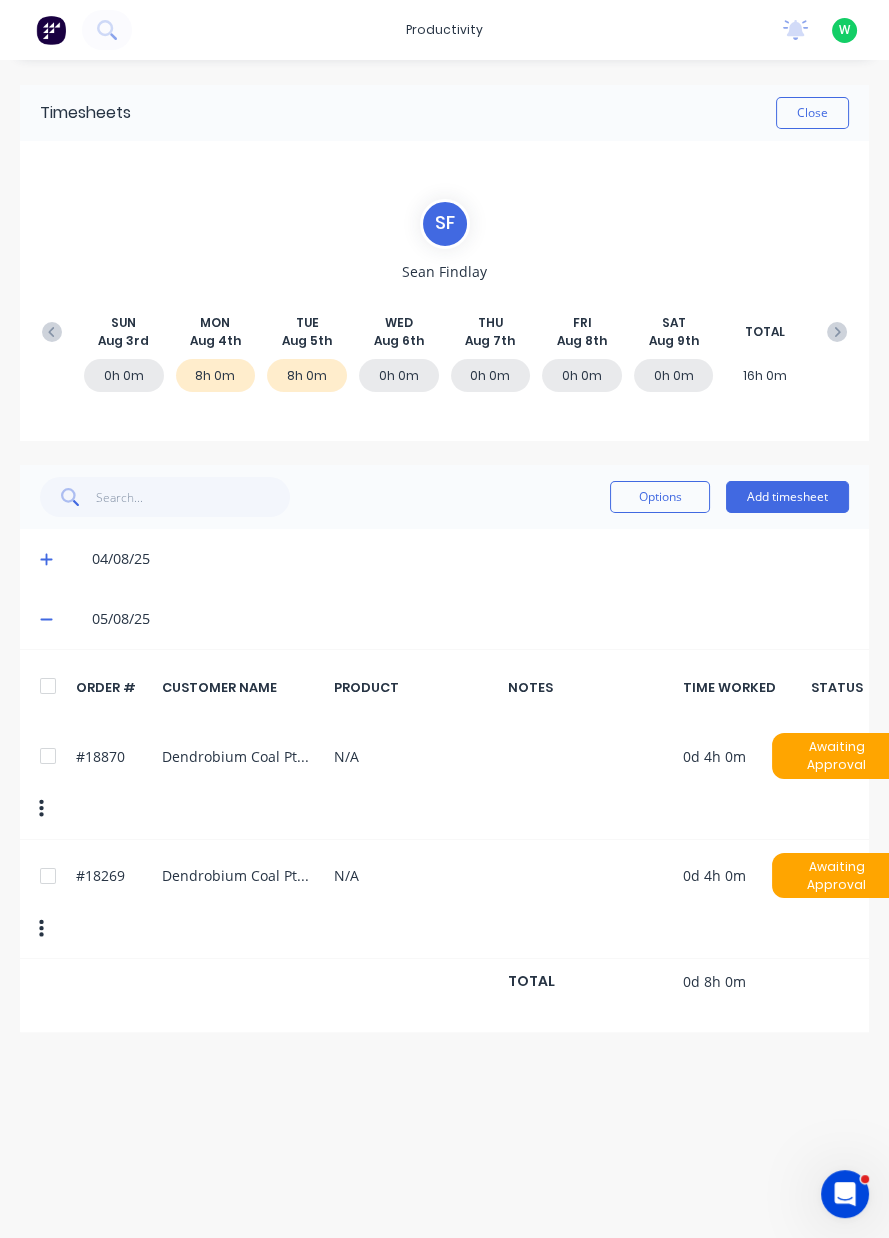 scroll, scrollTop: 0, scrollLeft: 0, axis: both 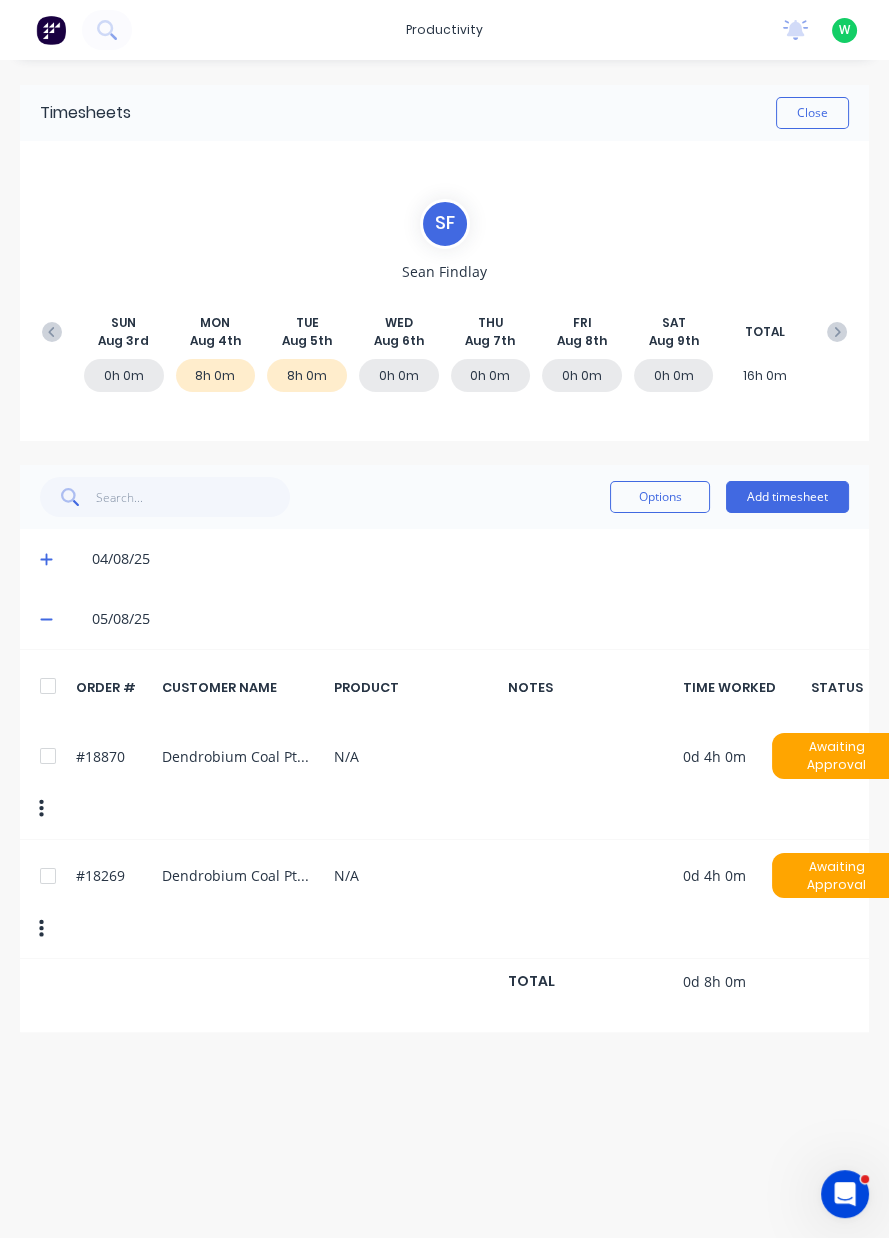click on "Close" at bounding box center (812, 113) 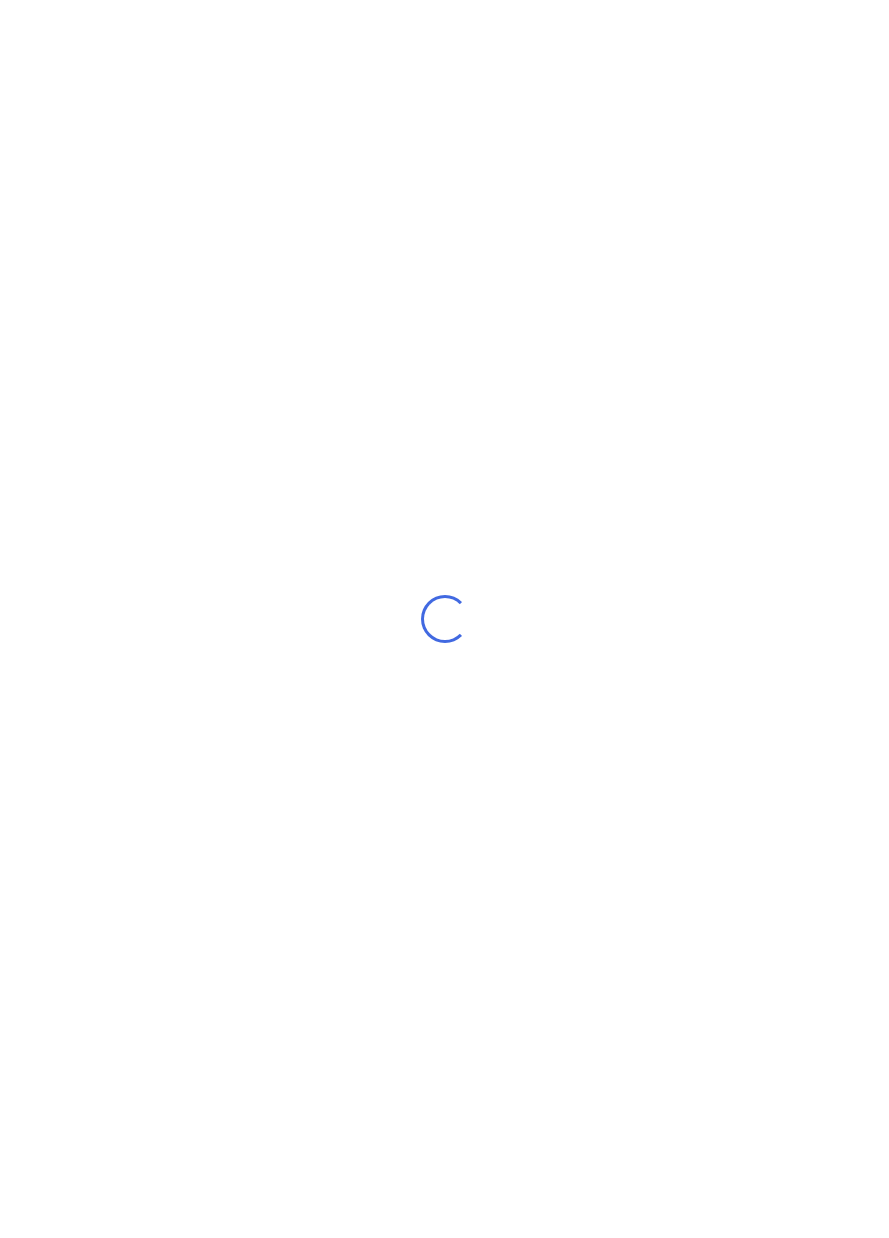 scroll, scrollTop: 0, scrollLeft: 0, axis: both 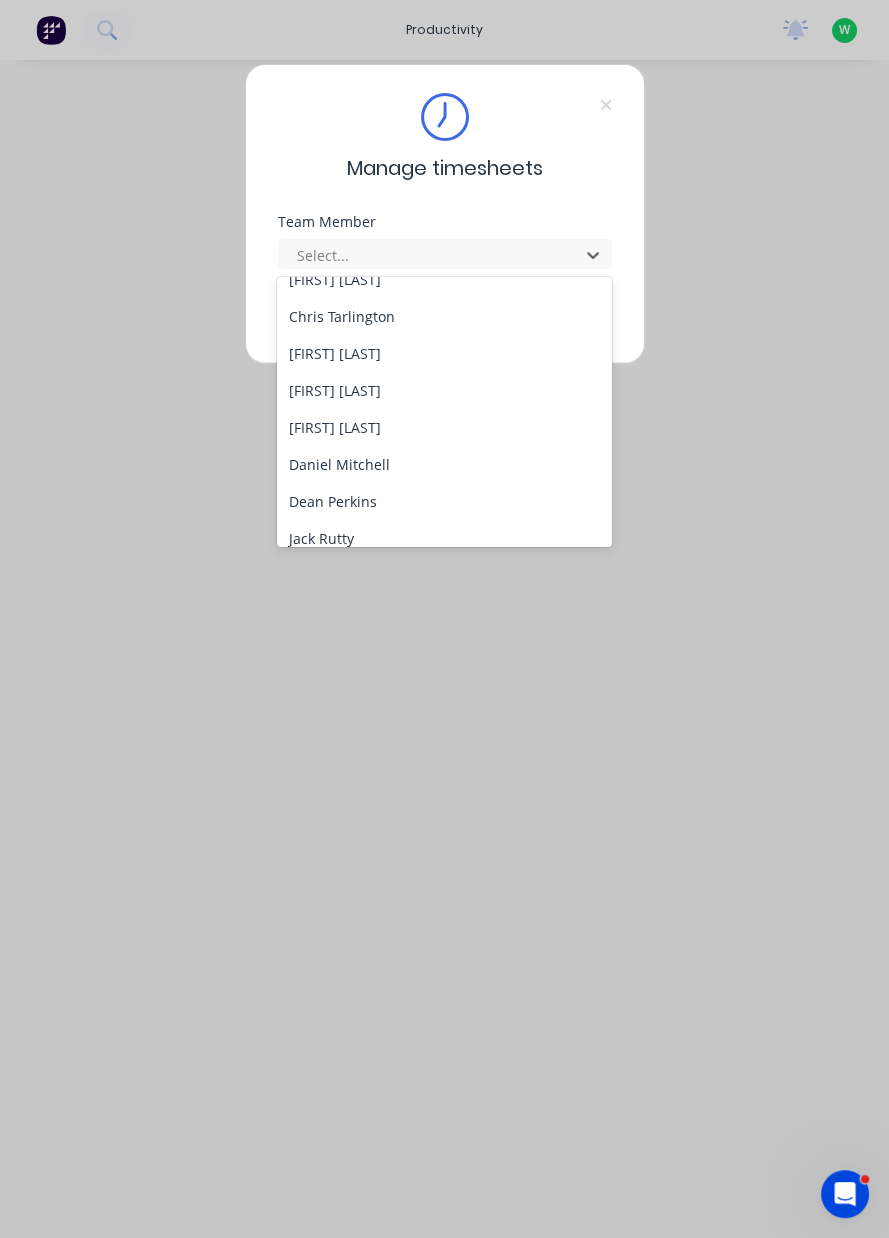 click on "[FIRST] [LAST]" at bounding box center (444, 390) 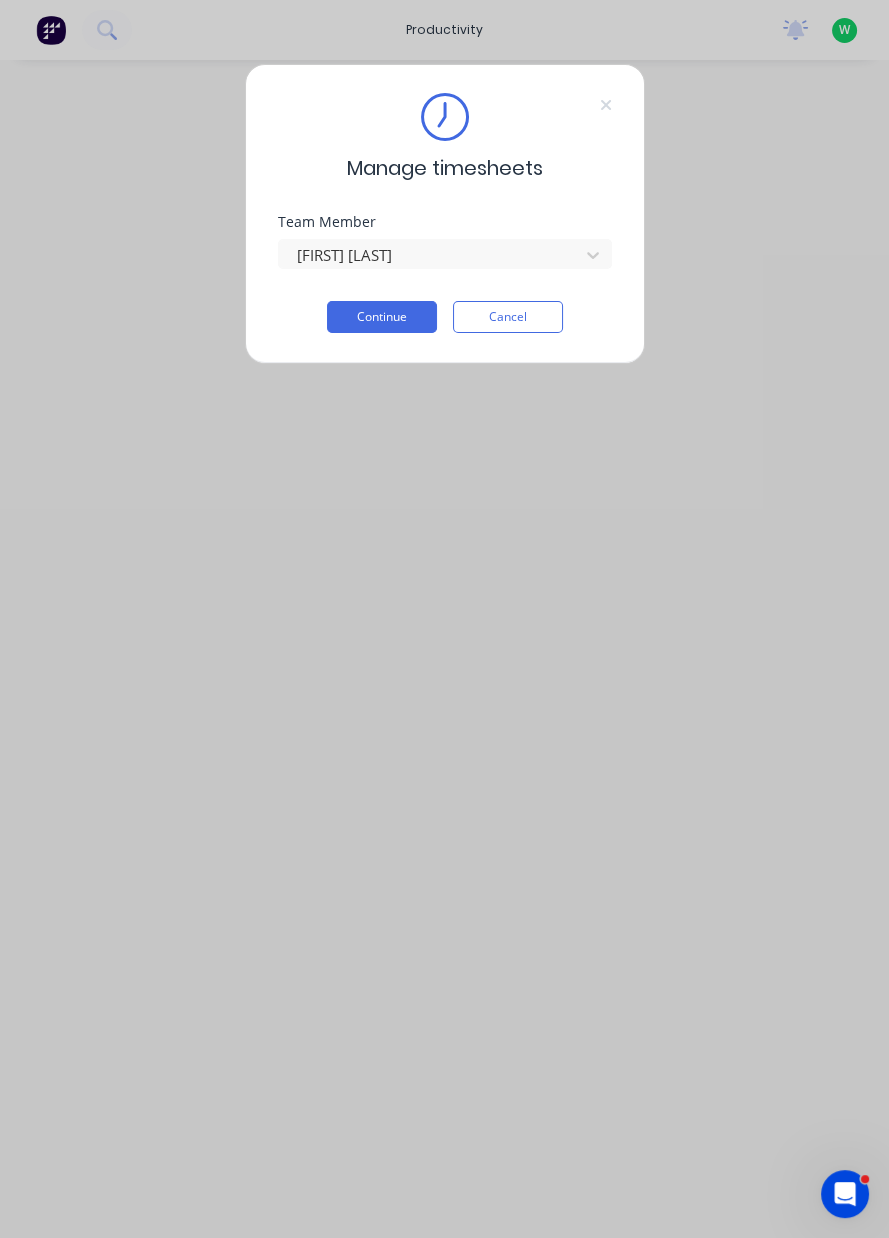 click on "Continue" at bounding box center [382, 317] 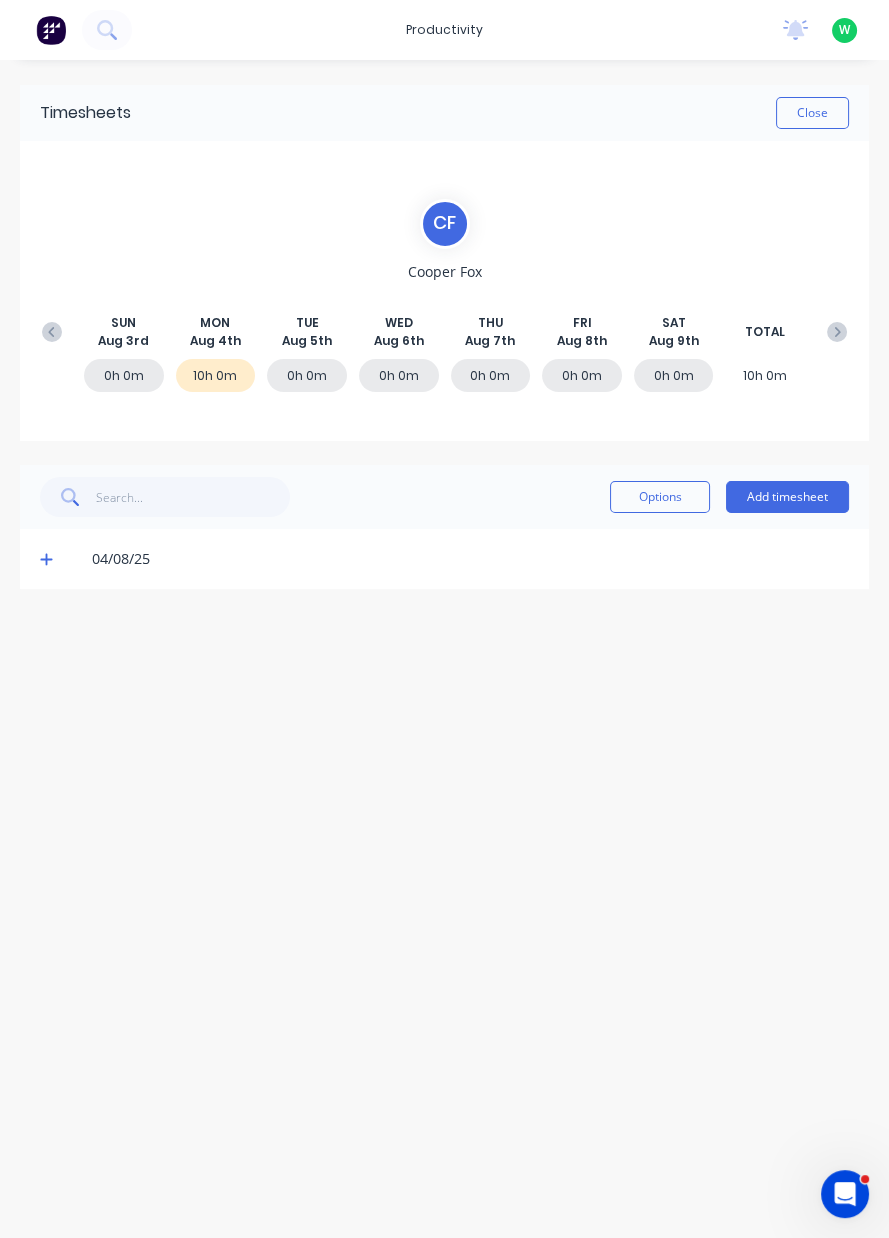 click on "Add timesheet" at bounding box center (787, 497) 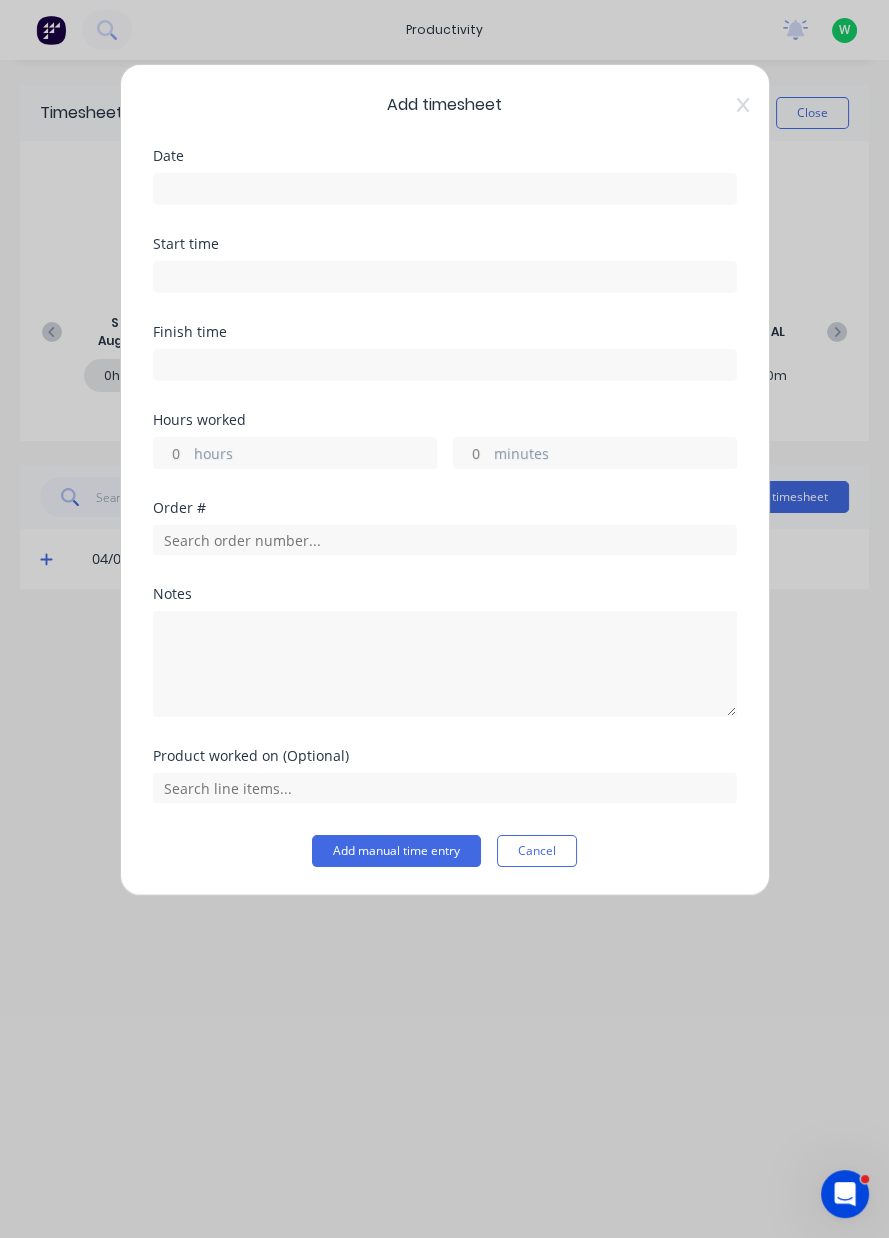 click at bounding box center (445, 189) 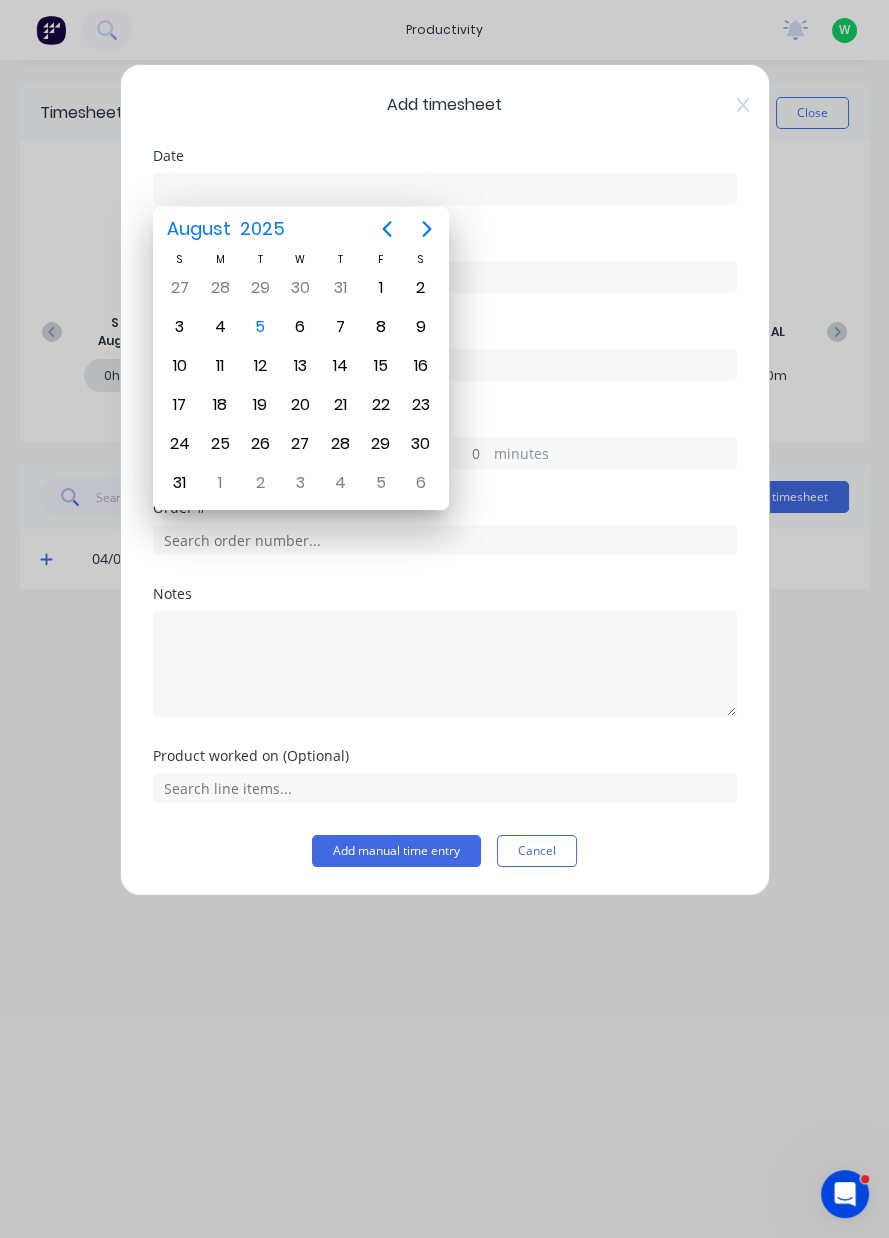 click on "5" at bounding box center [260, 327] 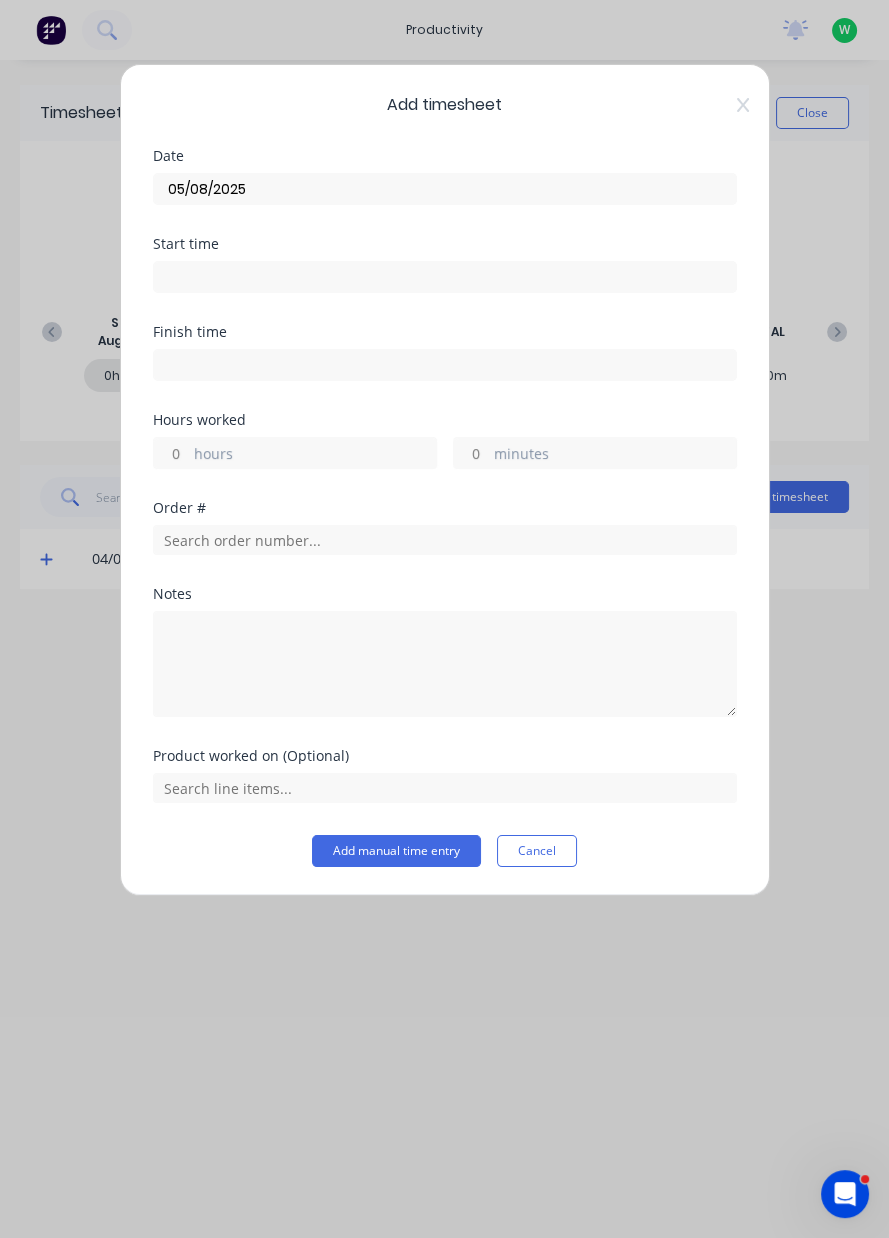 click on "hours" at bounding box center (315, 455) 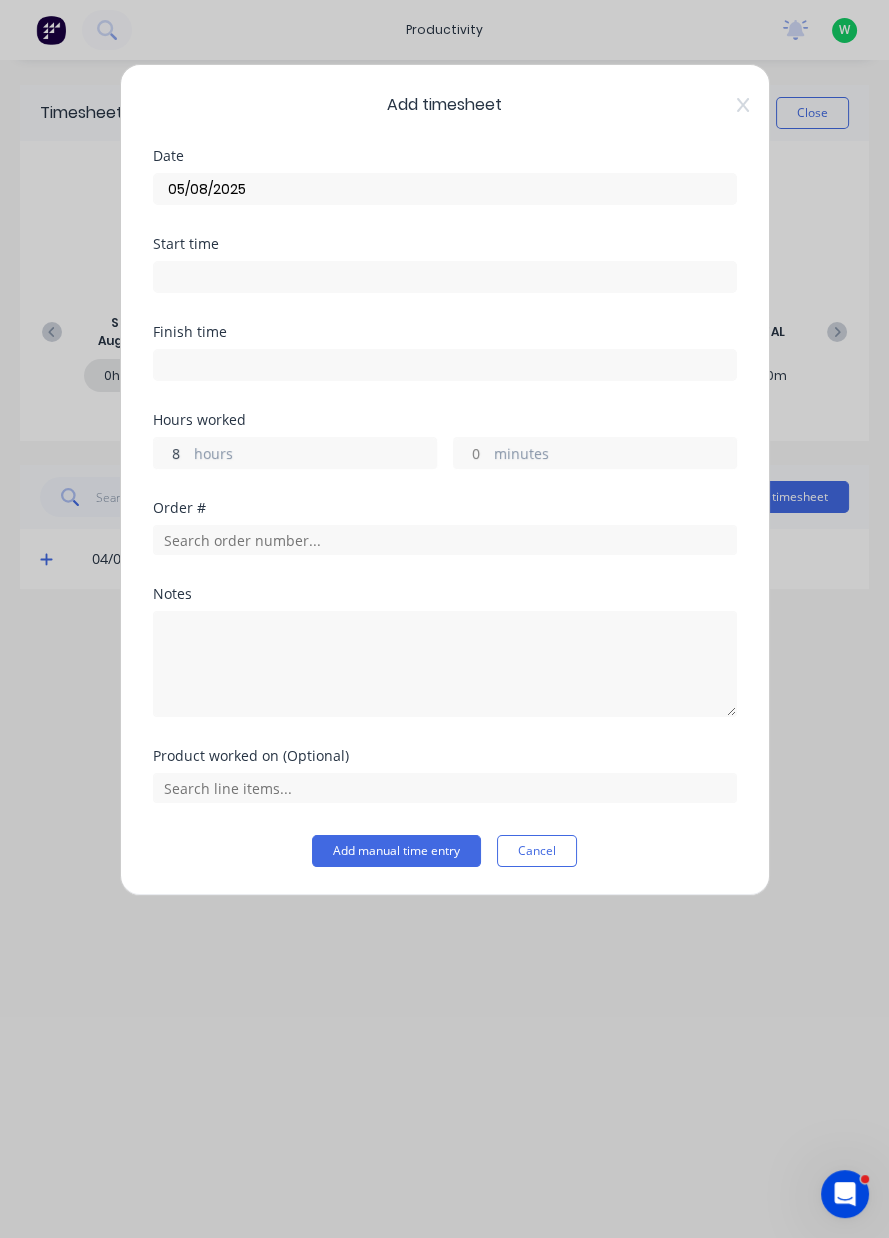 type on "8" 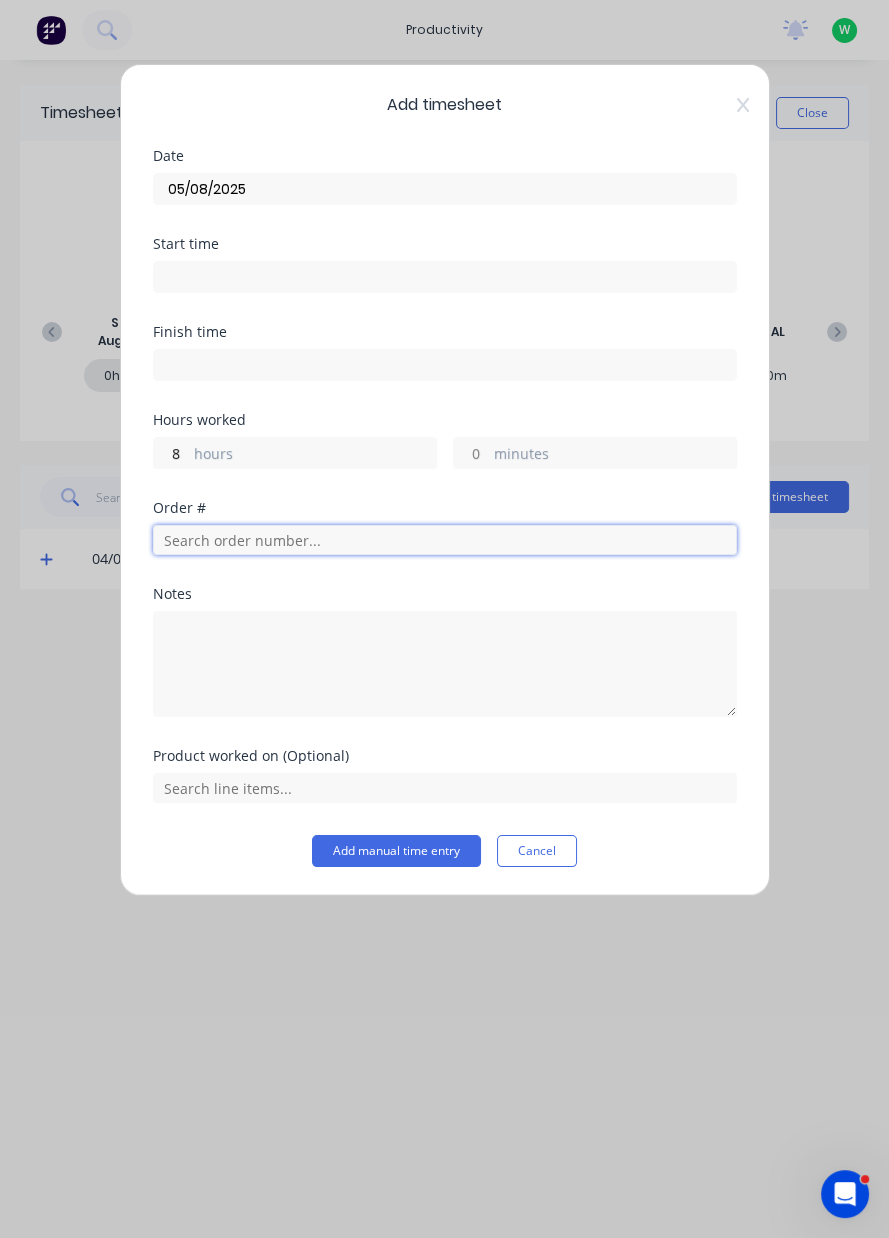 click at bounding box center [445, 540] 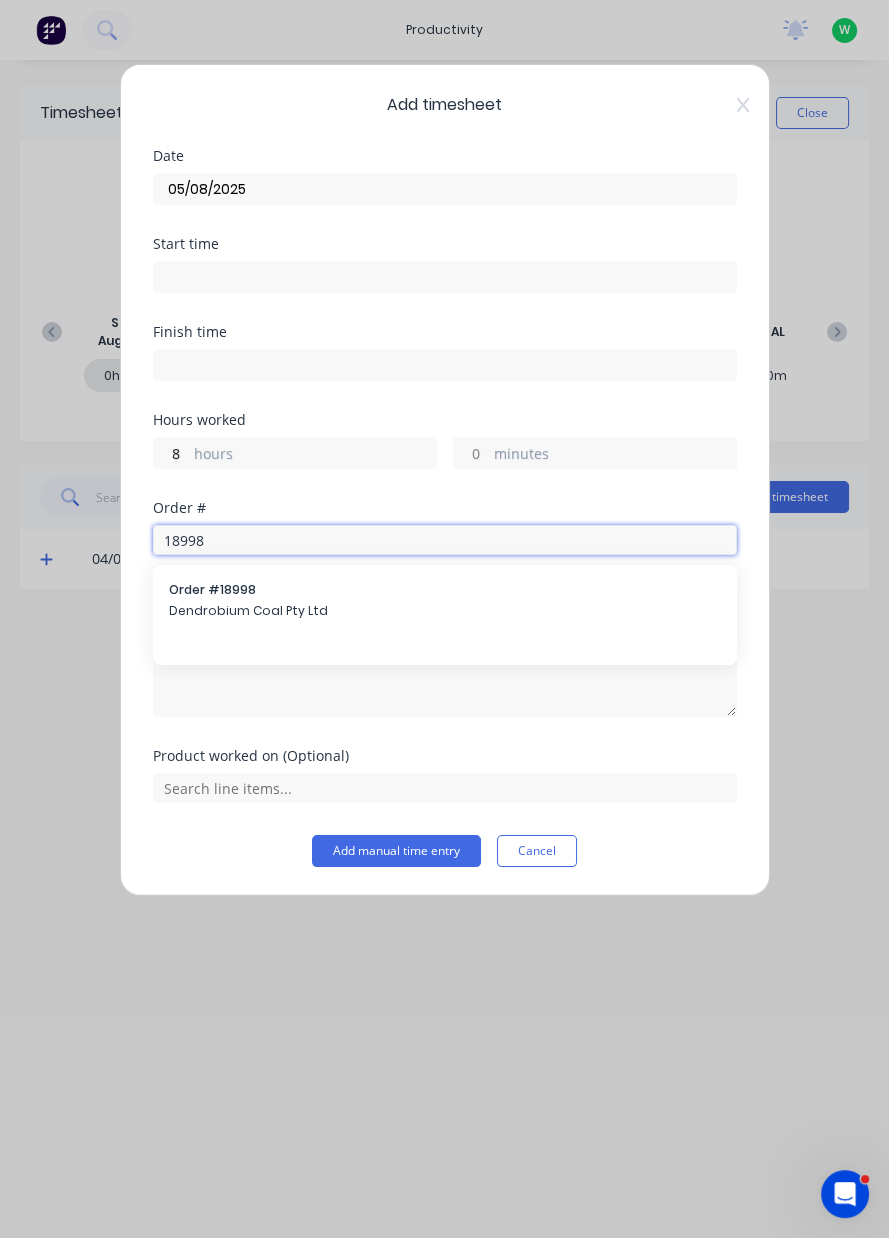 type on "18998" 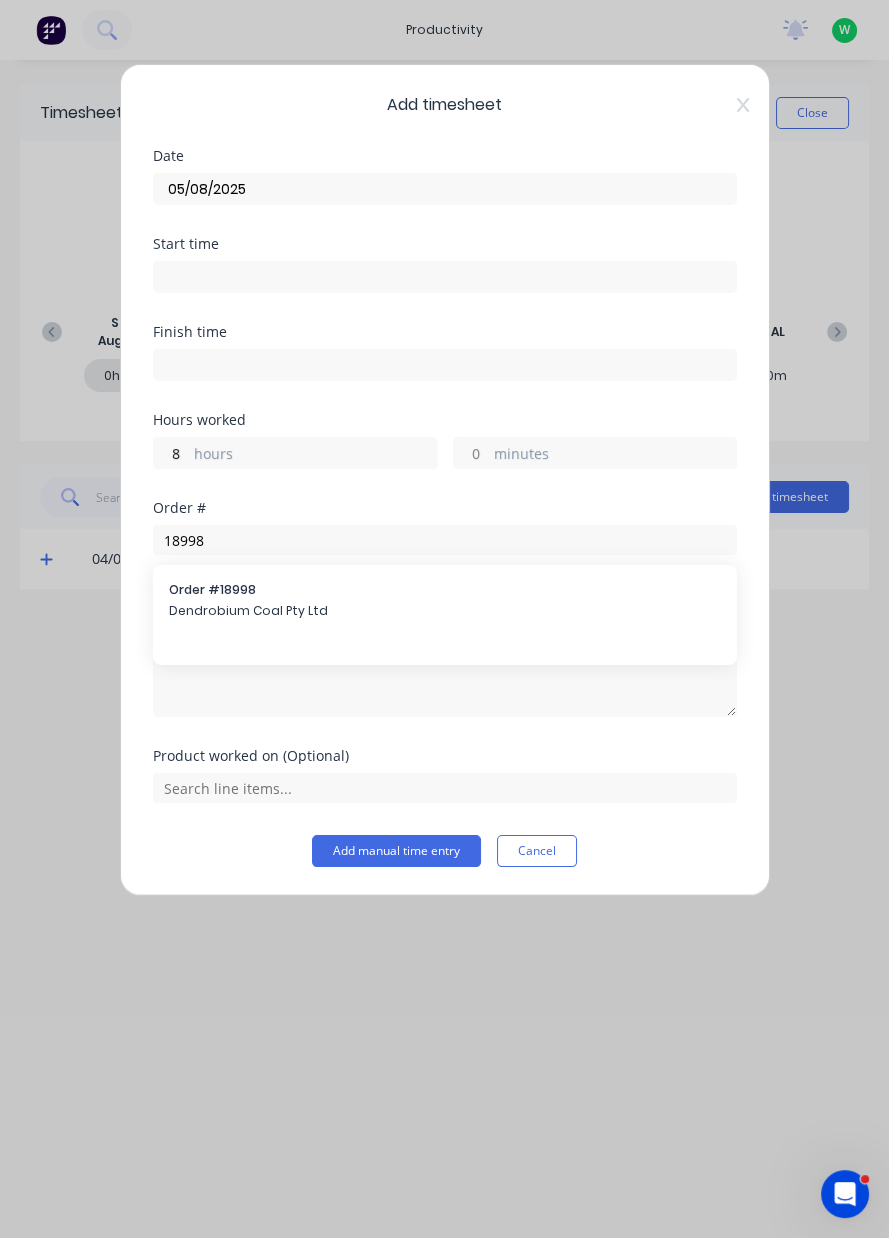 click on "Dendrobium Coal Pty Ltd" at bounding box center (445, 611) 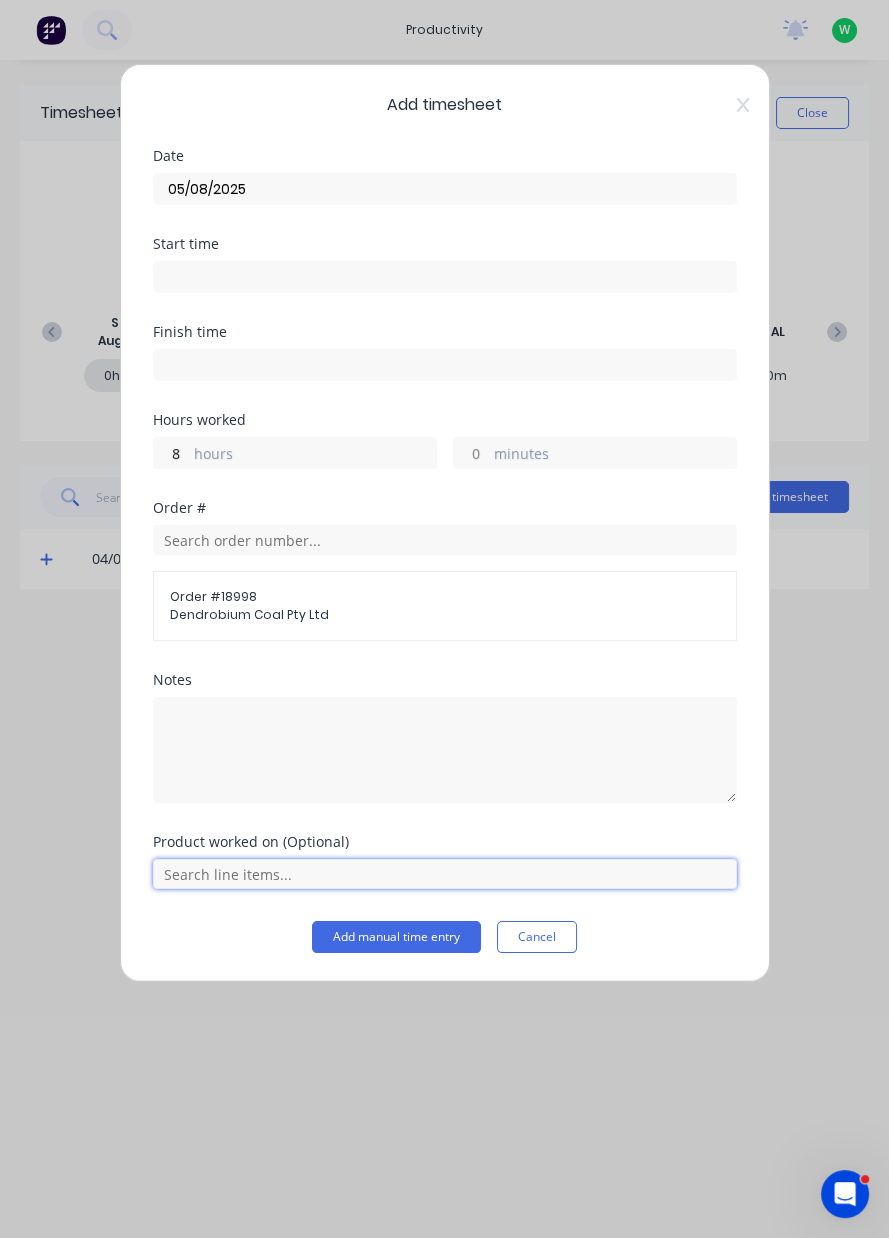 click at bounding box center (445, 874) 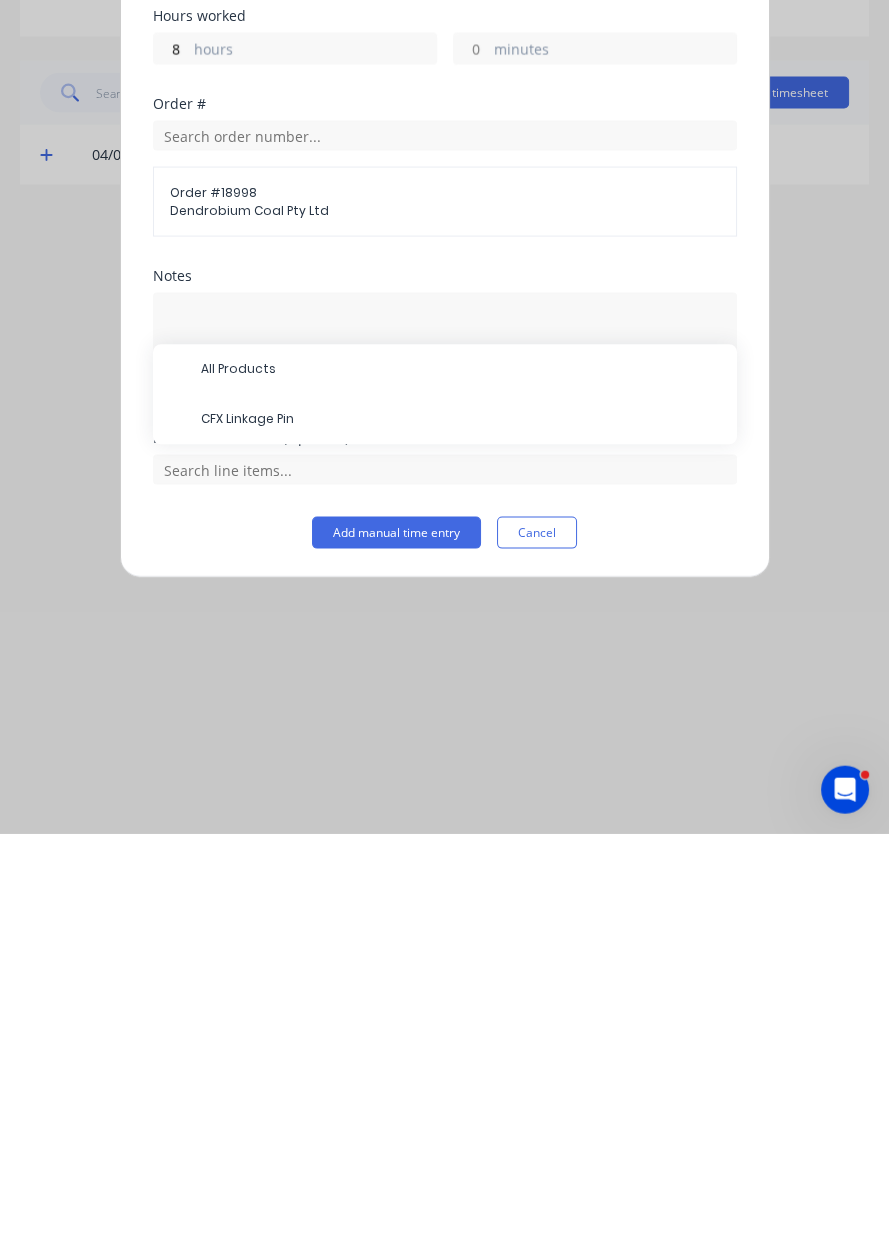 click on "CFX Linkage Pin" at bounding box center (461, 824) 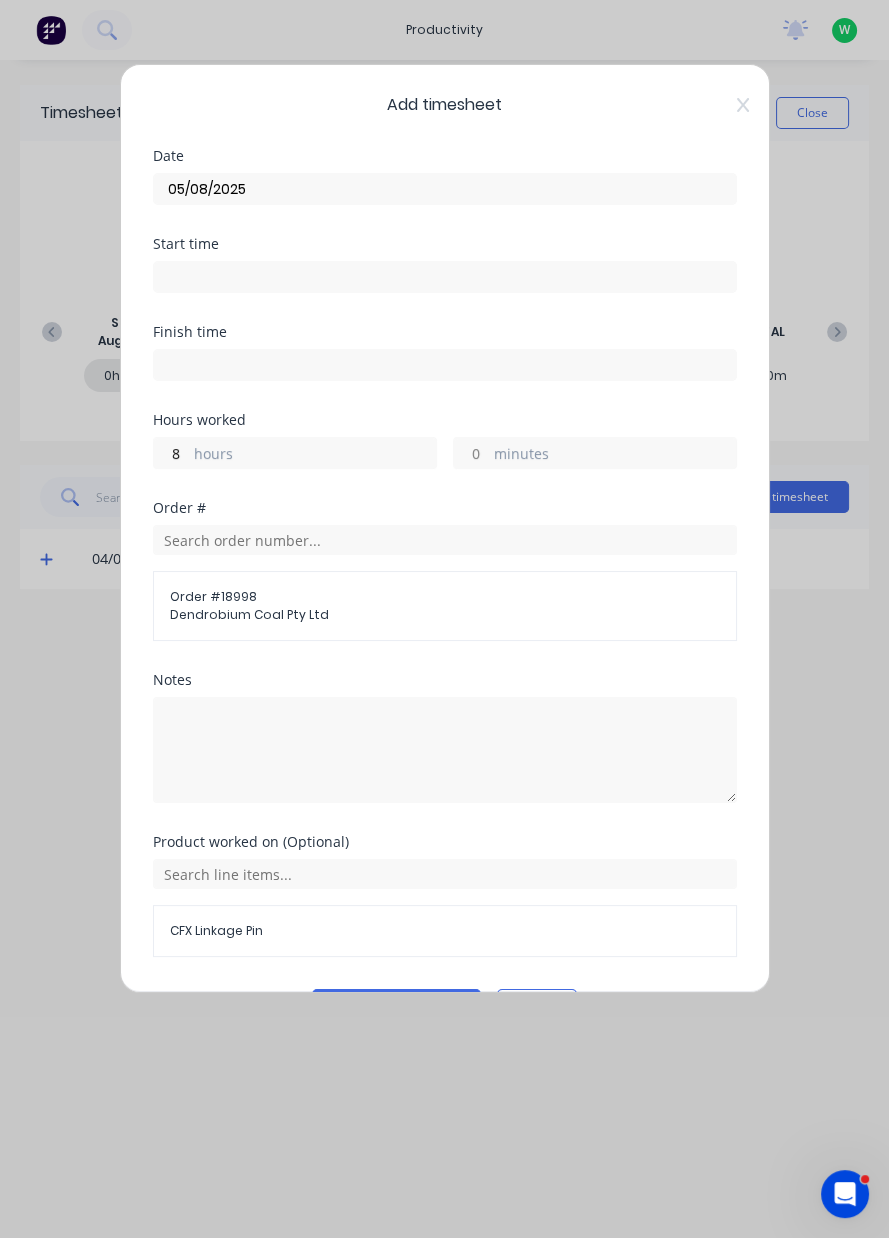 scroll, scrollTop: 53, scrollLeft: 0, axis: vertical 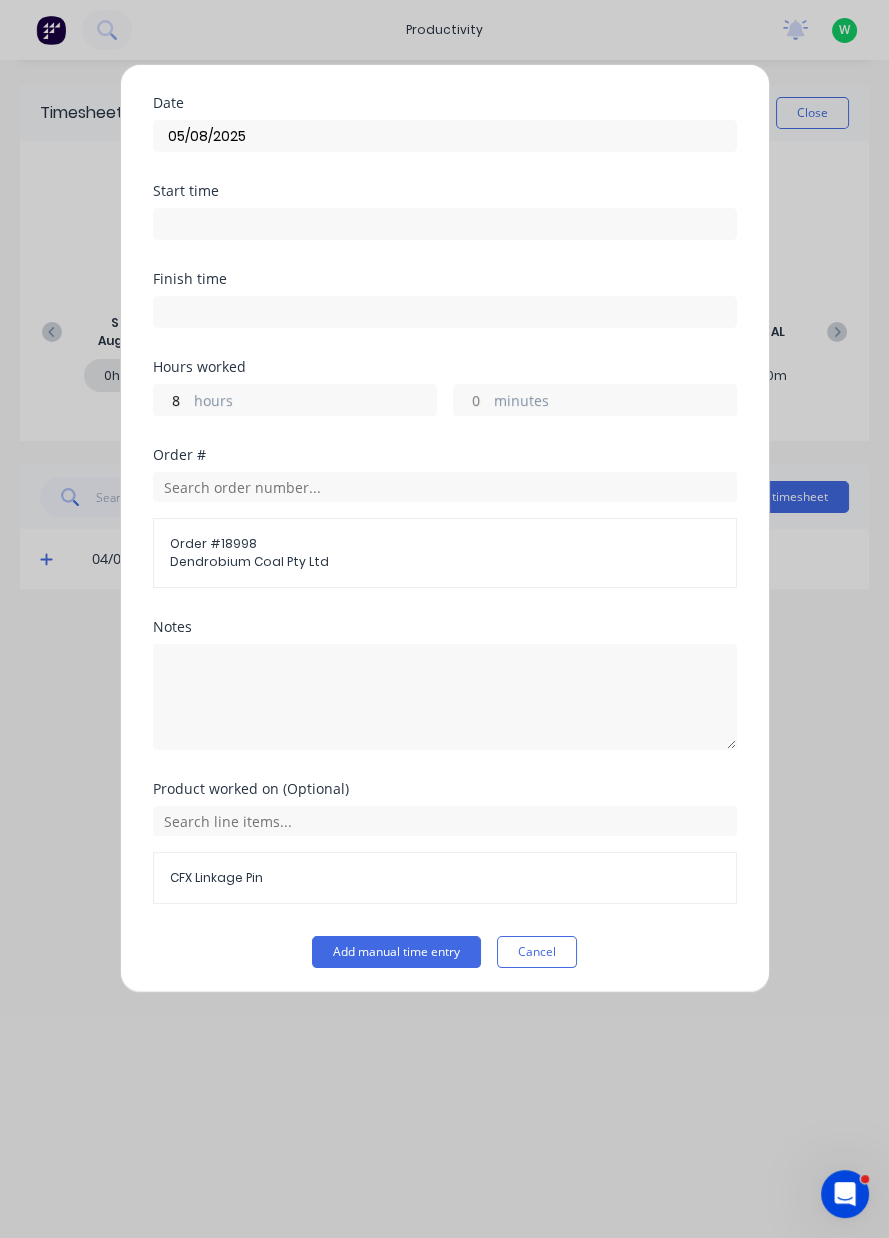 click on "Add manual time entry" at bounding box center [396, 952] 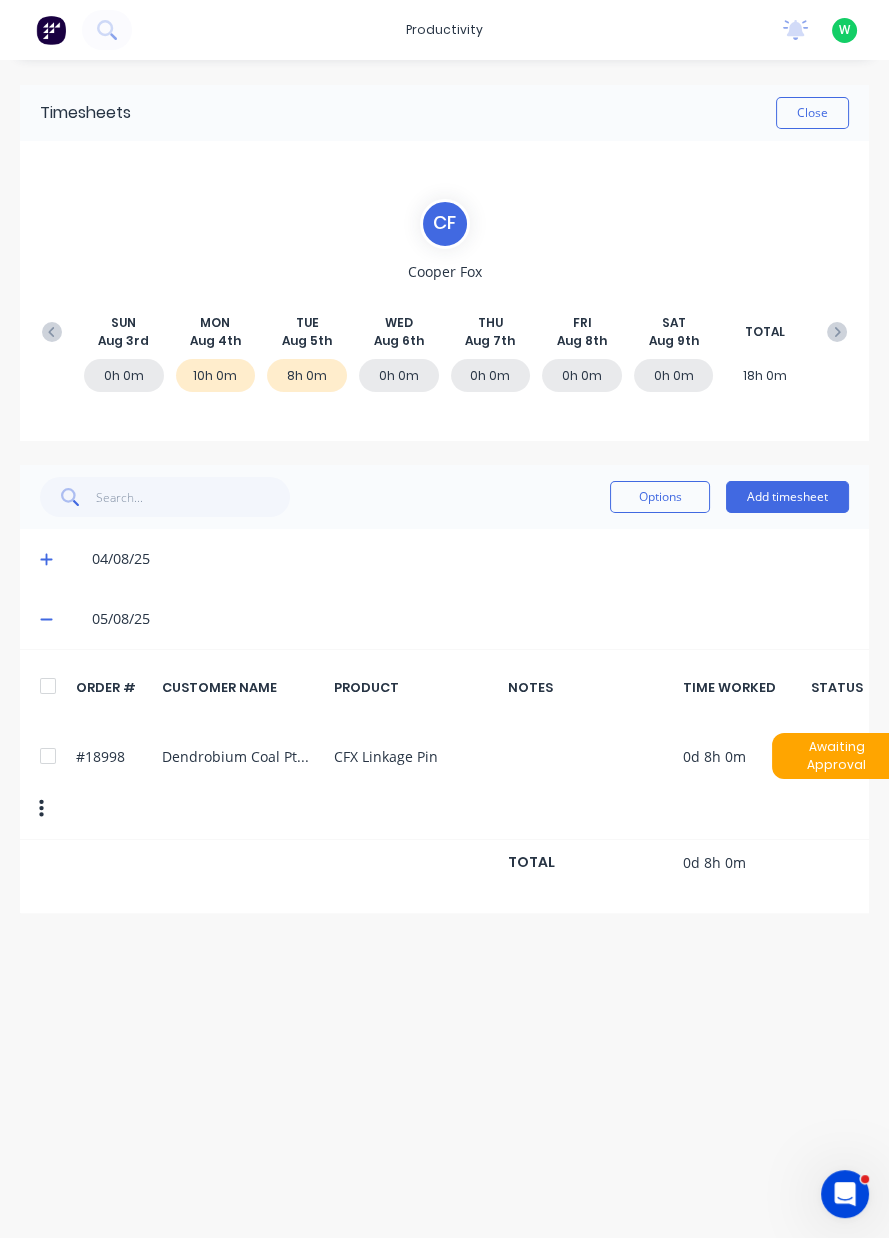 click 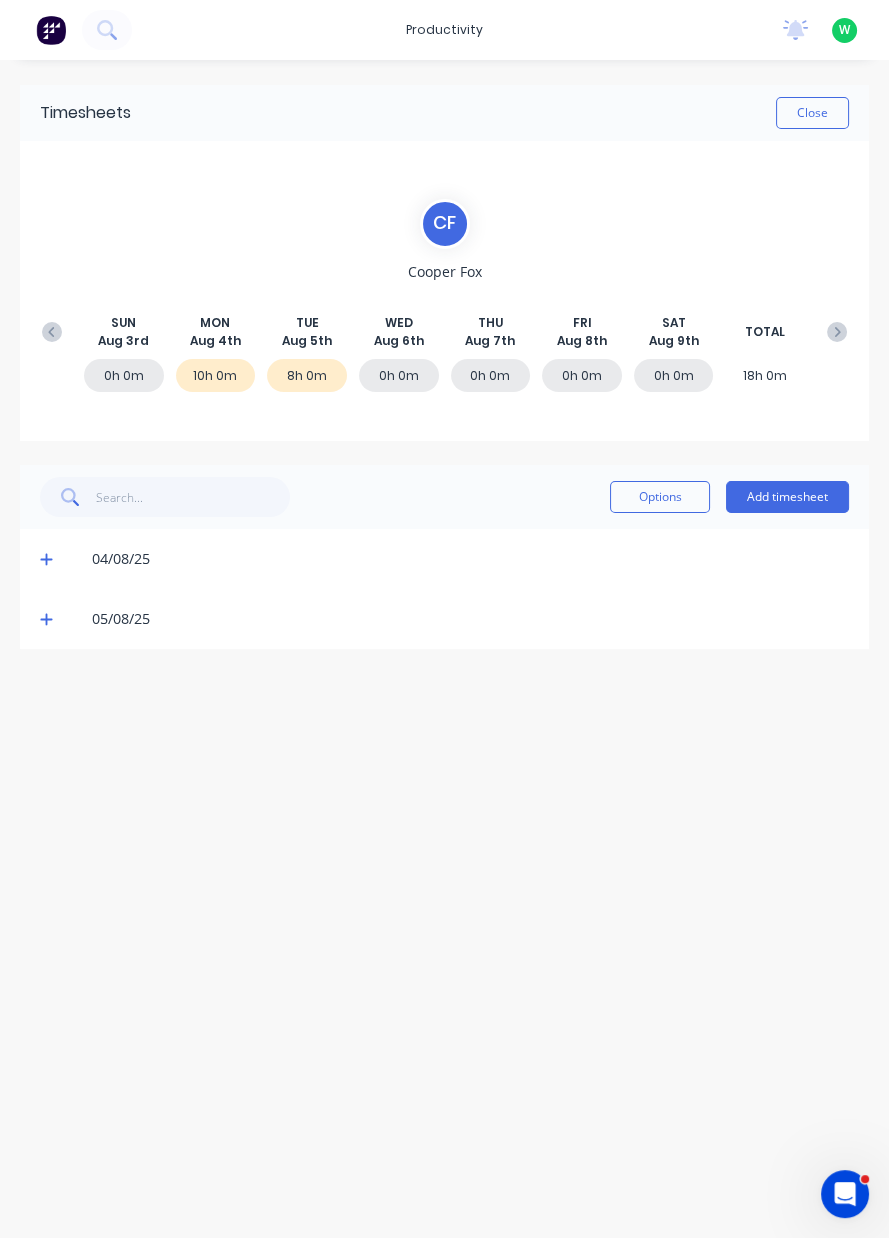 click at bounding box center [52, 332] 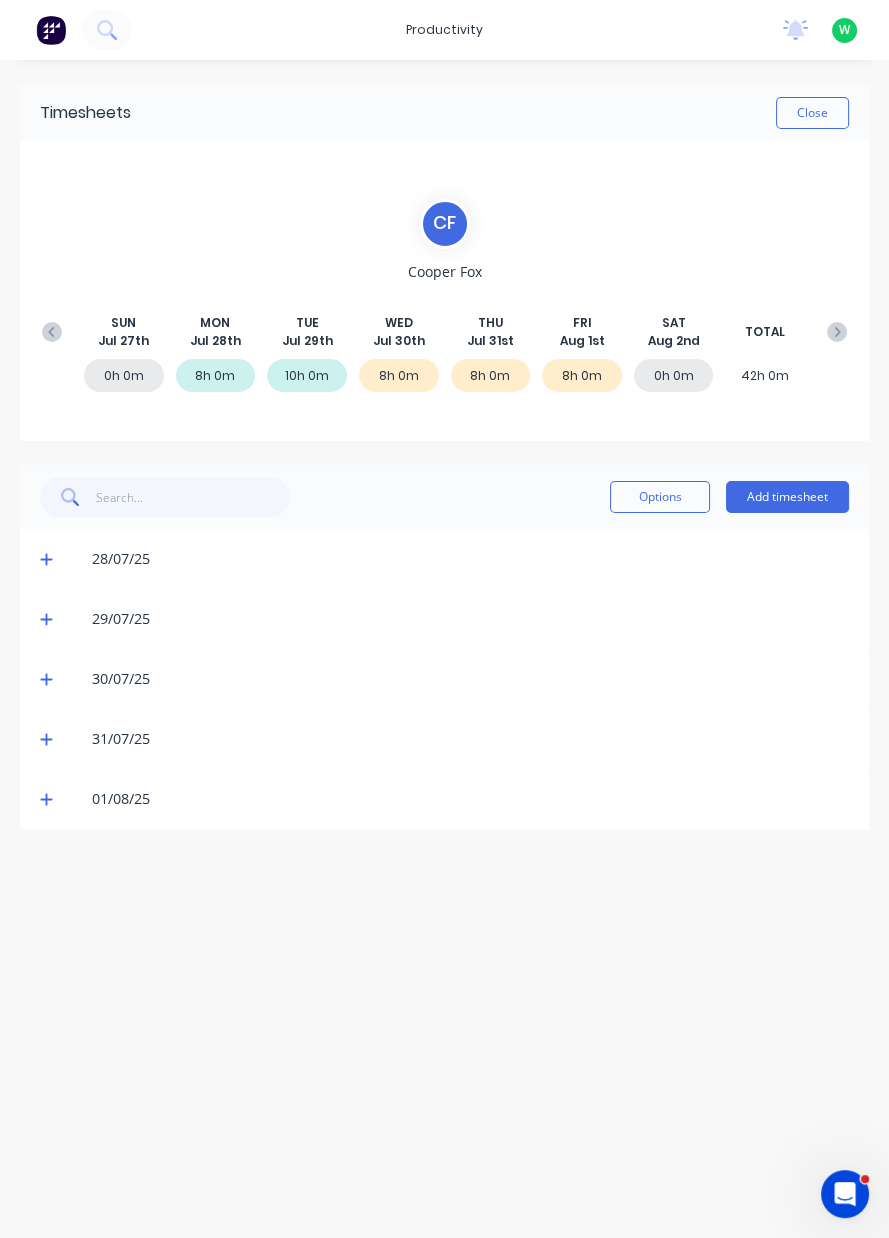 click 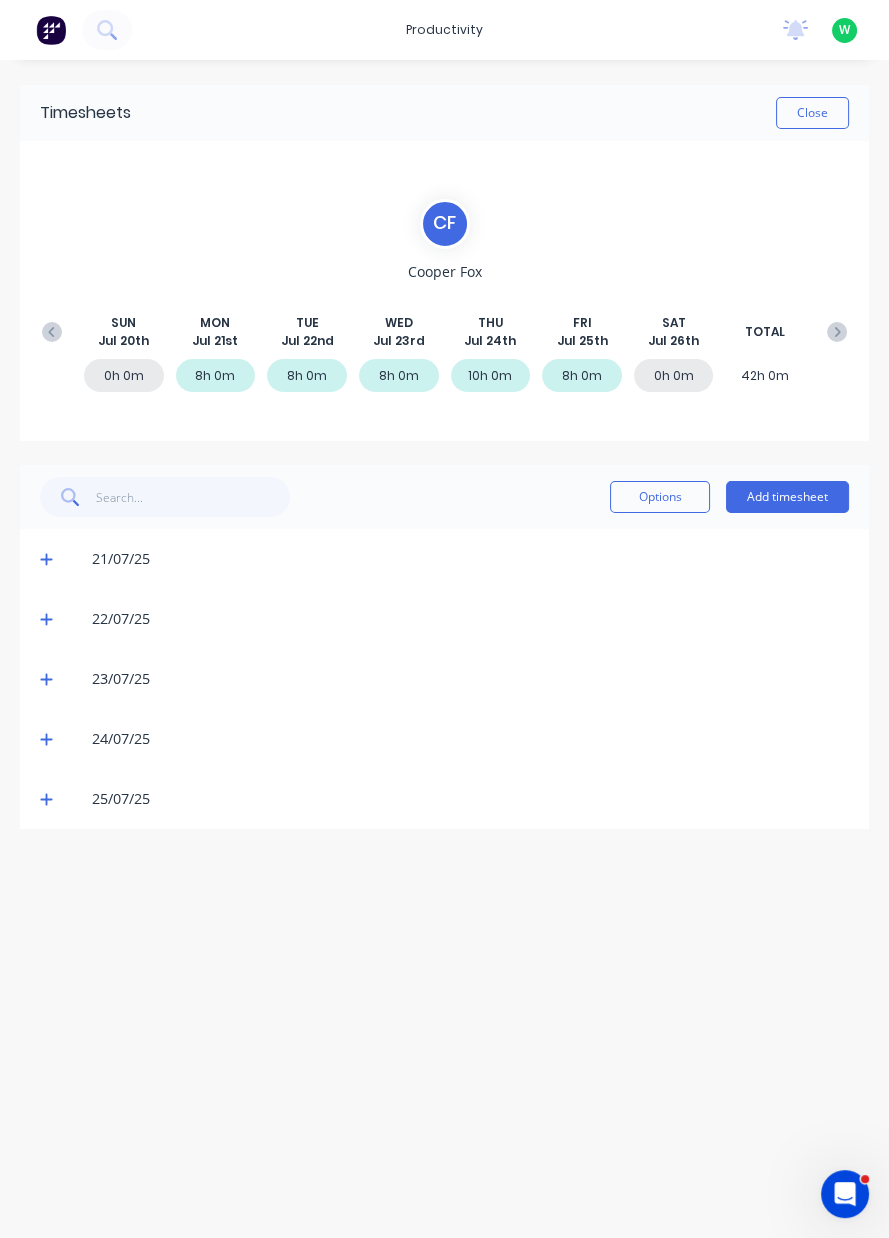 click 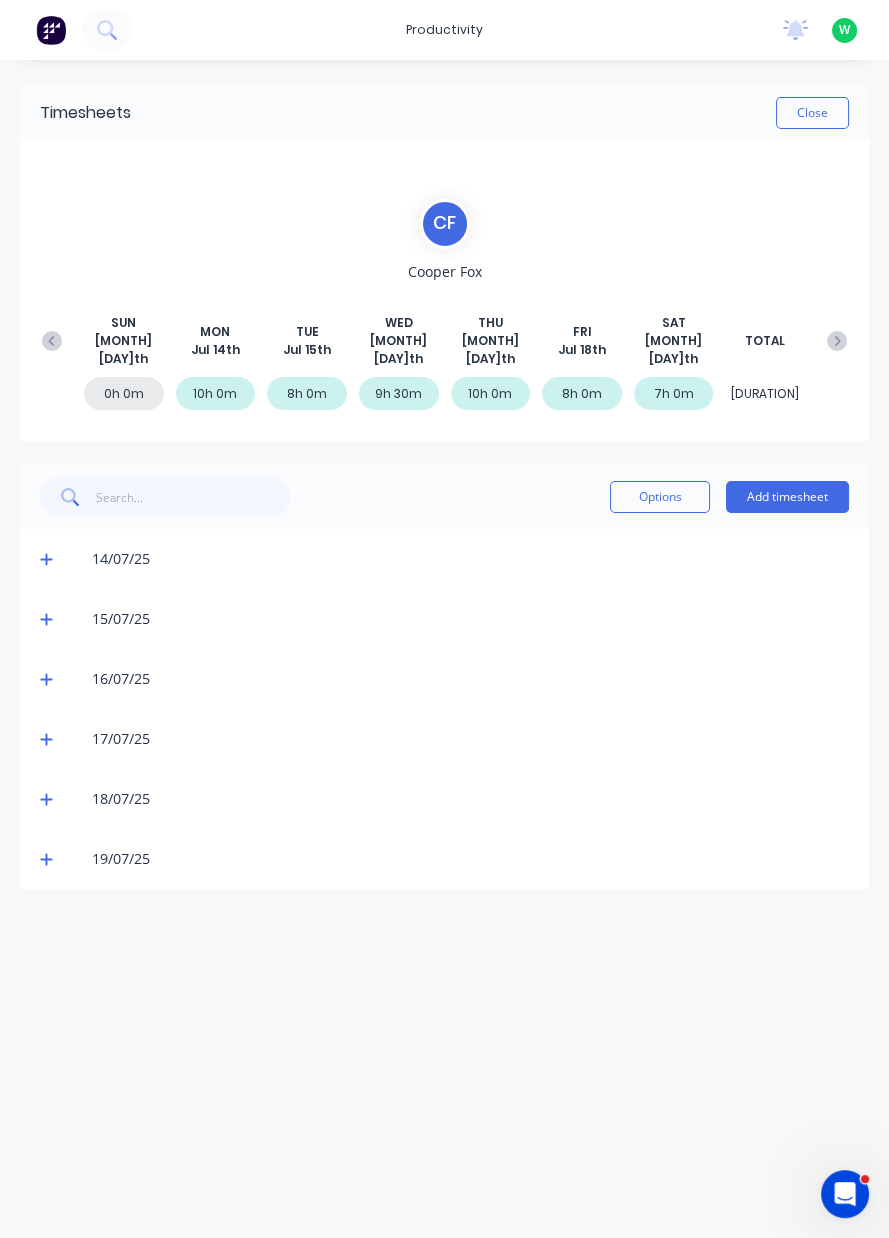 click at bounding box center (52, 341) 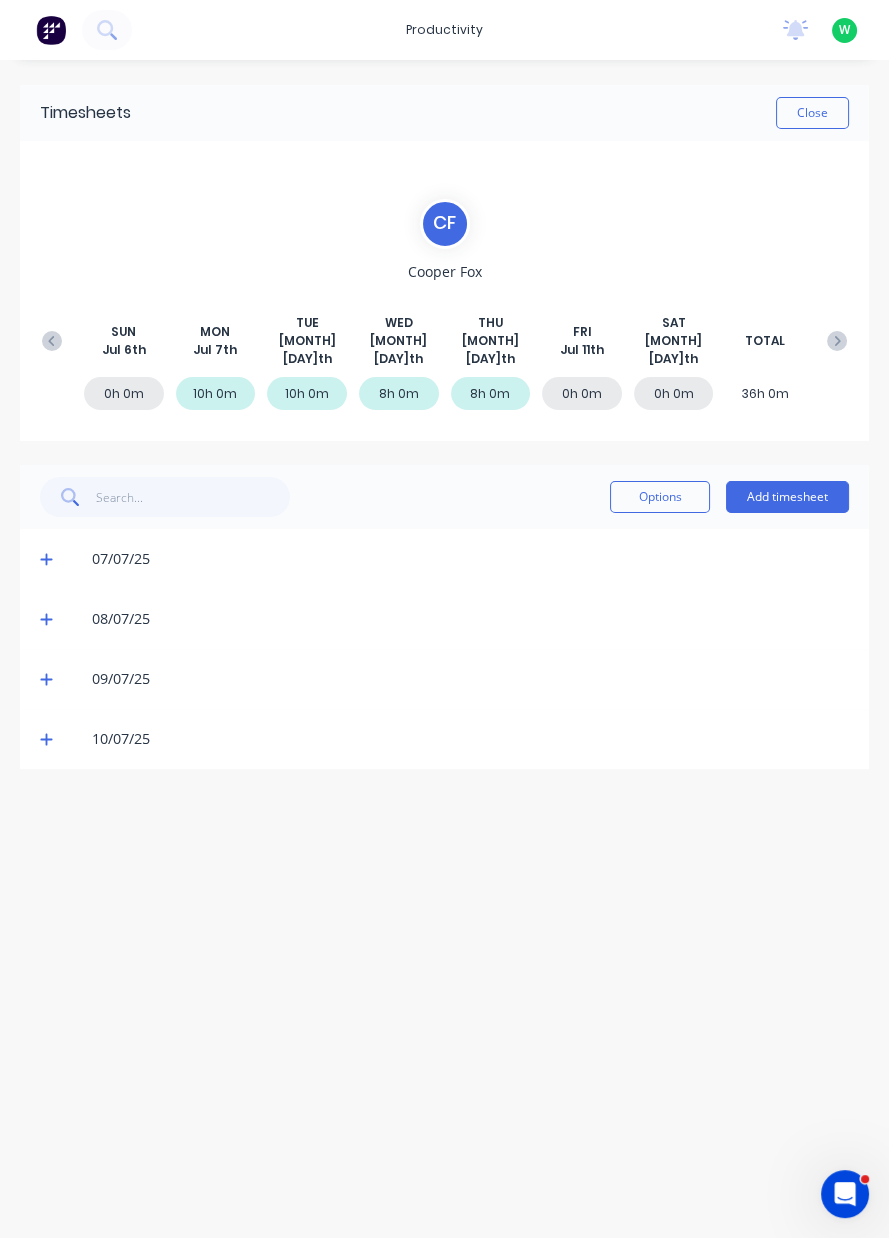 click 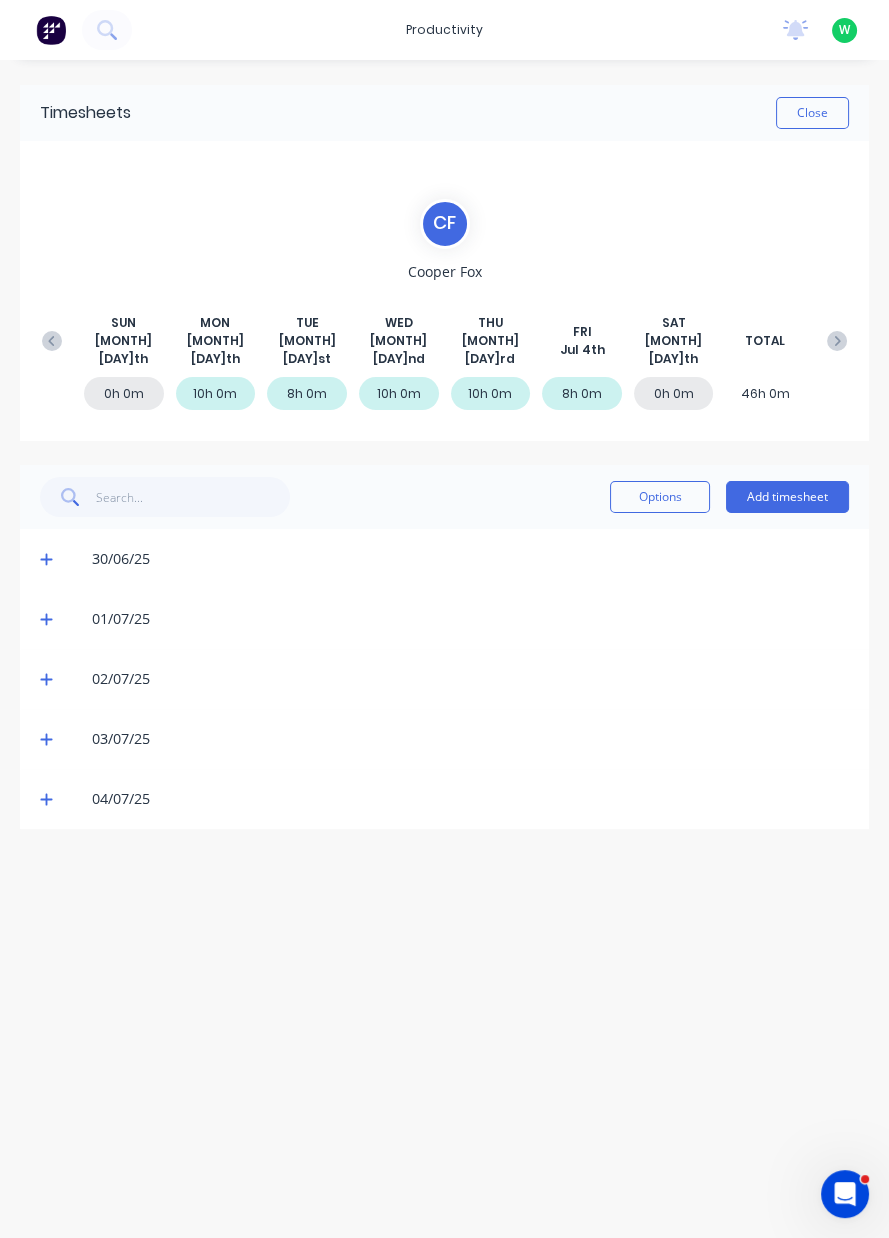 click 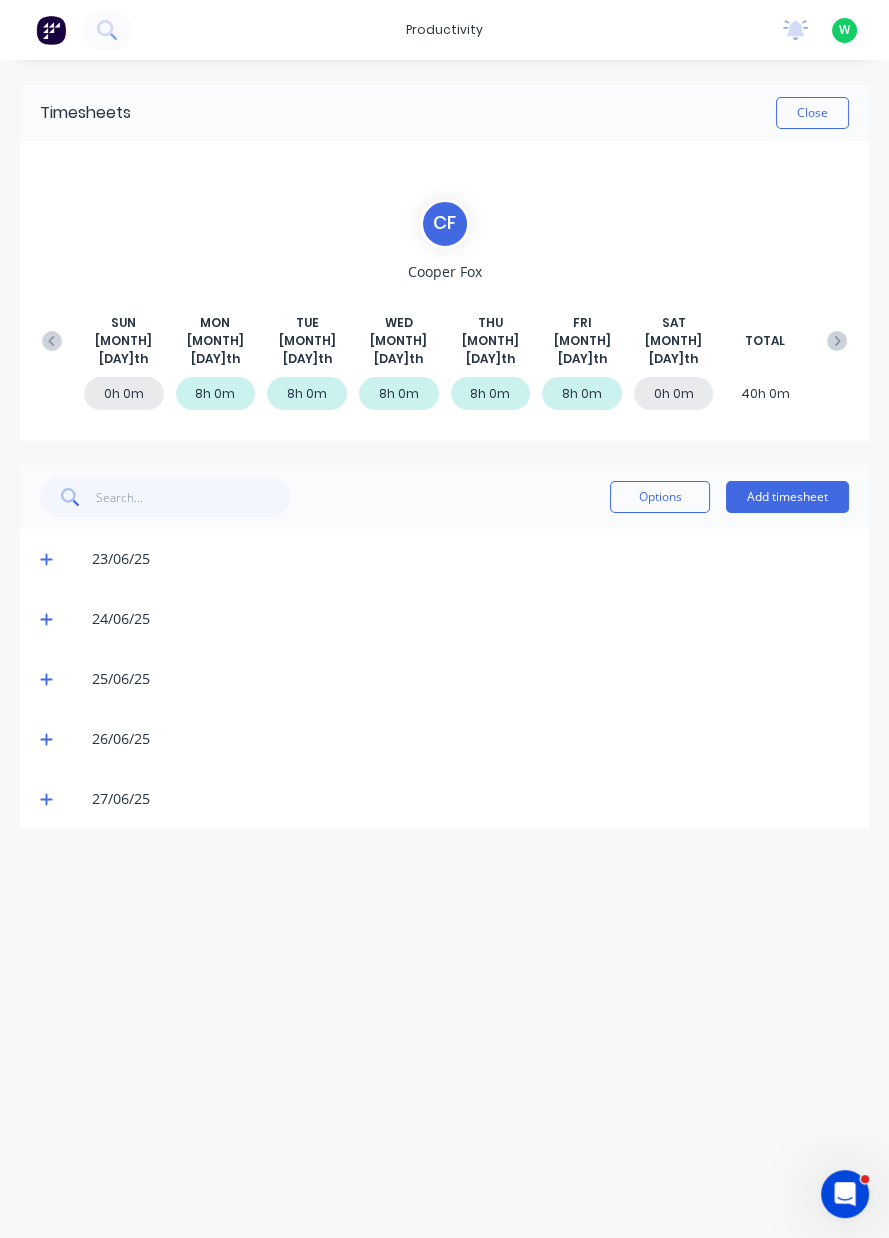 click at bounding box center (837, 341) 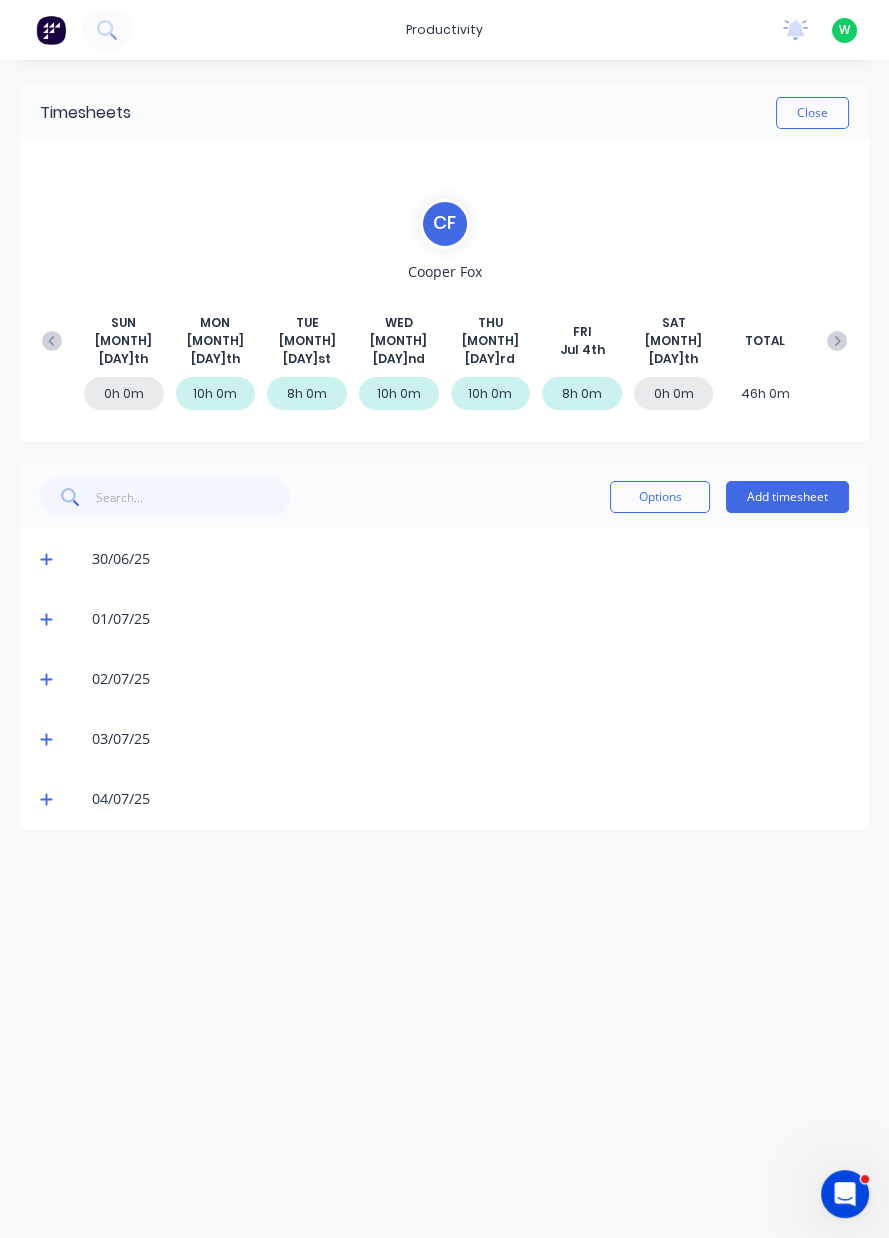 click at bounding box center [52, 341] 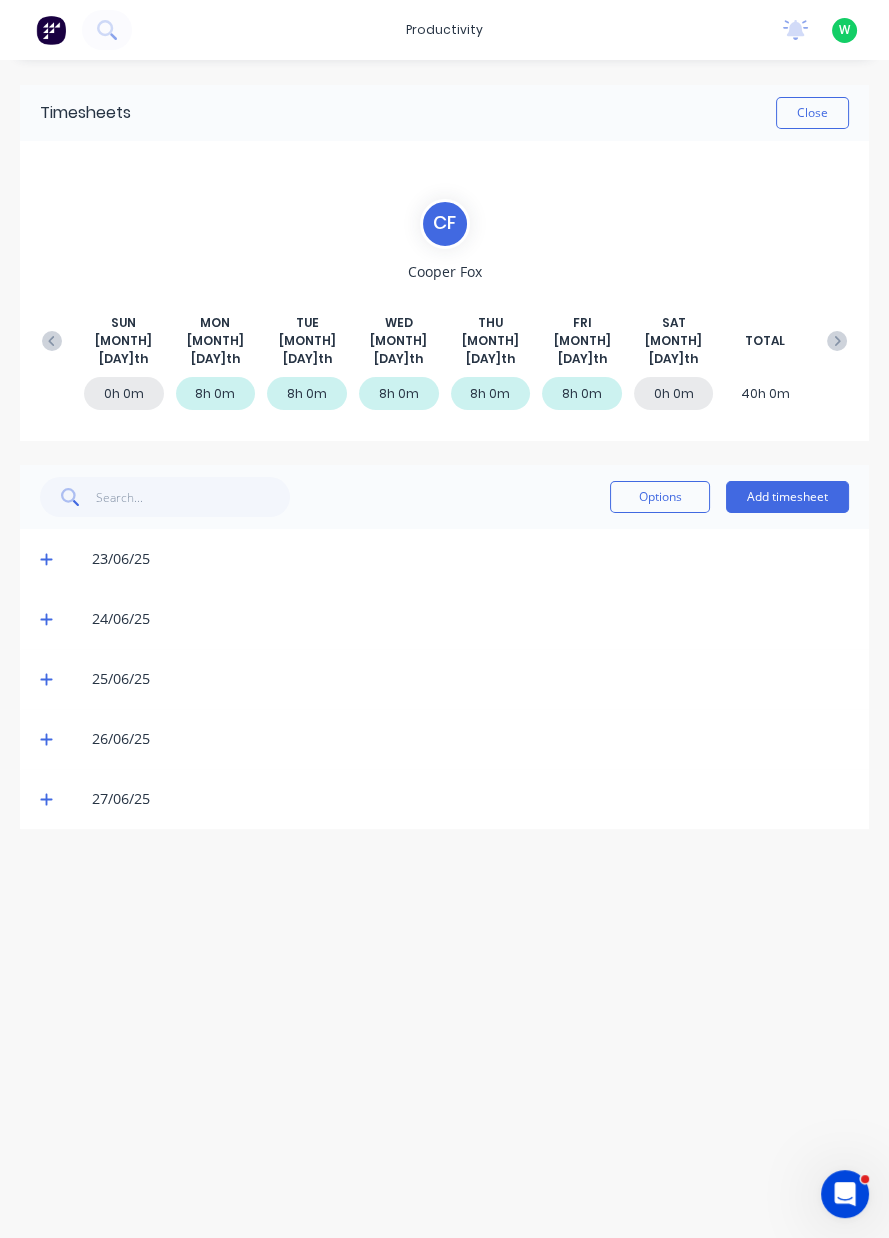 click 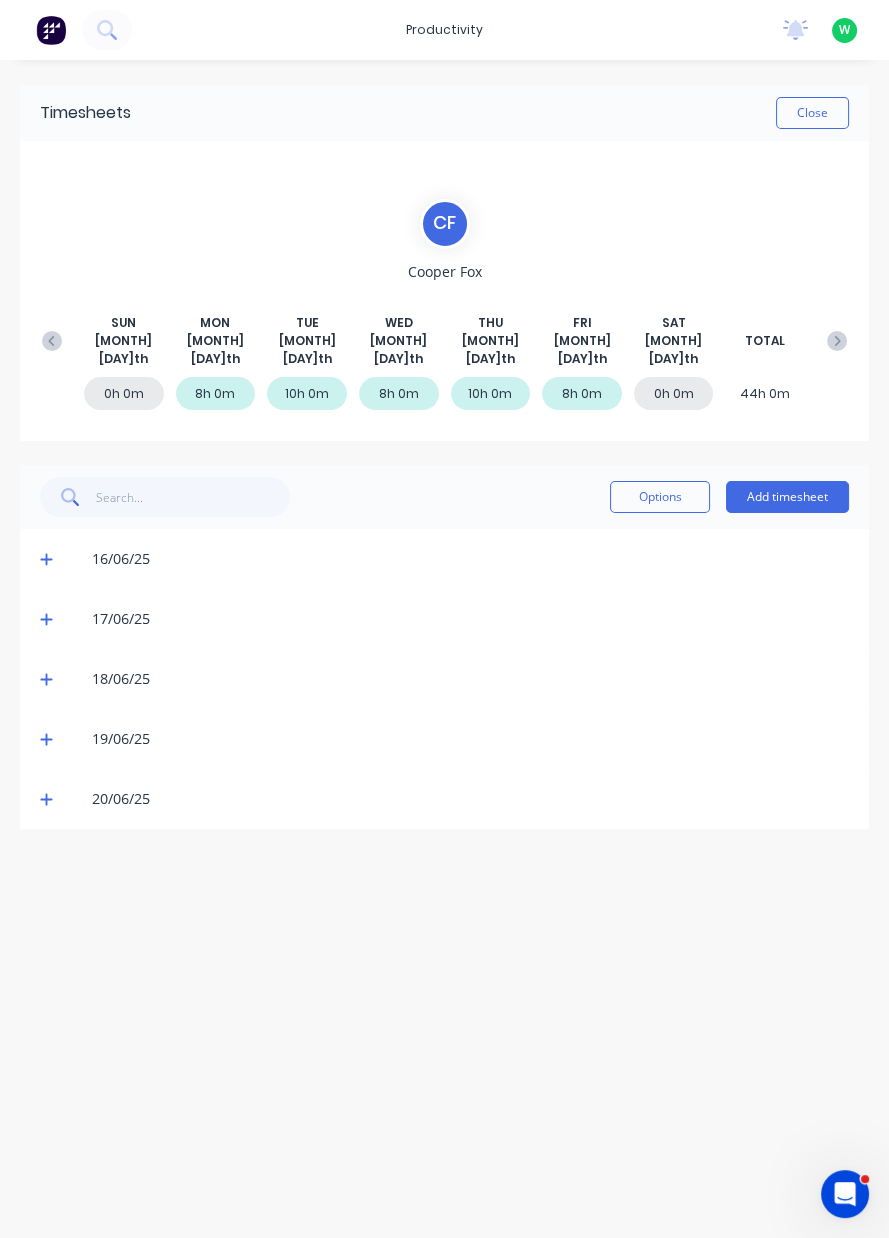 click at bounding box center (52, 341) 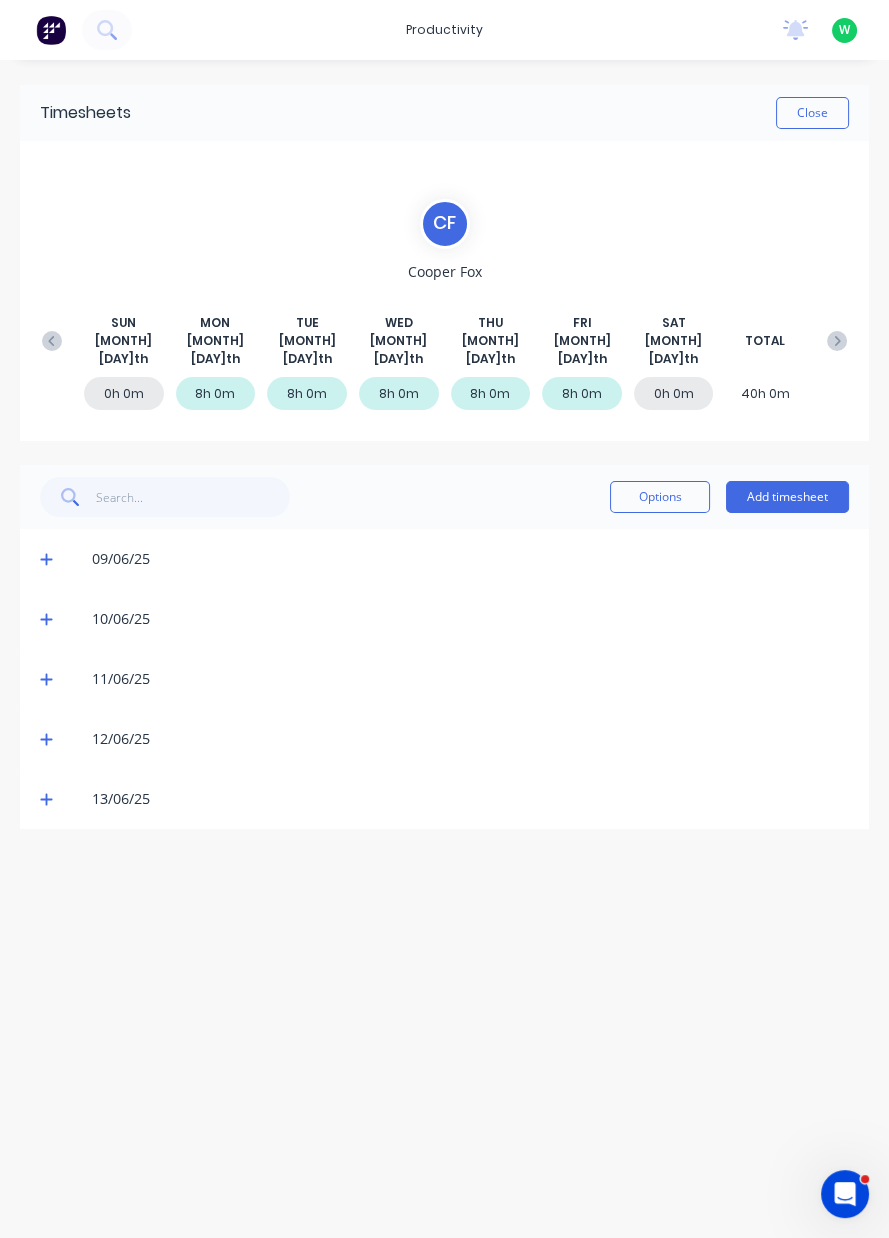click 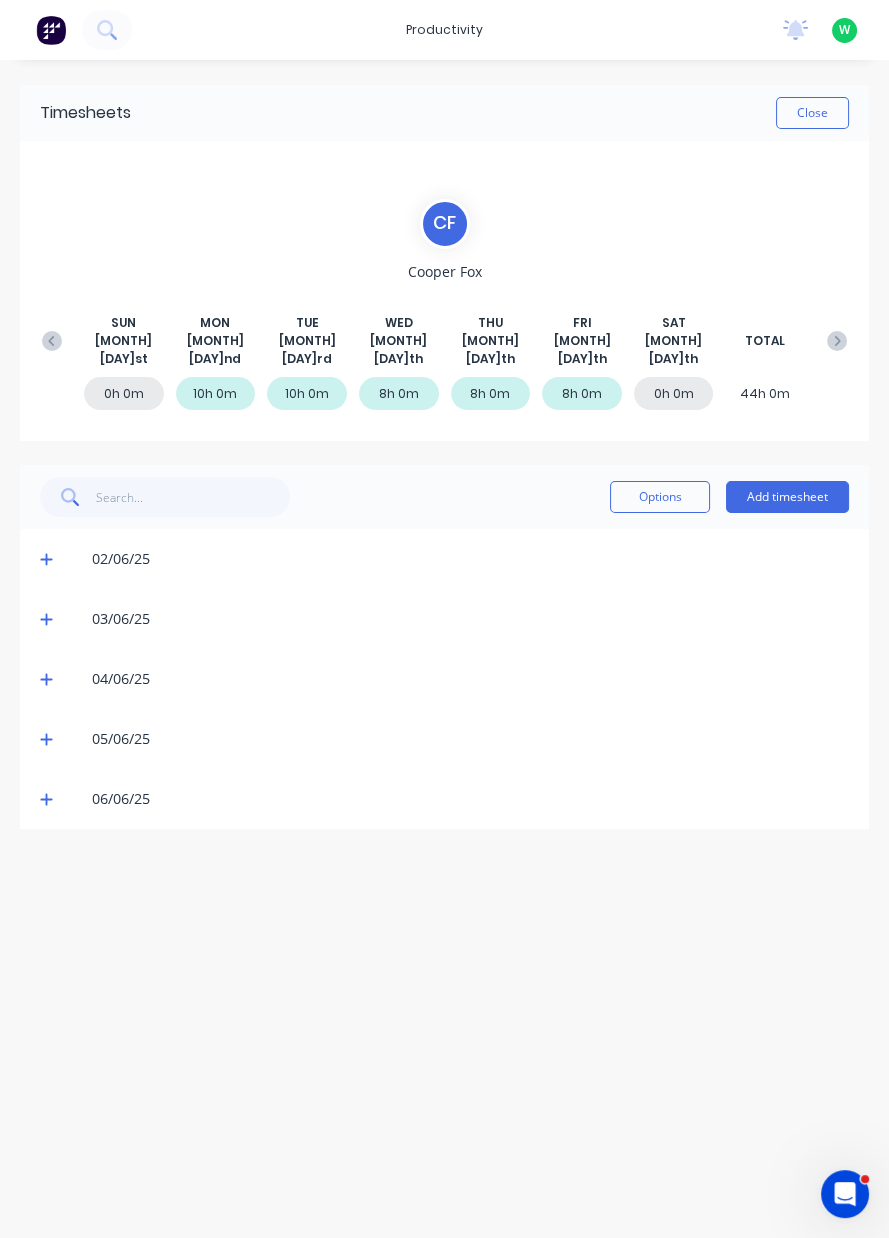 click at bounding box center (52, 341) 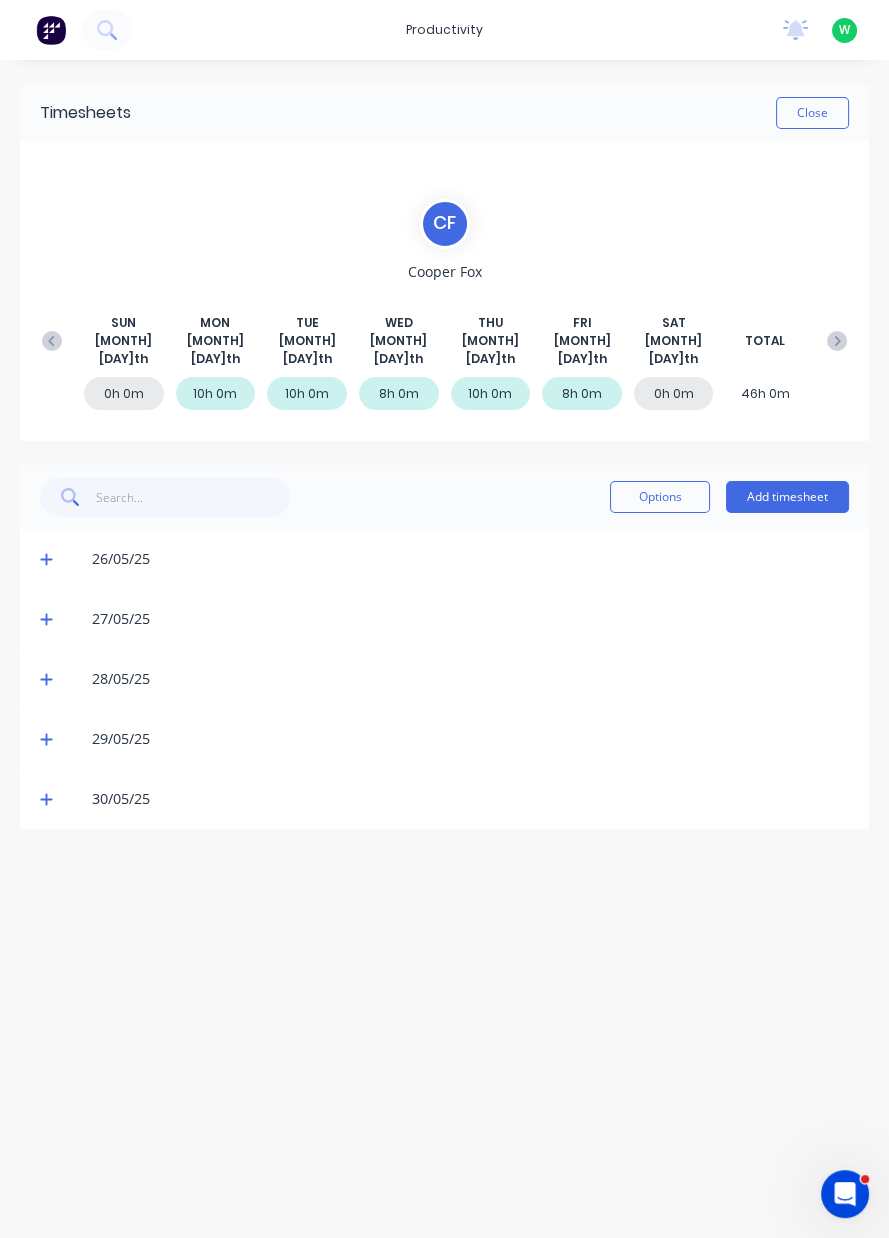 click at bounding box center [52, 341] 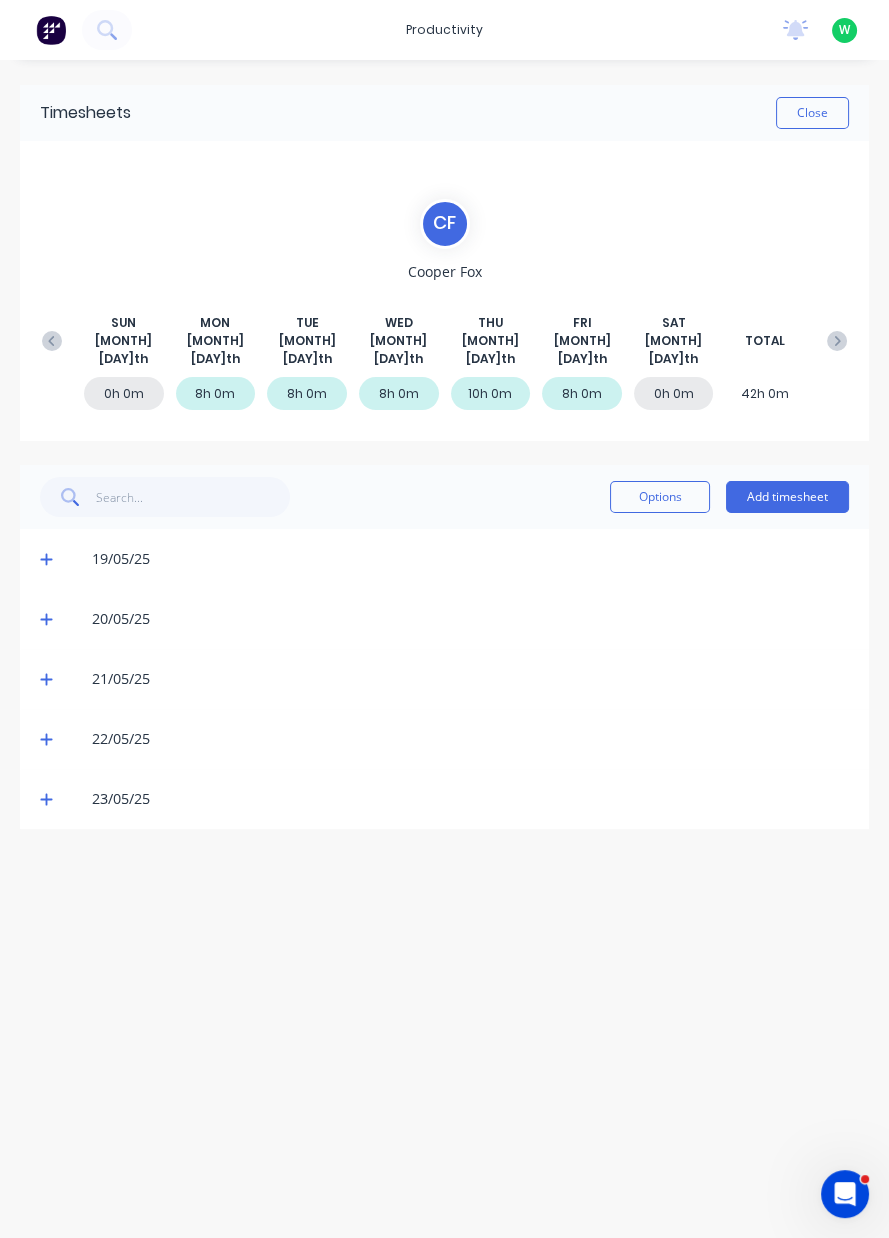 click on "Timesheets Close   C F [LAST]   [LAST] [DAY_OF_WEEK] [MONTH] [DAY]th [DAY_OF_WEEK] [MONTH] [DAY]th [DAY_OF_WEEK] [MONTH] [DAY]th [DAY_OF_WEEK] [MONTH] [DAY]th [DAY_OF_WEEK] [MONTH] [DAY]th [DAY_OF_WEEK] [MONTH] [DAY]th [DAY_OF_WEEK] [MONTH] [DAY]th TOTAL 0h 0m 8h 0m 8h 0m 8h 0m 10h 0m 8h 0m 0h 0m 42h 0m Options     Add timesheet   19/05/25 20/05/25 21/05/25 22/05/25 23/05/25" at bounding box center [444, 629] 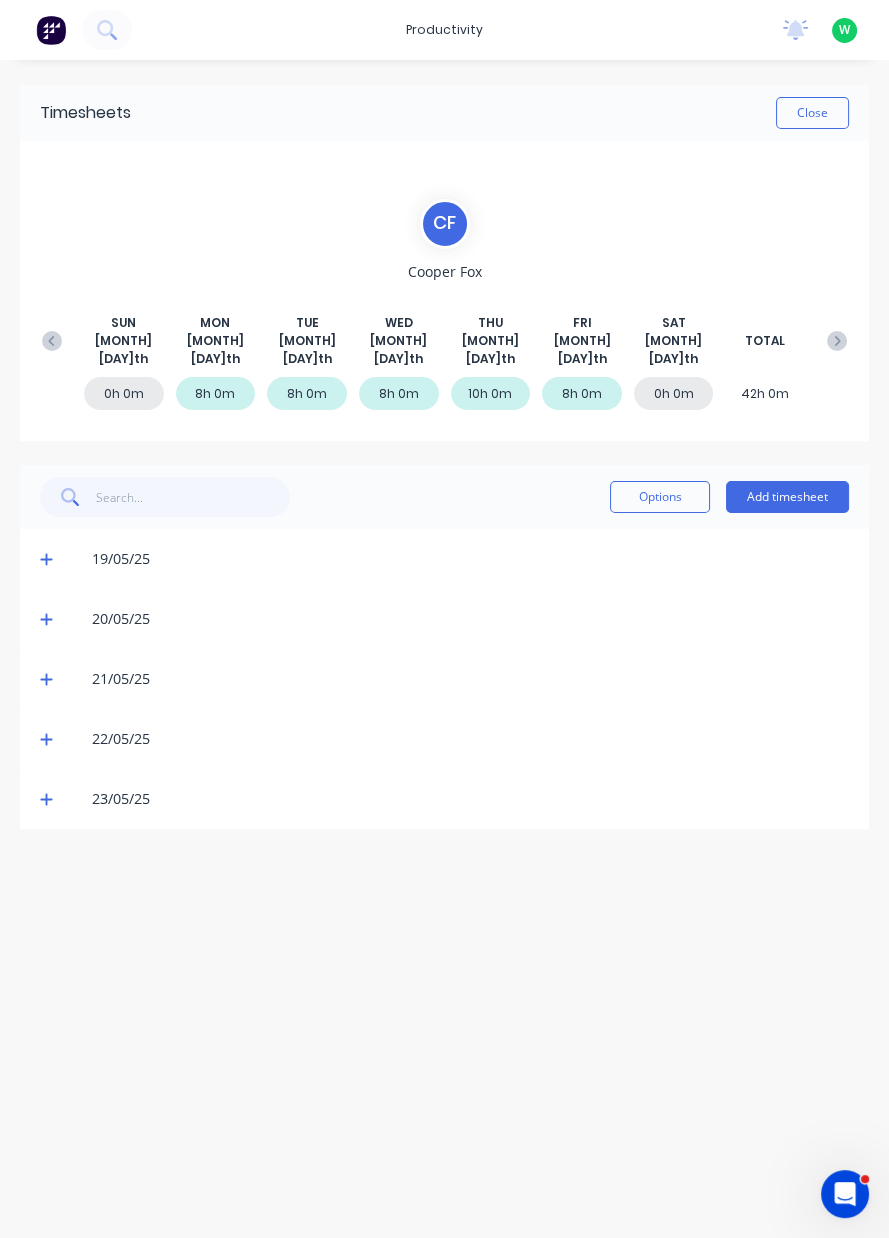 click at bounding box center [52, 341] 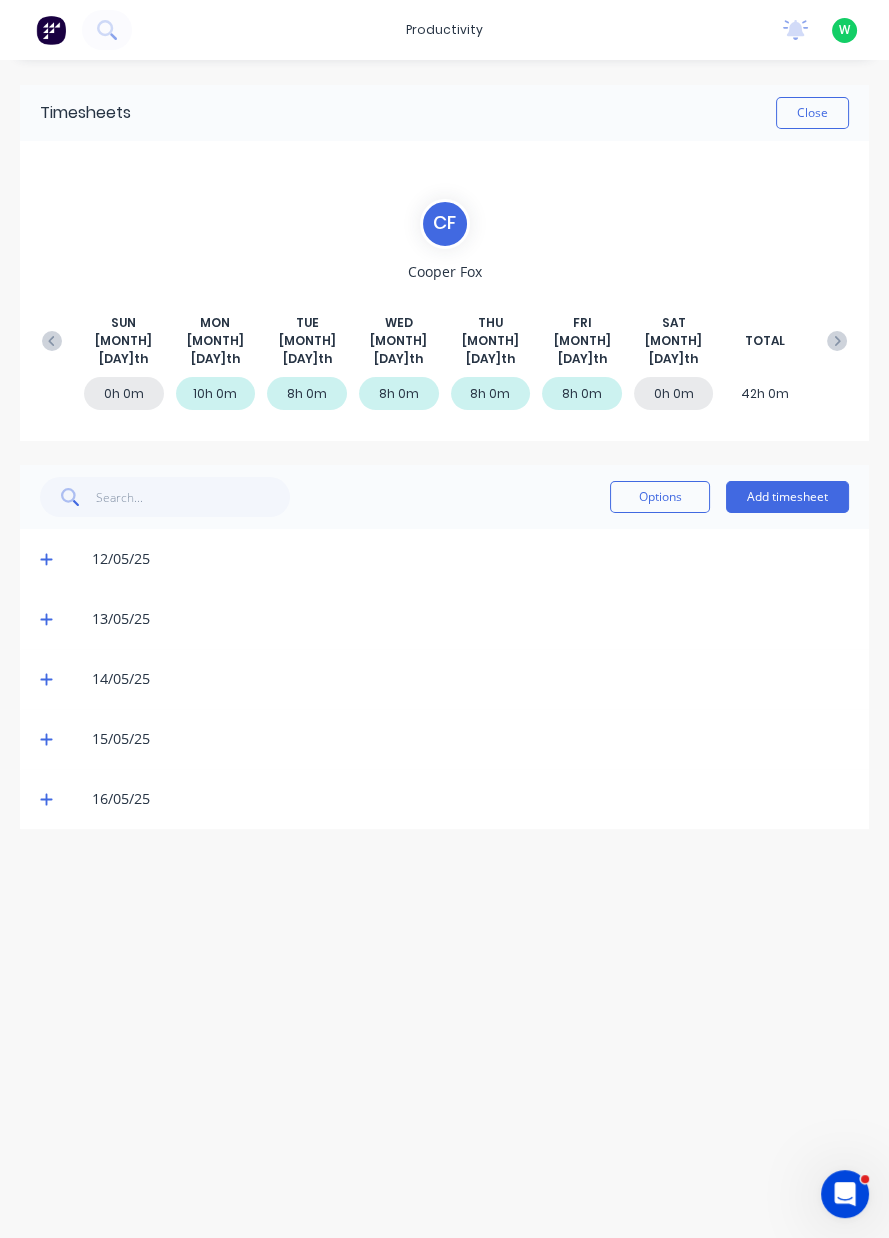 click 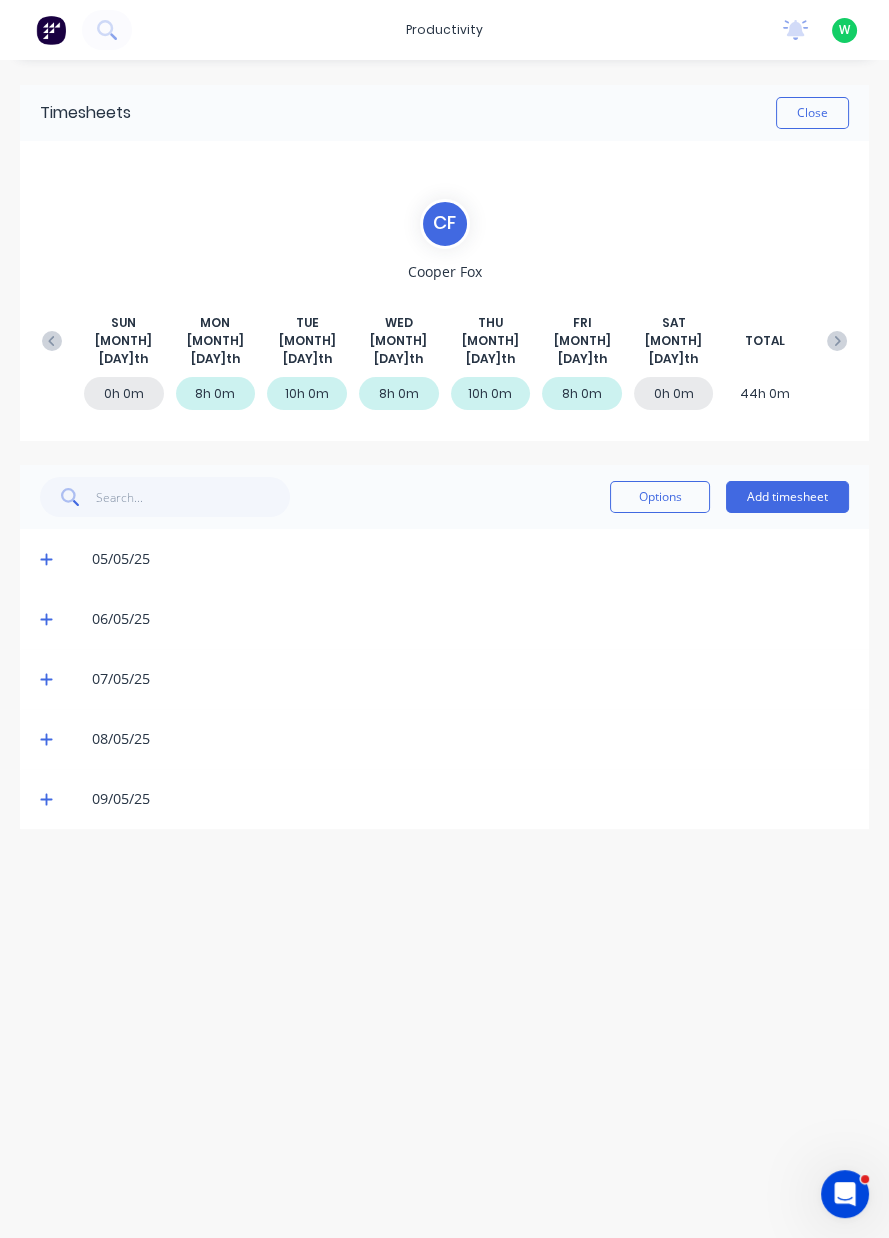 click 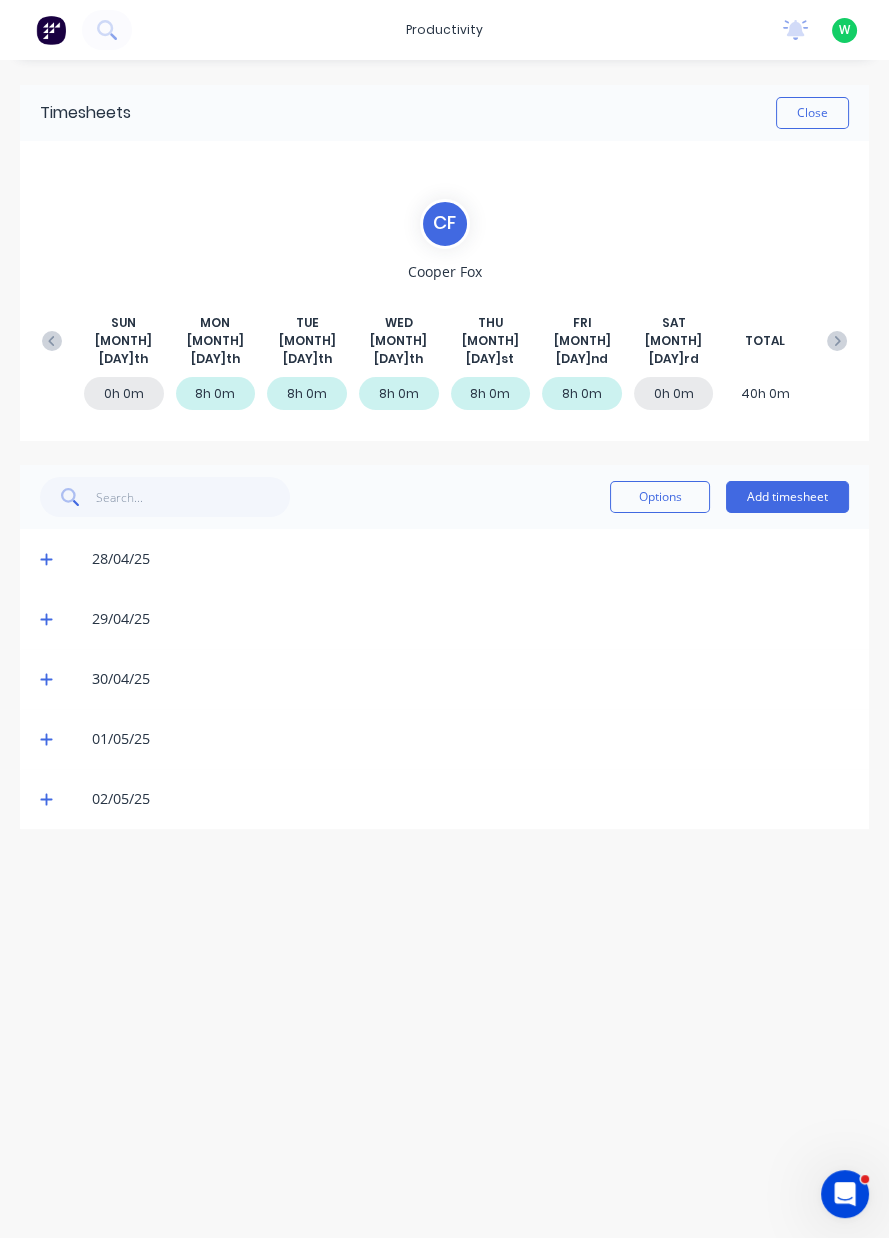 click on "[DAY_OF_WEEK] [MONTH] [DAY]th [DAY_OF_WEEK] [MONTH] [DAY]th [DAY_OF_WEEK] [MONTH] [DAY]th [DAY_OF_WEEK] [MONTH] [DAY]th [DAY_OF_WEEK] [MONTH] [DAY]st [DAY_OF_WEEK] [MONTH] [DAY]nd [DAY_OF_WEEK] [MONTH] [DAY]rd TOTAL" at bounding box center (444, 341) 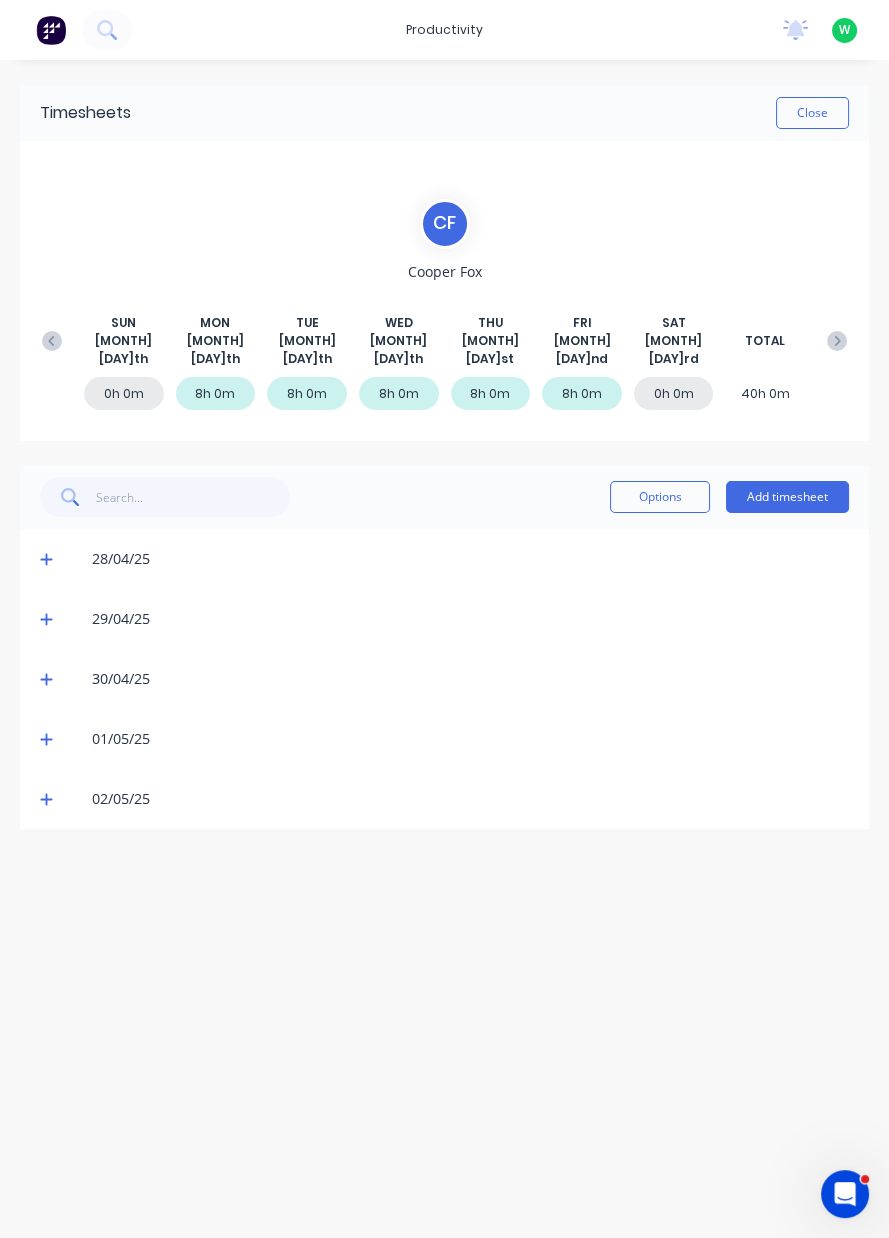 click at bounding box center [52, 341] 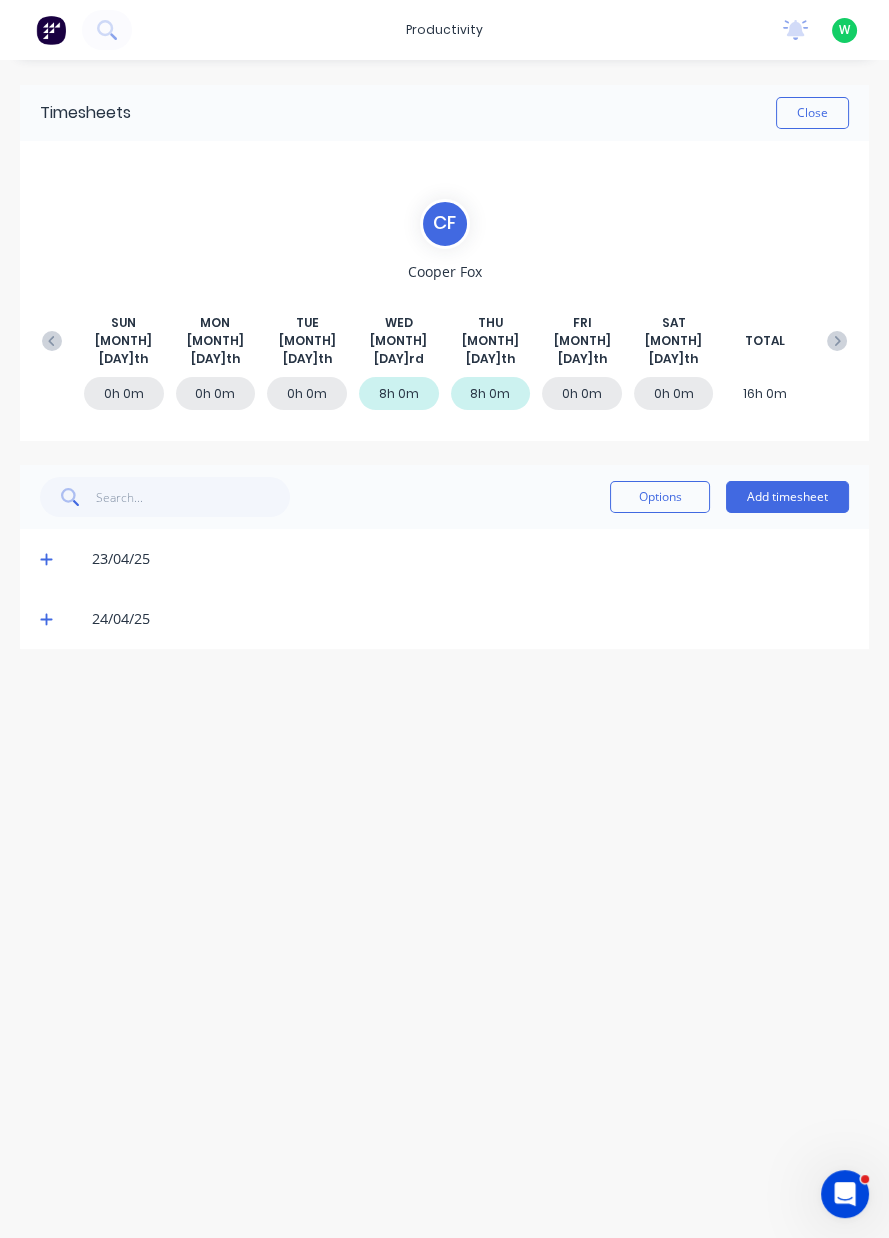 click 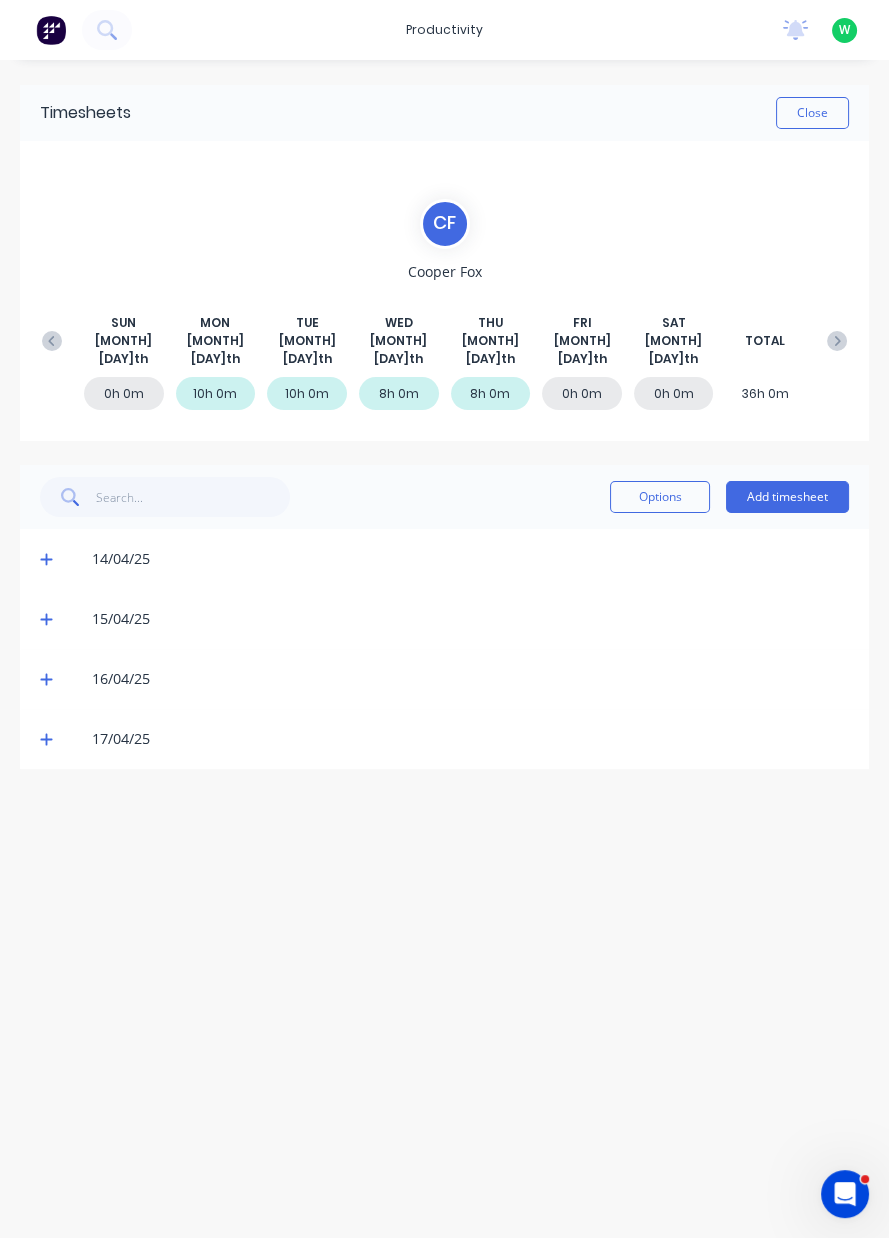 click 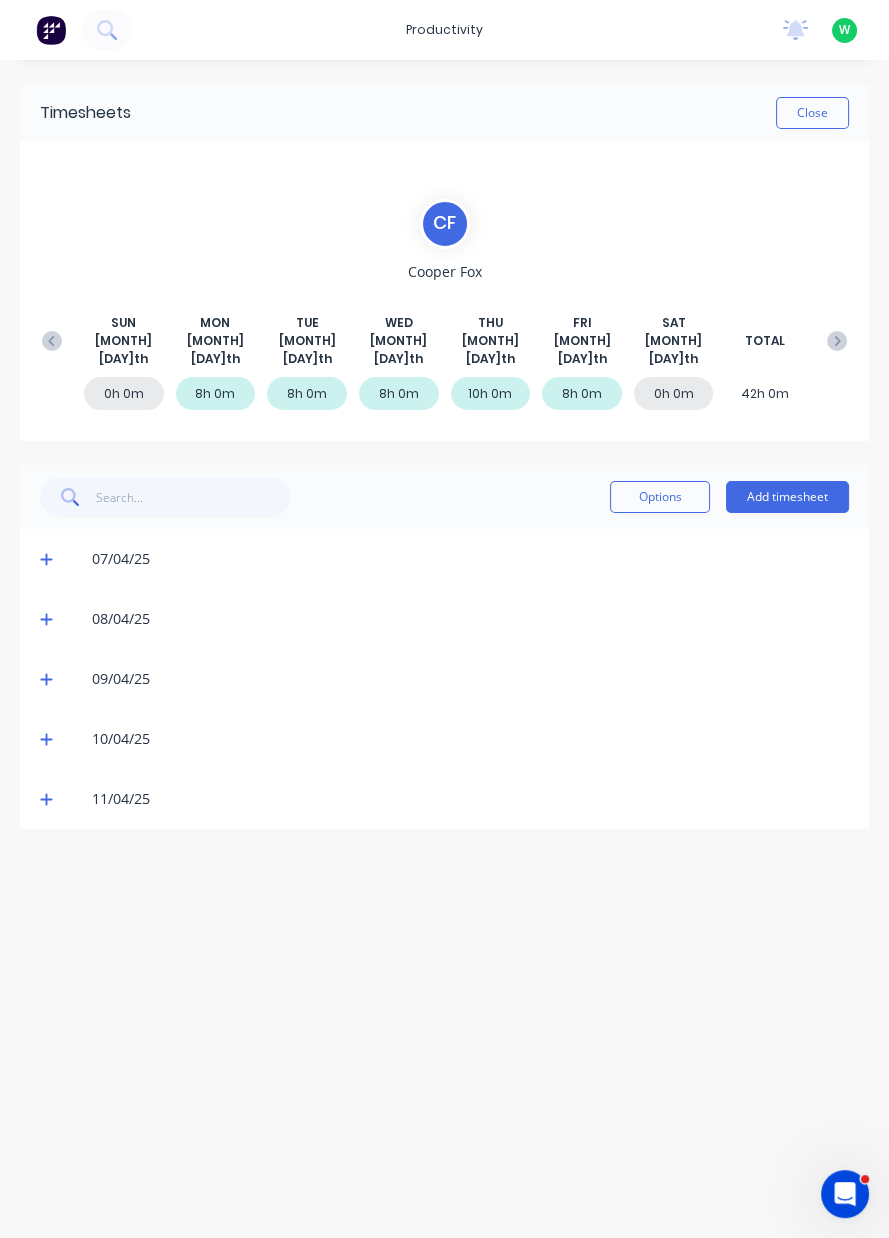 click 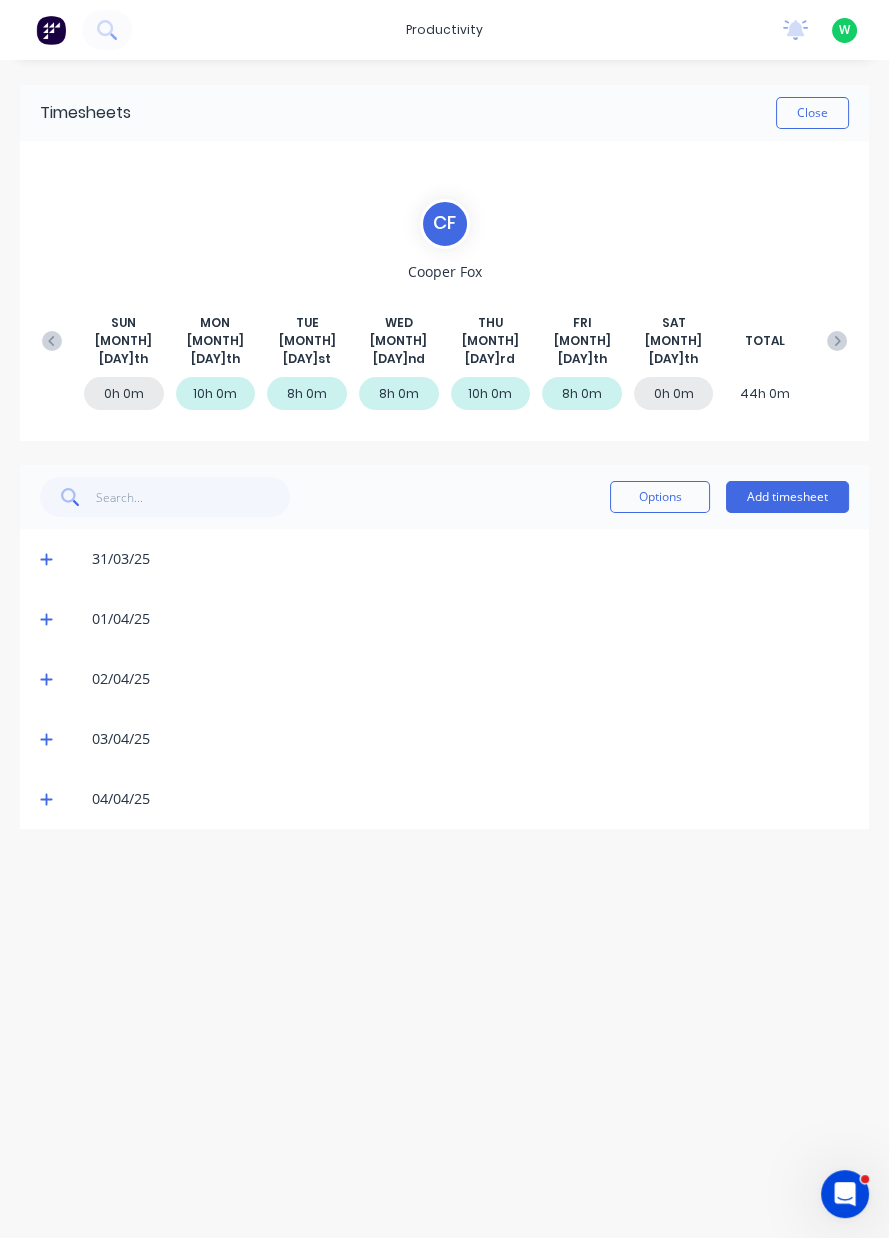 click 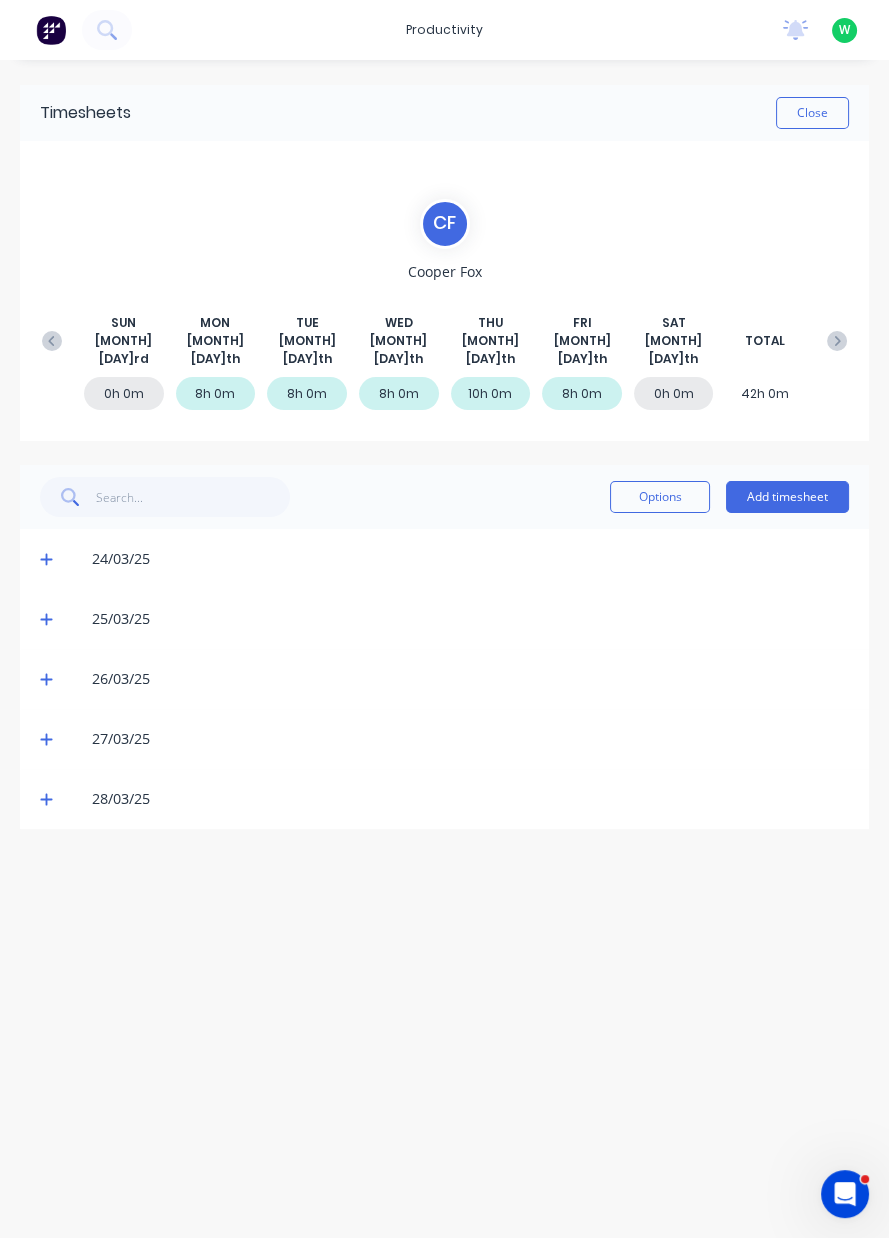 click 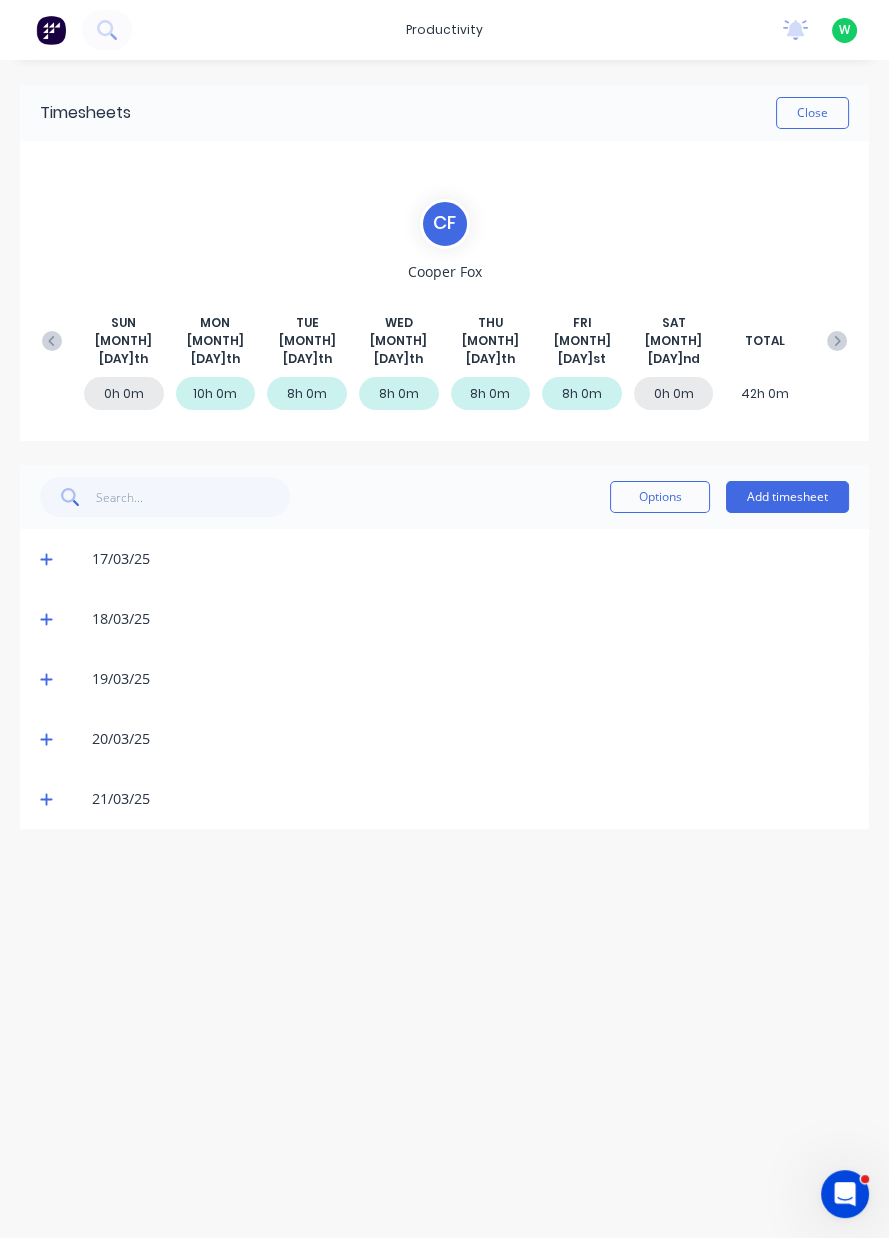 click 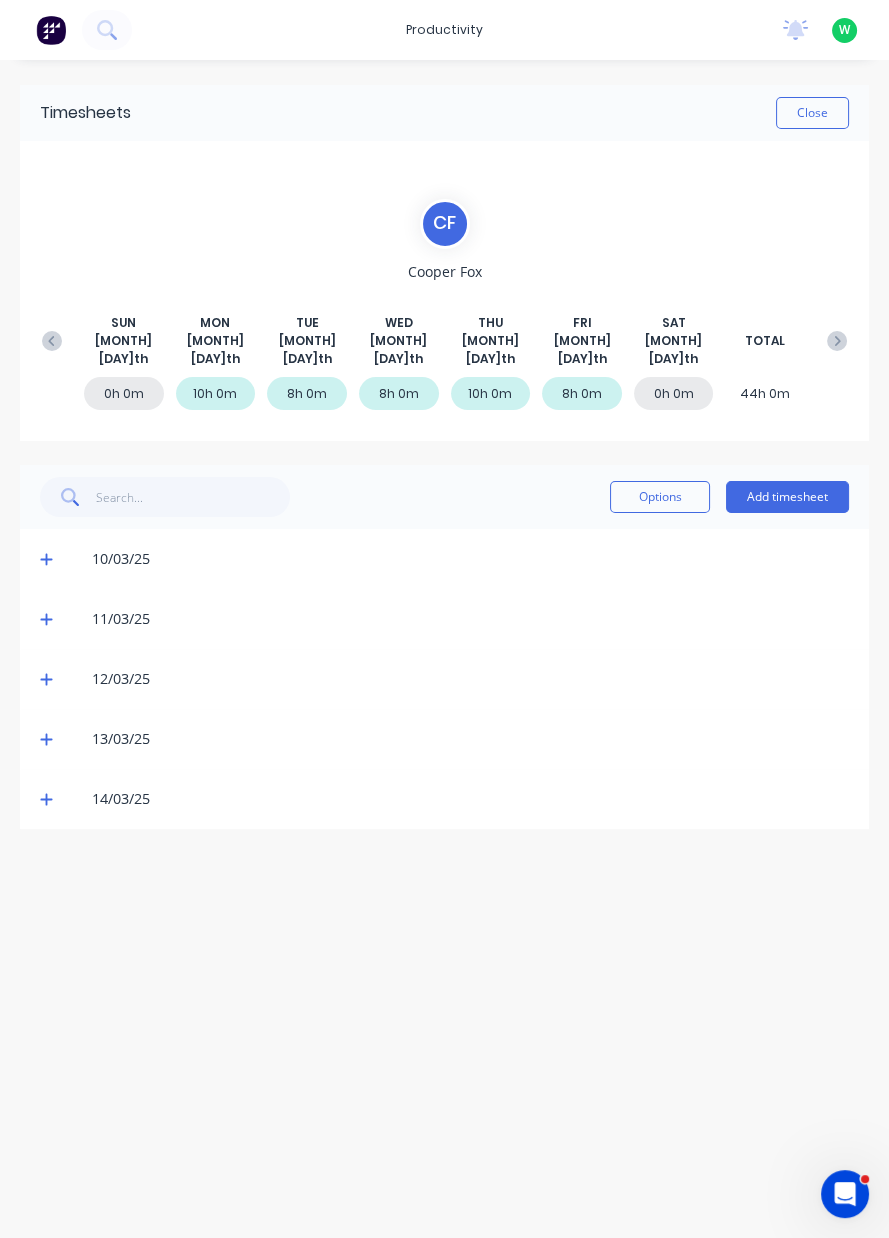 click 